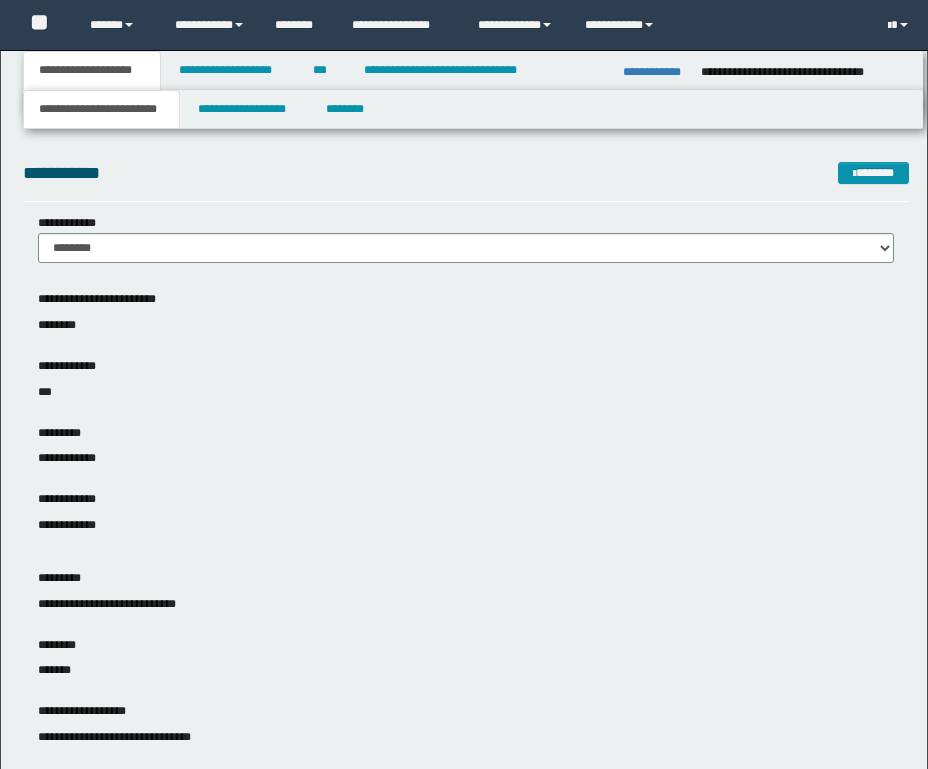scroll, scrollTop: 0, scrollLeft: 0, axis: both 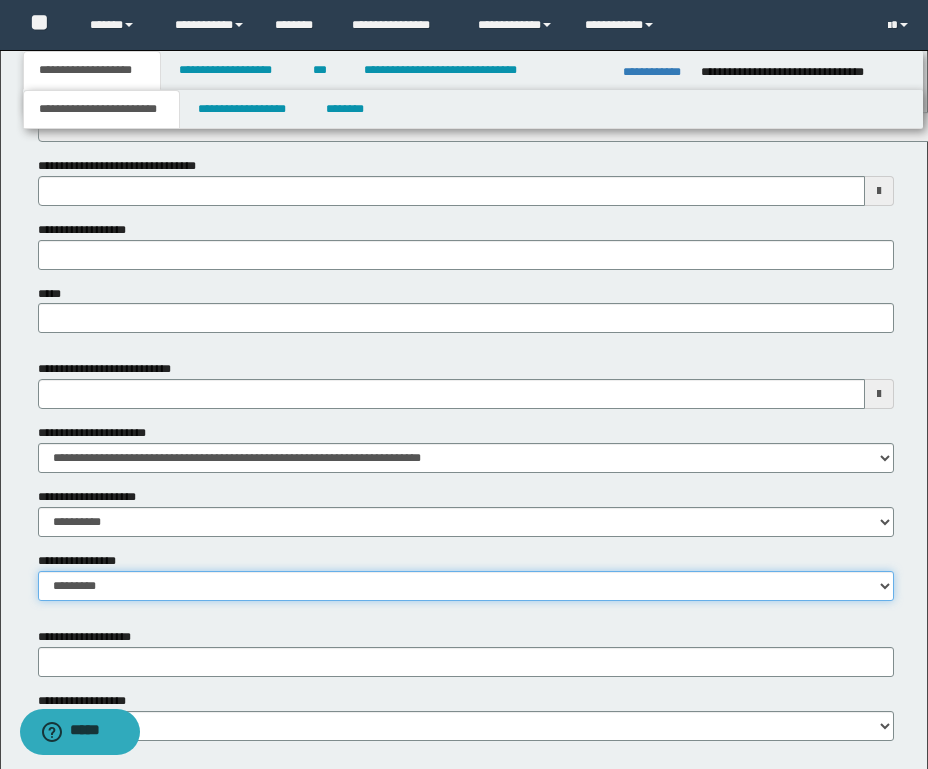 click on "**********" at bounding box center [466, 586] 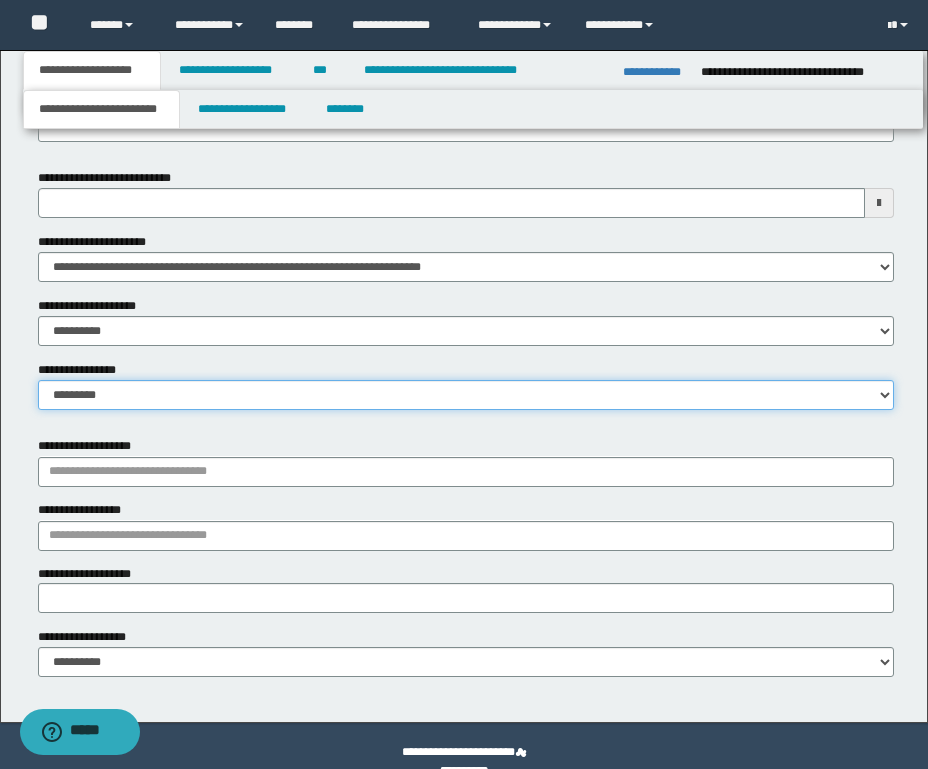 scroll, scrollTop: 1023, scrollLeft: 0, axis: vertical 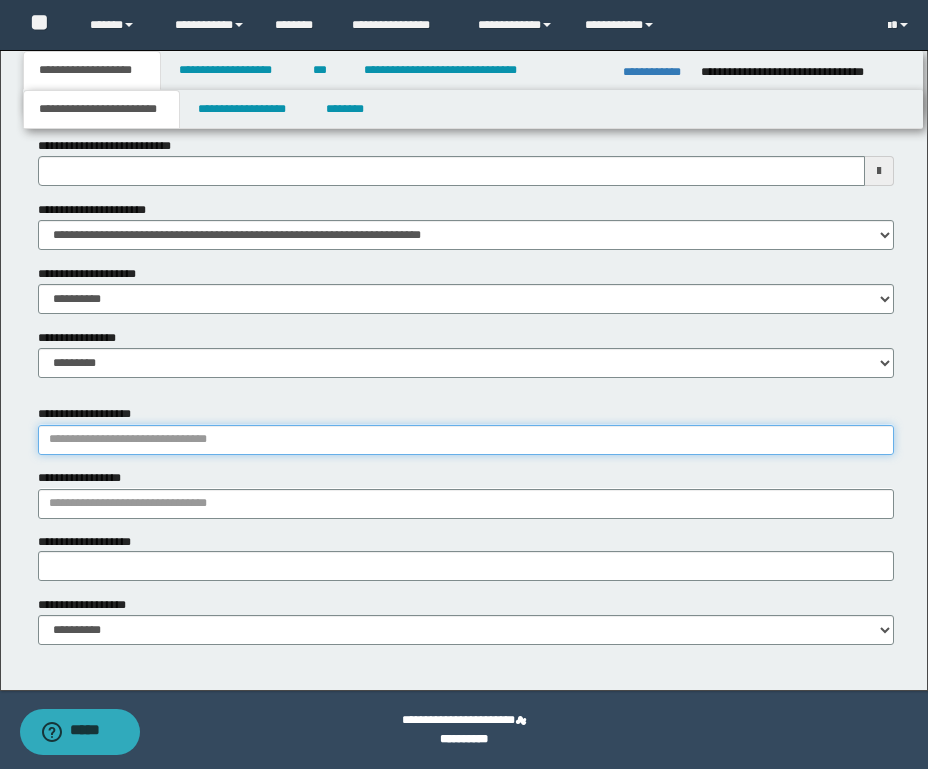 click on "**********" at bounding box center [466, 440] 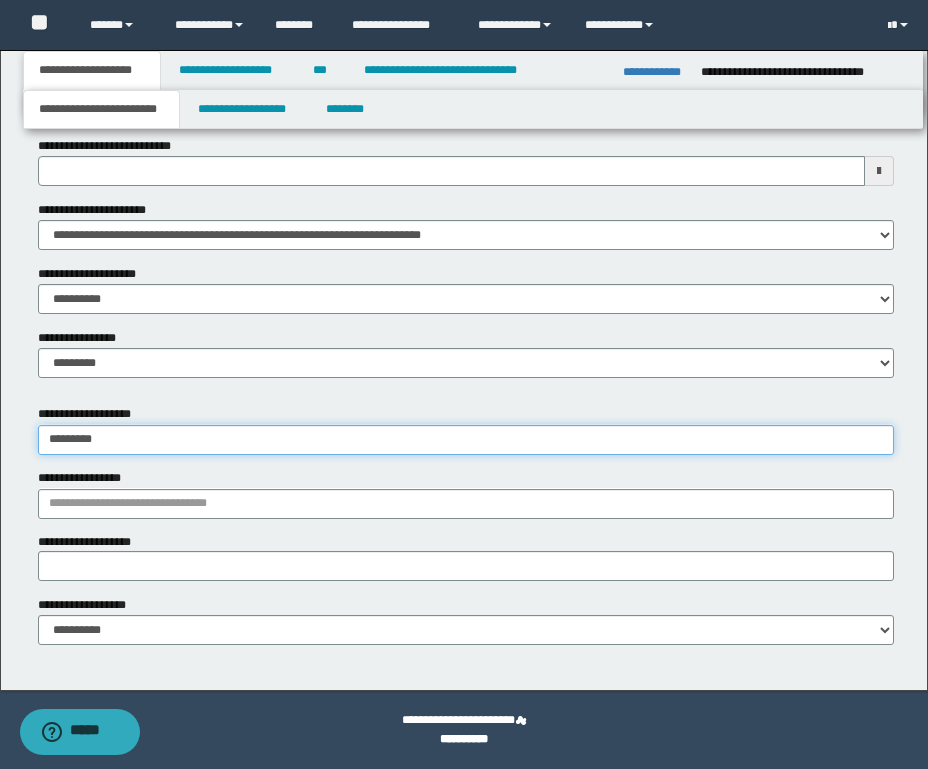 type on "********" 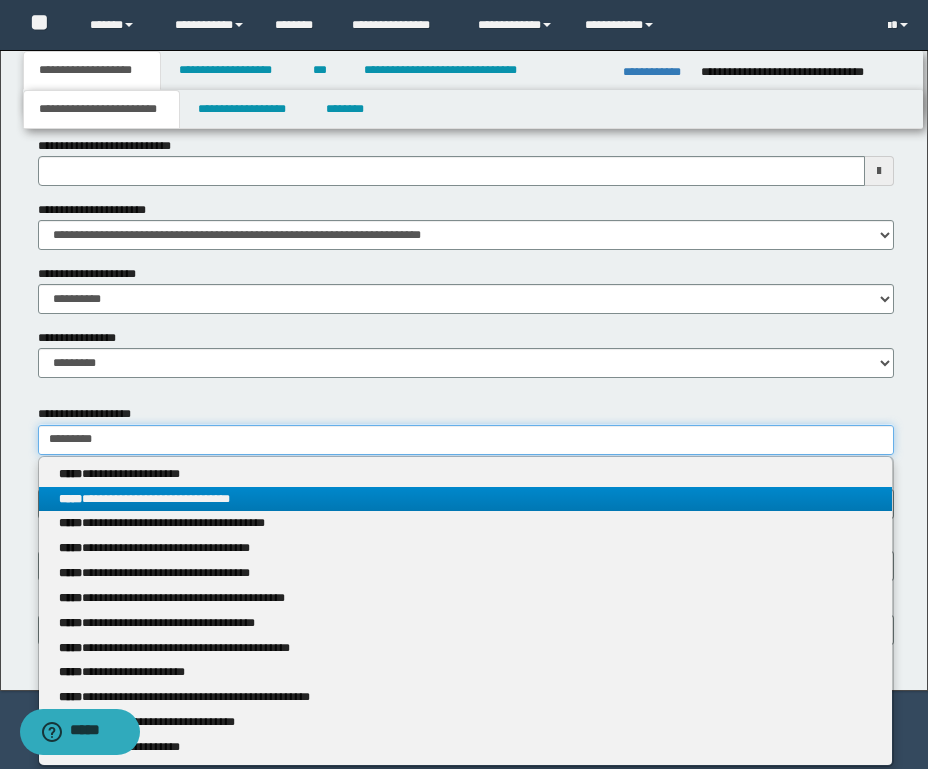type on "********" 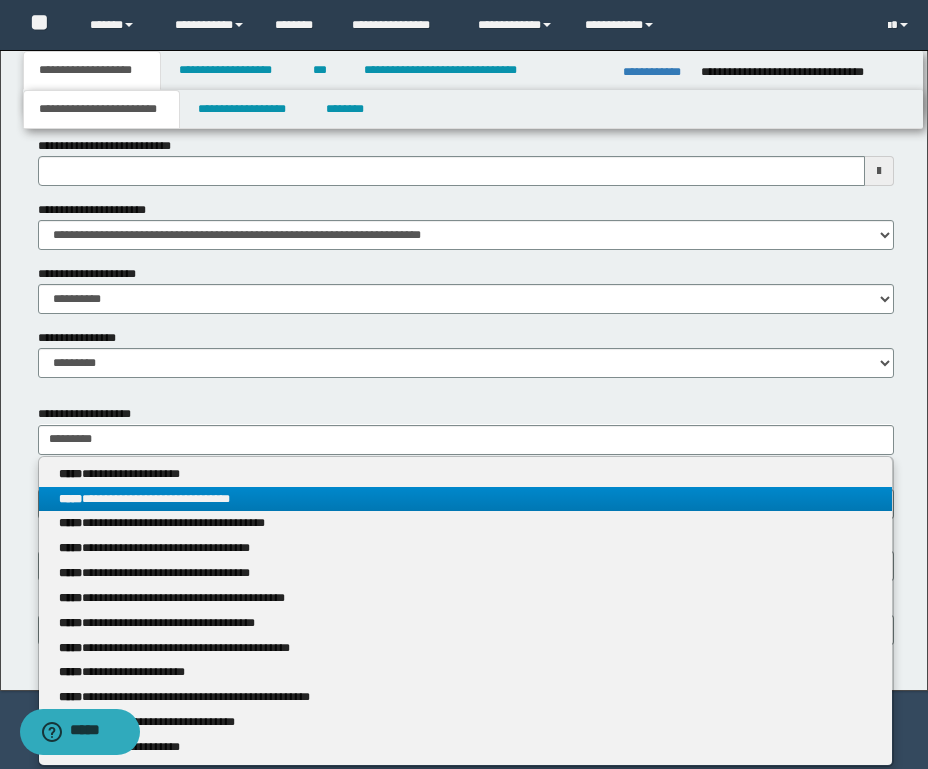 click on "**********" at bounding box center (465, 499) 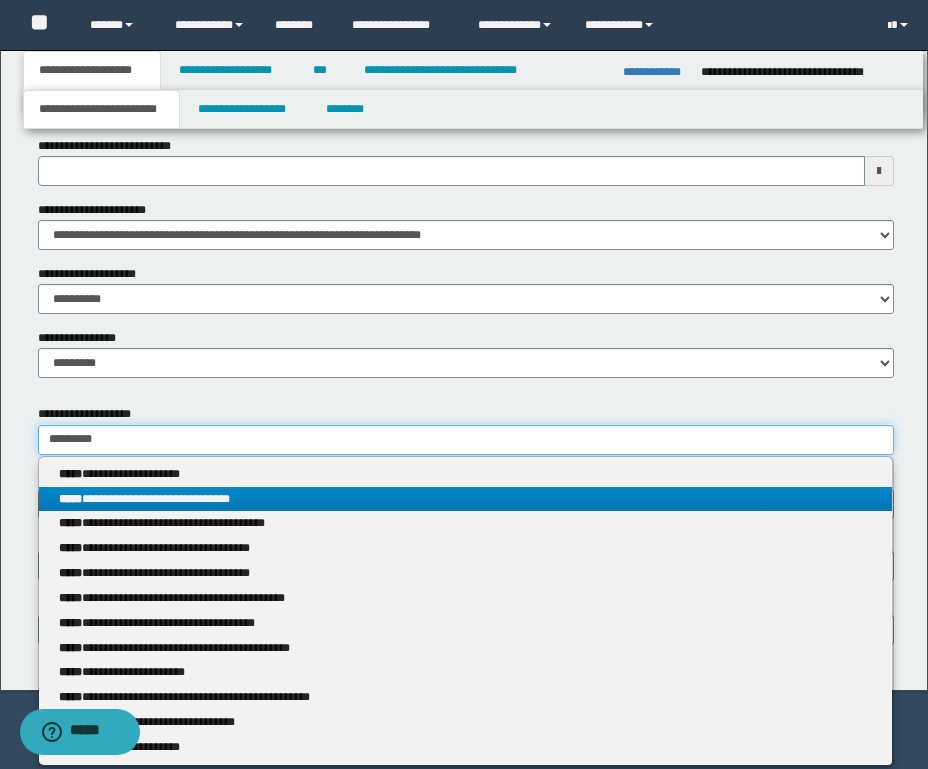 type 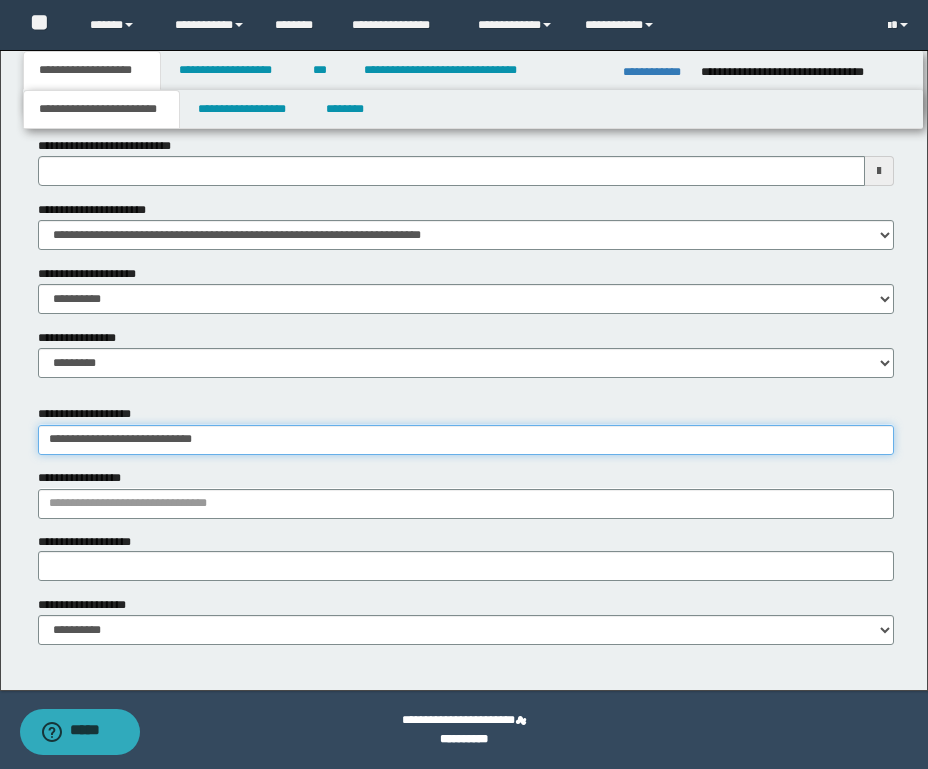 type on "**********" 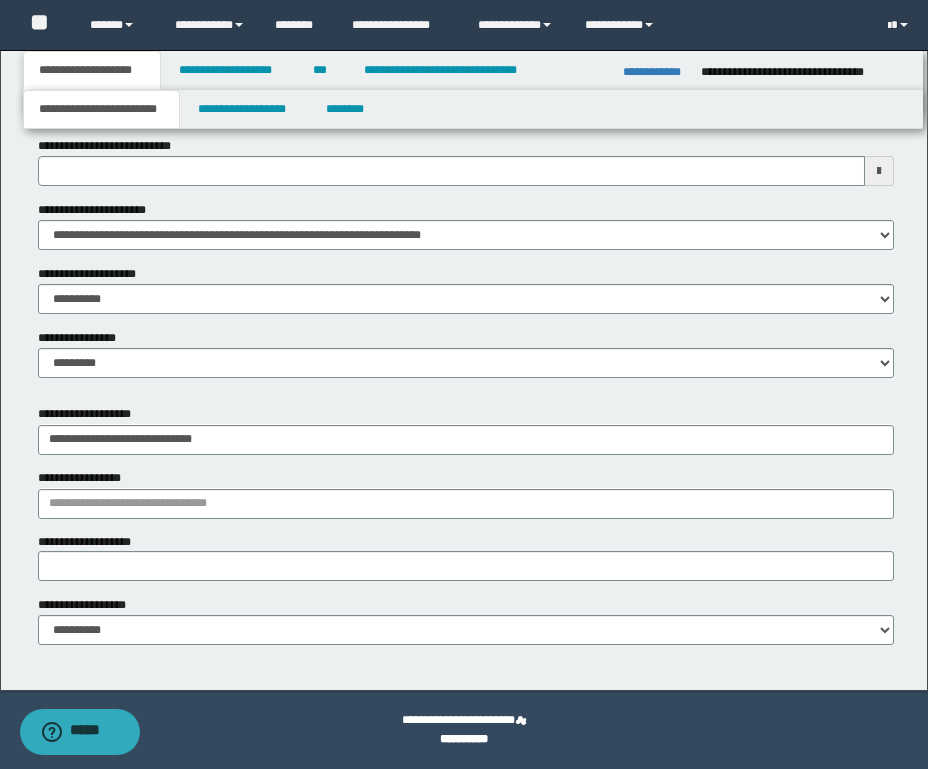 click on "**********" at bounding box center (0, 0) 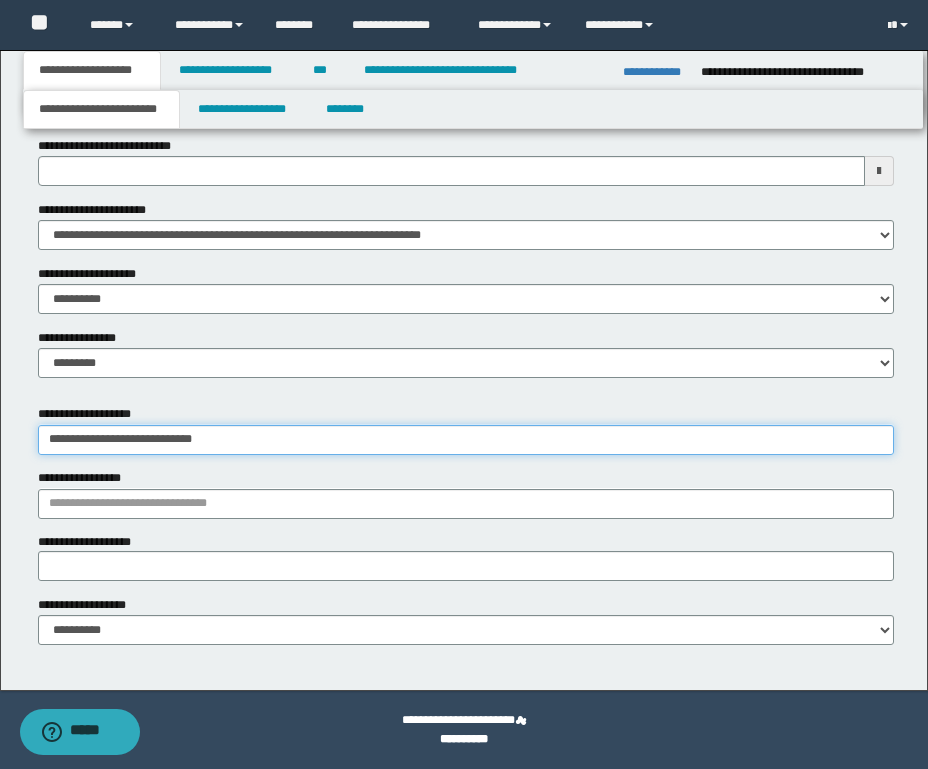 type 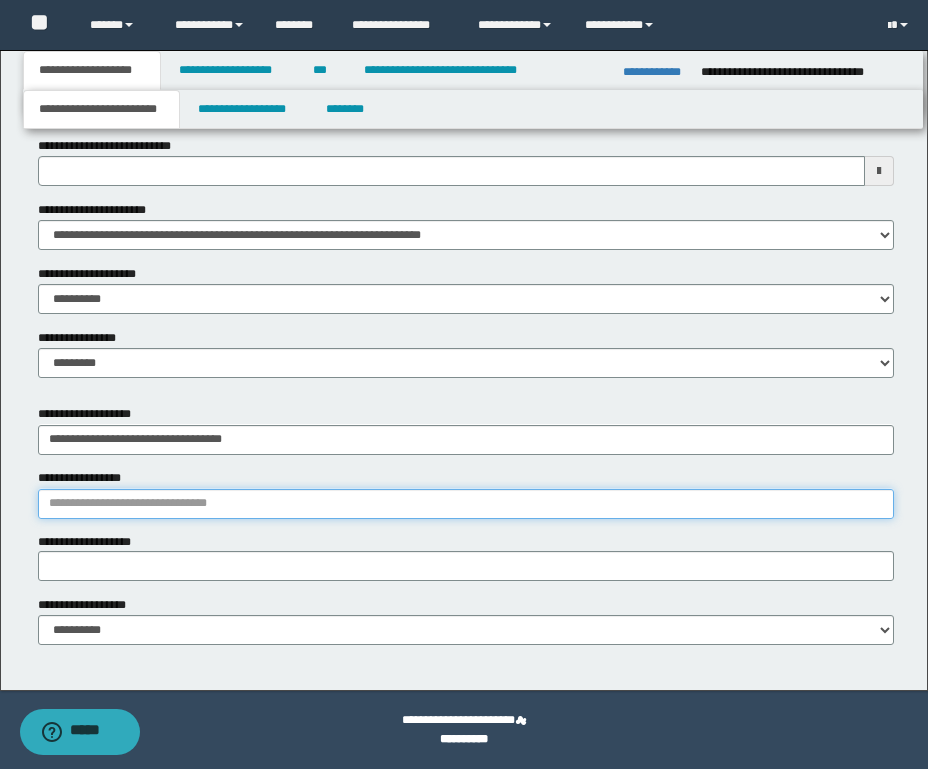 click on "**********" at bounding box center [466, 504] 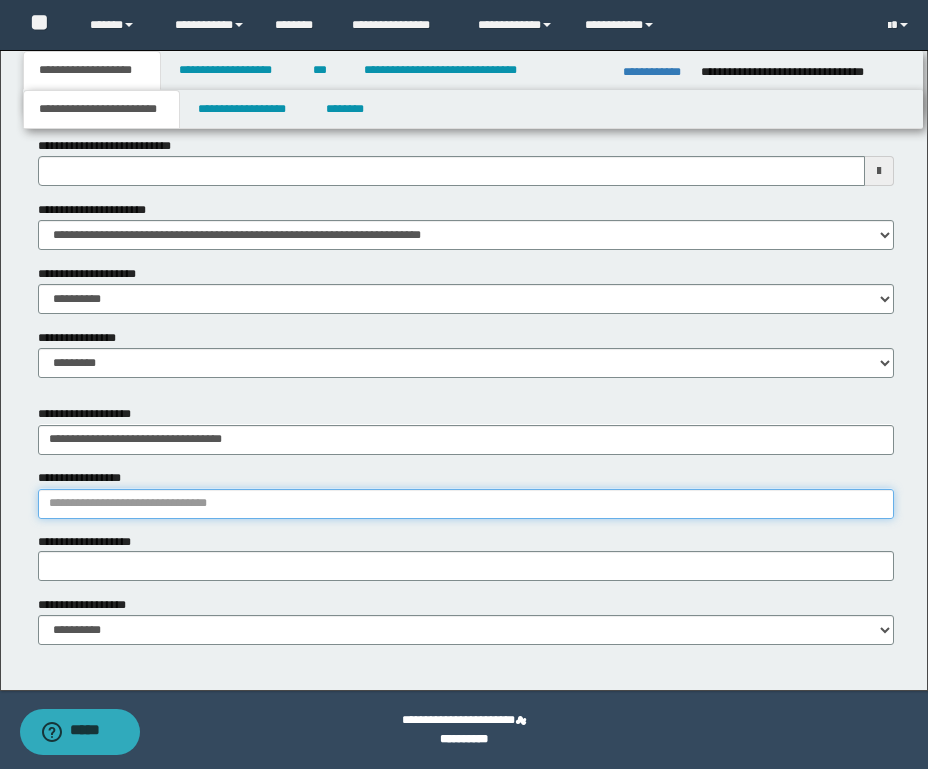 paste on "**********" 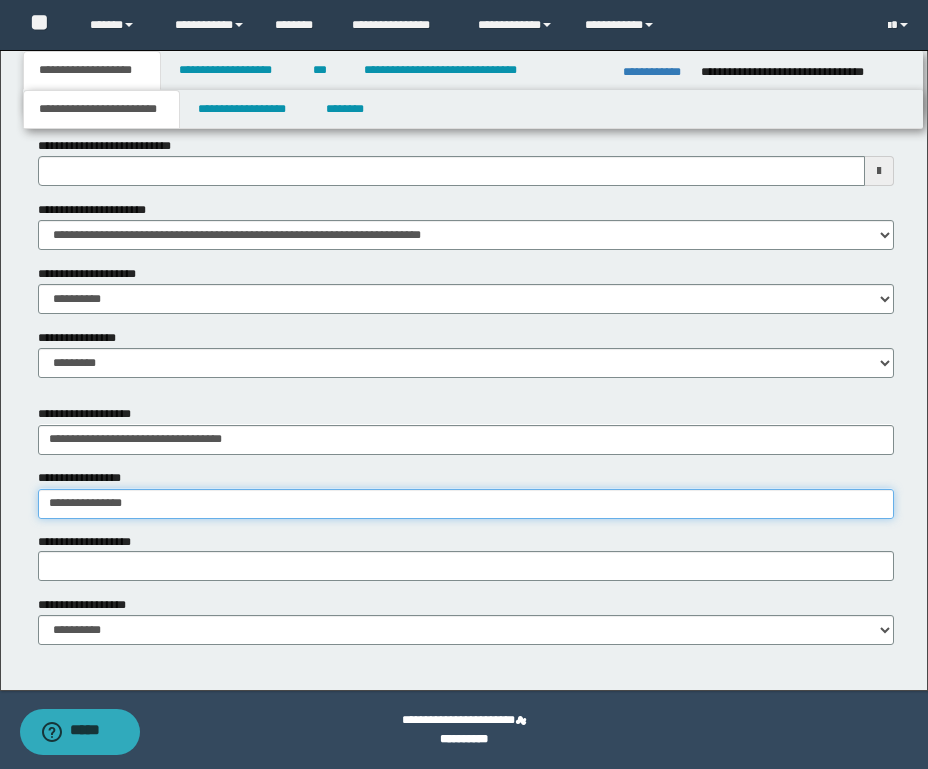 type on "**********" 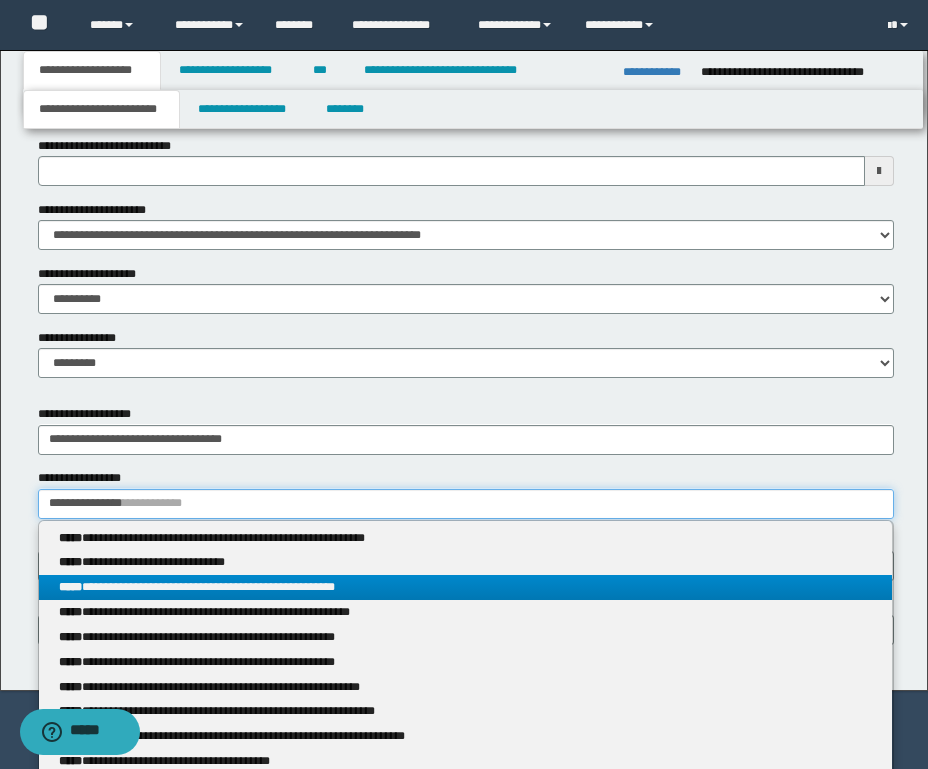 type on "**********" 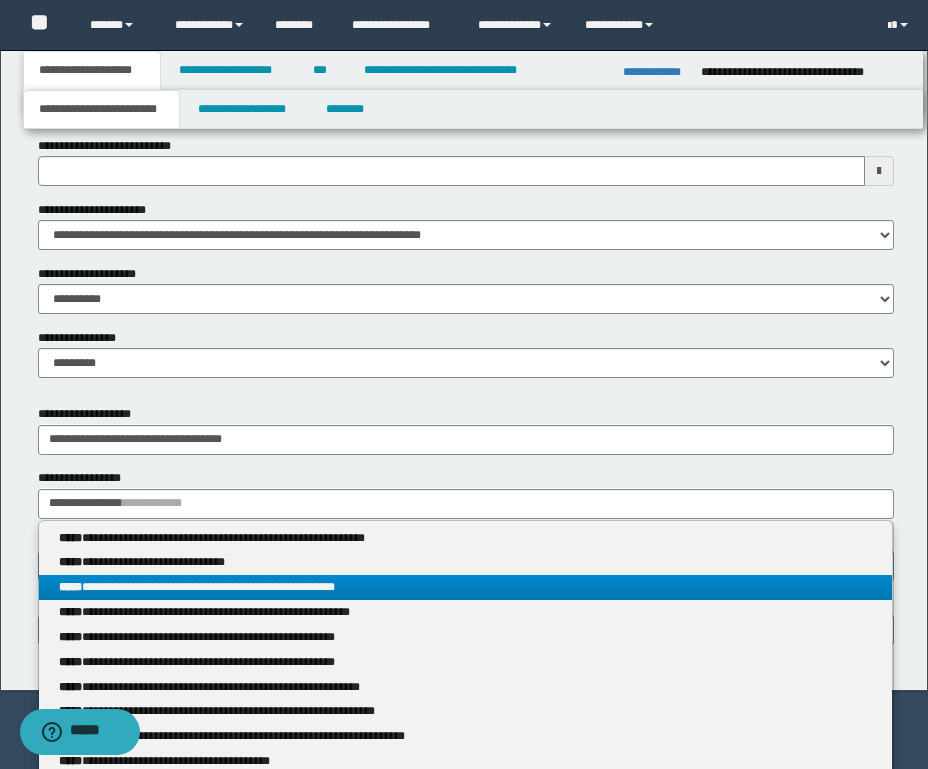 click on "**********" at bounding box center (465, 587) 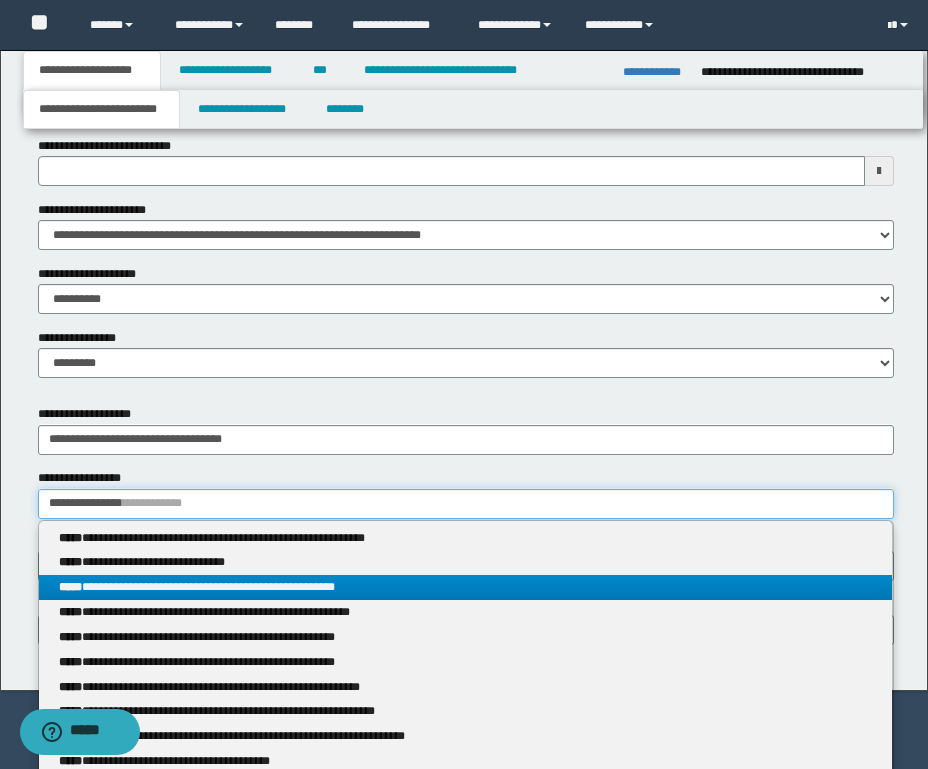 type 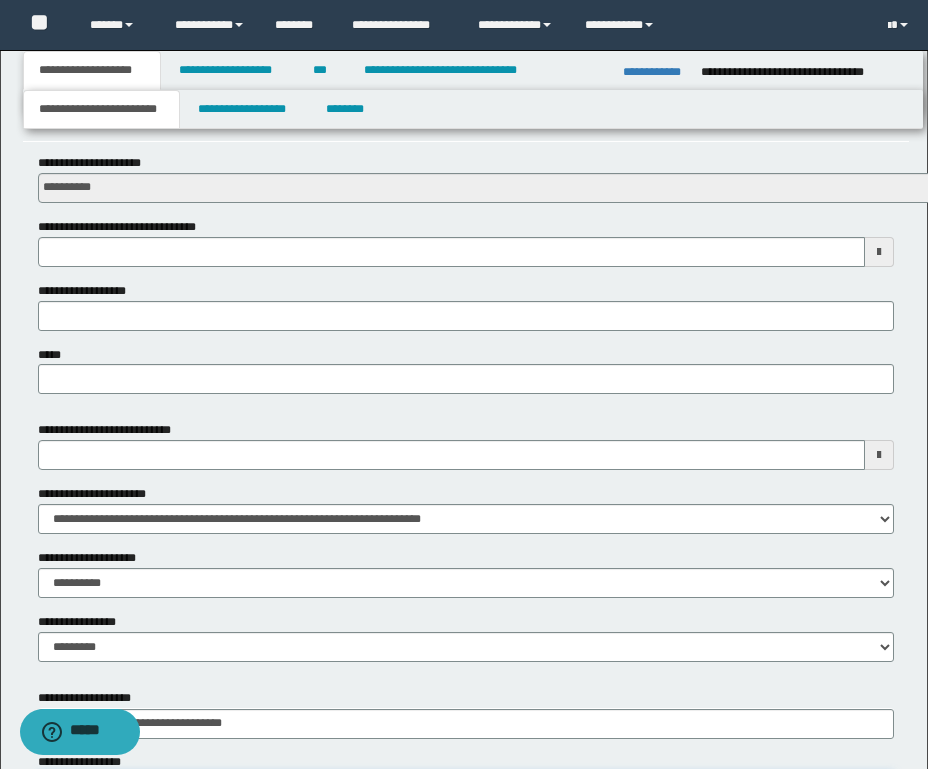 scroll, scrollTop: 723, scrollLeft: 0, axis: vertical 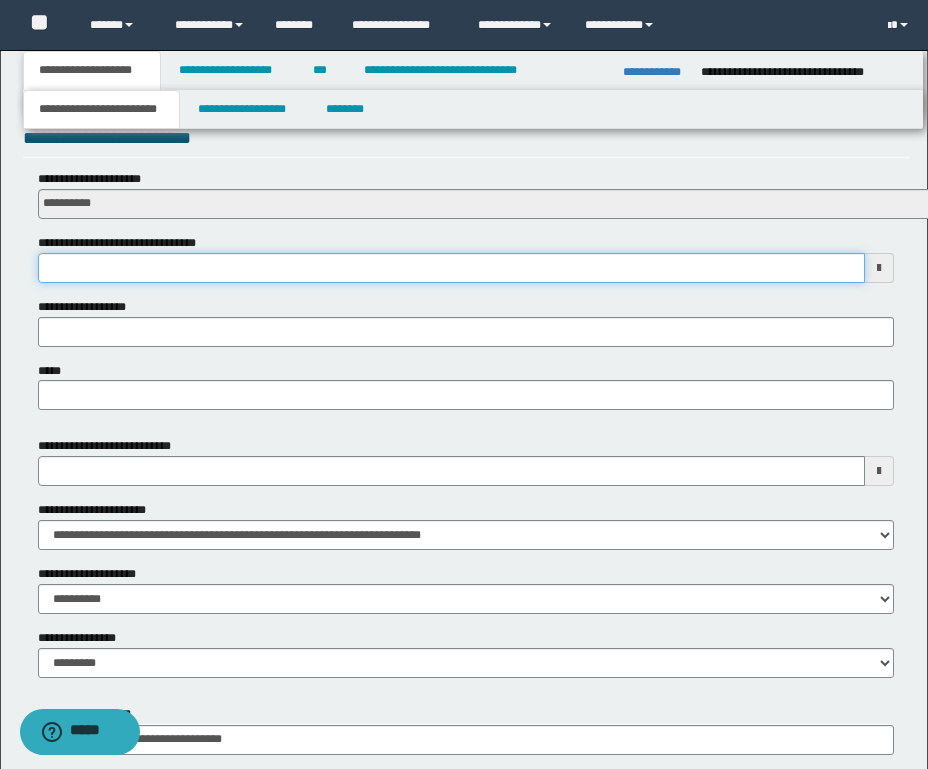 click on "**********" at bounding box center [451, 268] 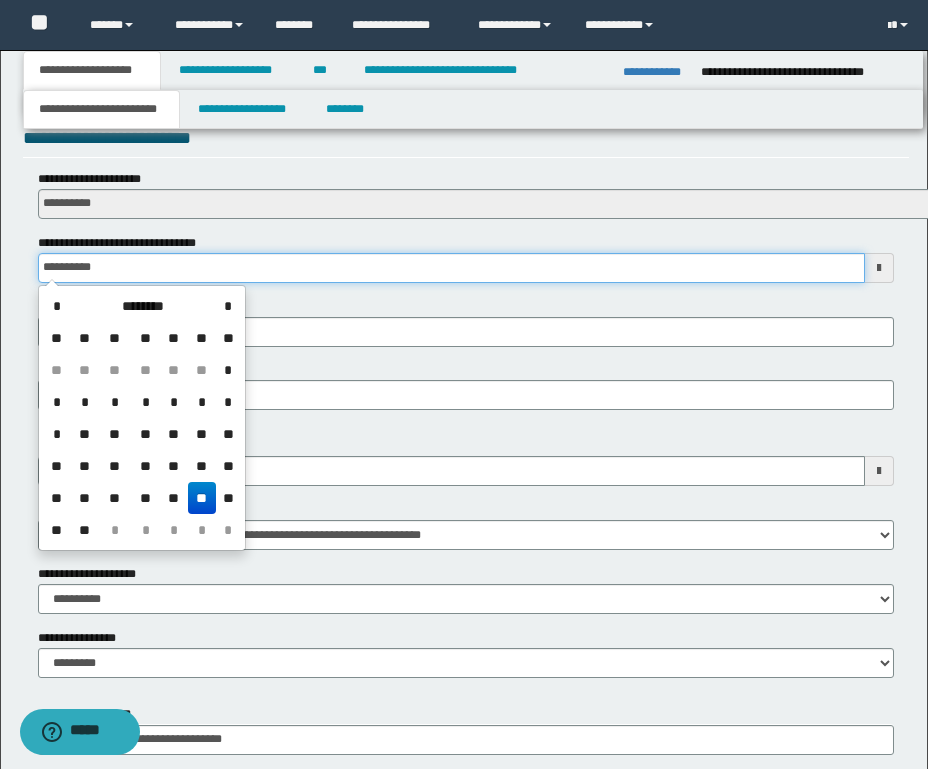 type on "**********" 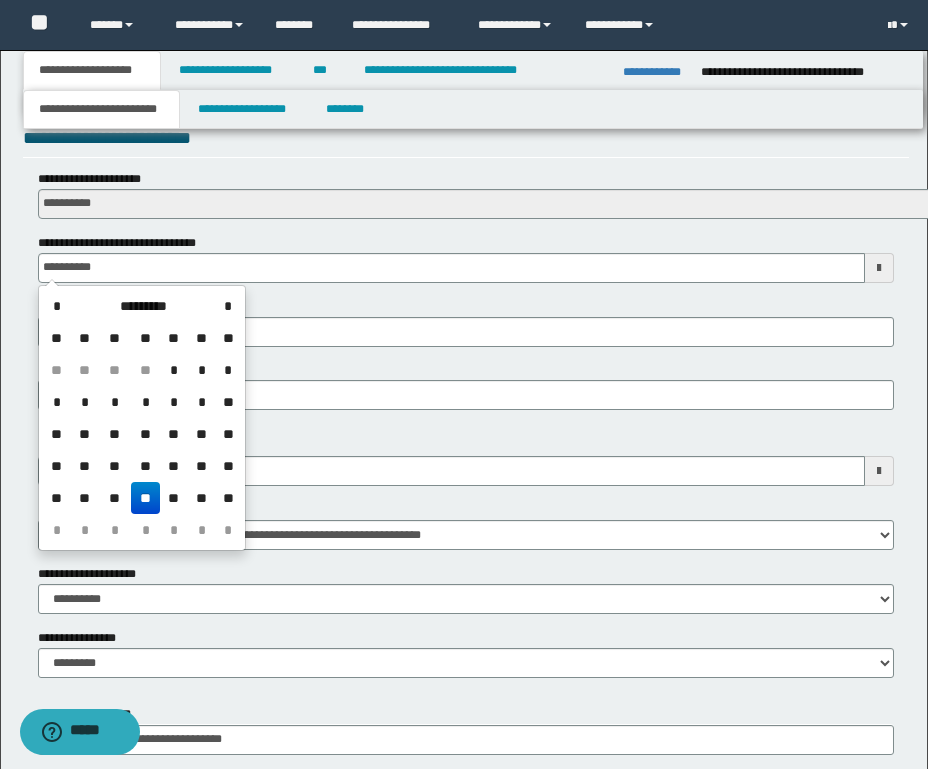 click on "**" at bounding box center [145, 498] 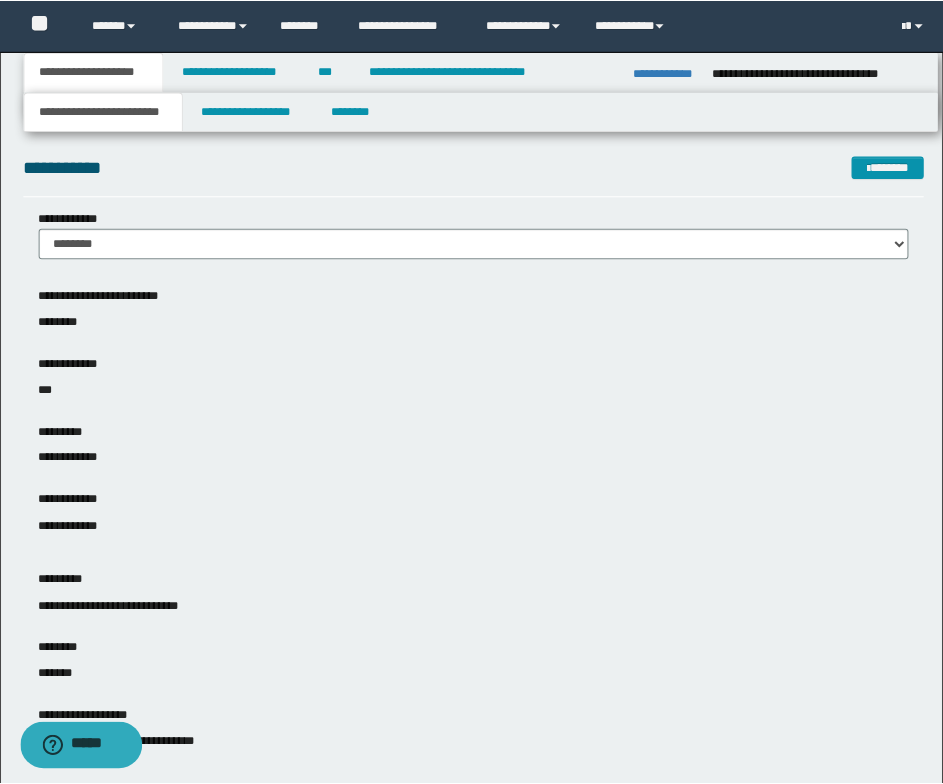 scroll, scrollTop: 0, scrollLeft: 0, axis: both 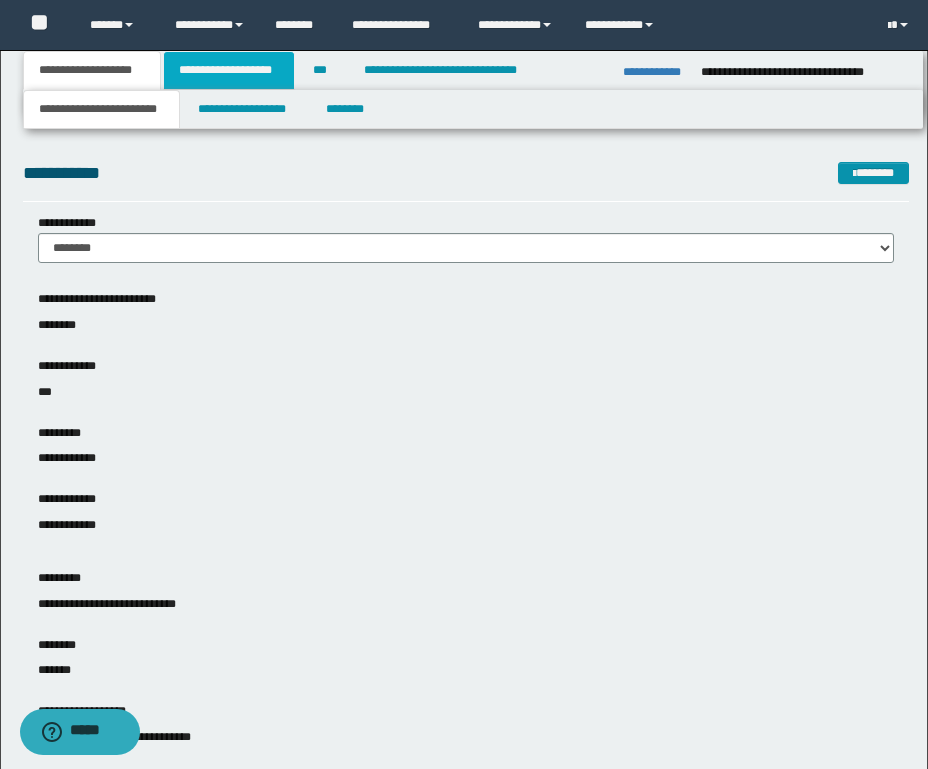 click on "**********" at bounding box center (229, 70) 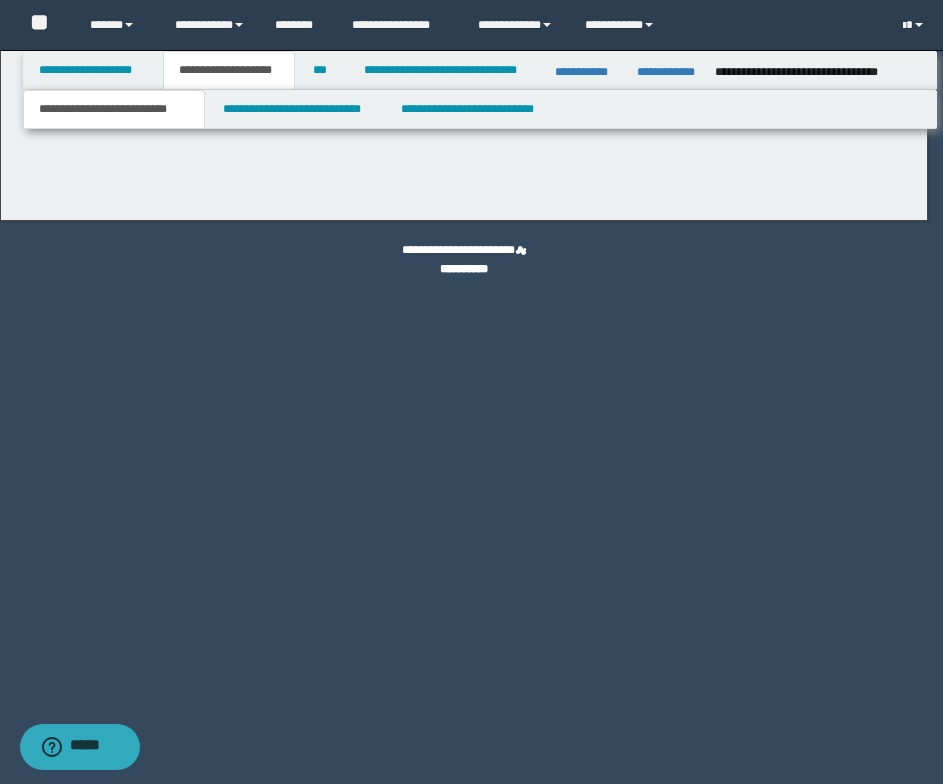 scroll, scrollTop: 0, scrollLeft: 0, axis: both 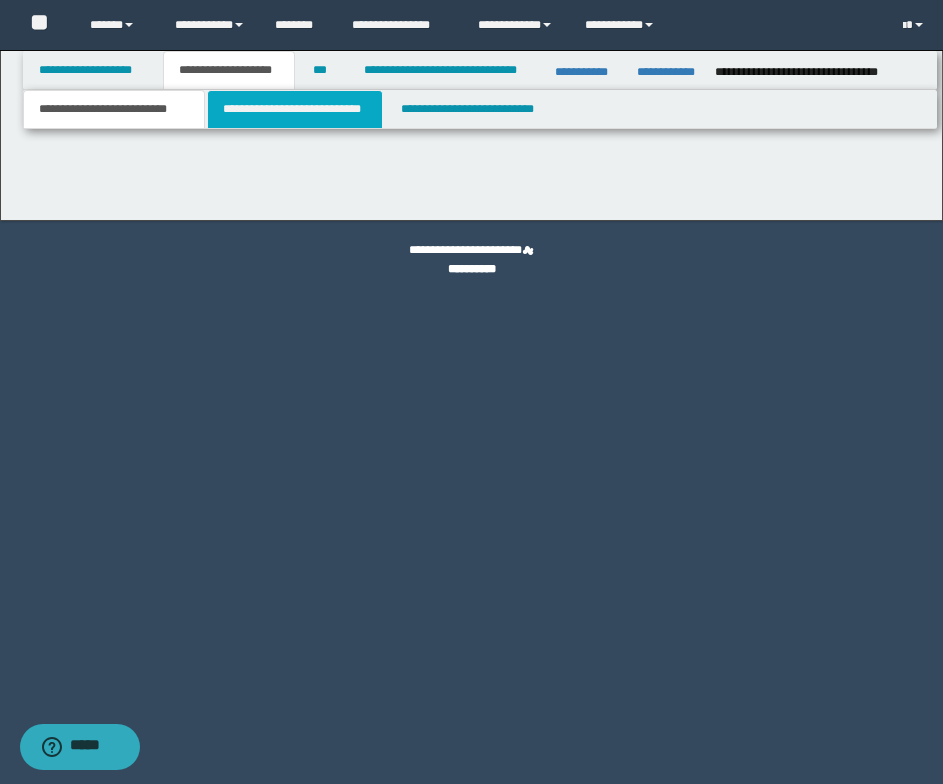 click on "**********" at bounding box center (295, 109) 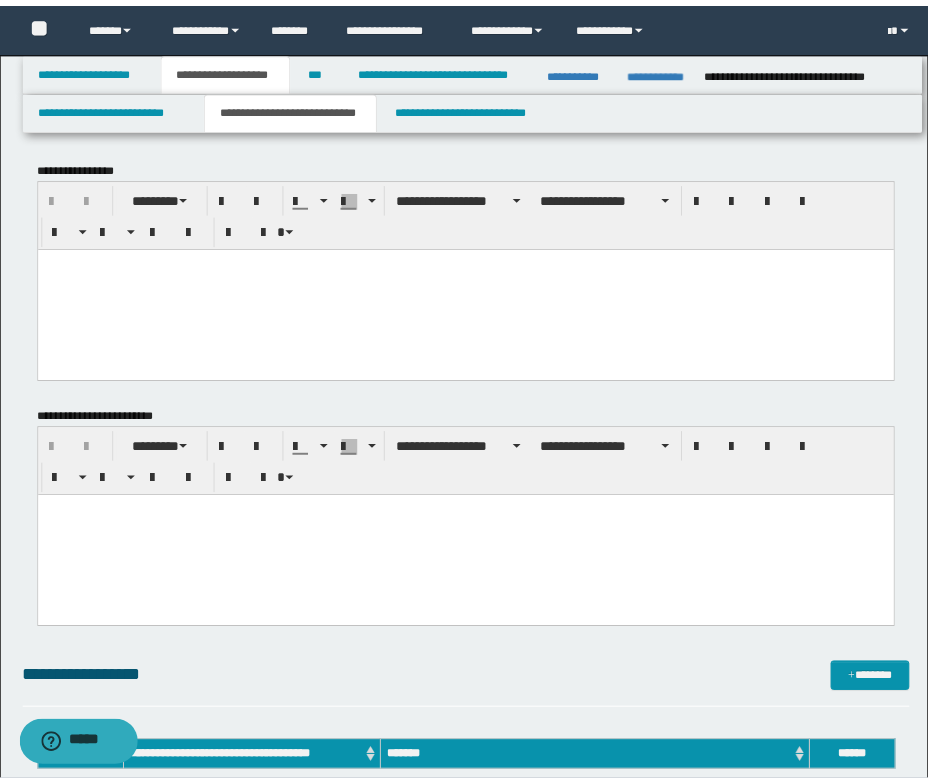 scroll, scrollTop: 0, scrollLeft: 0, axis: both 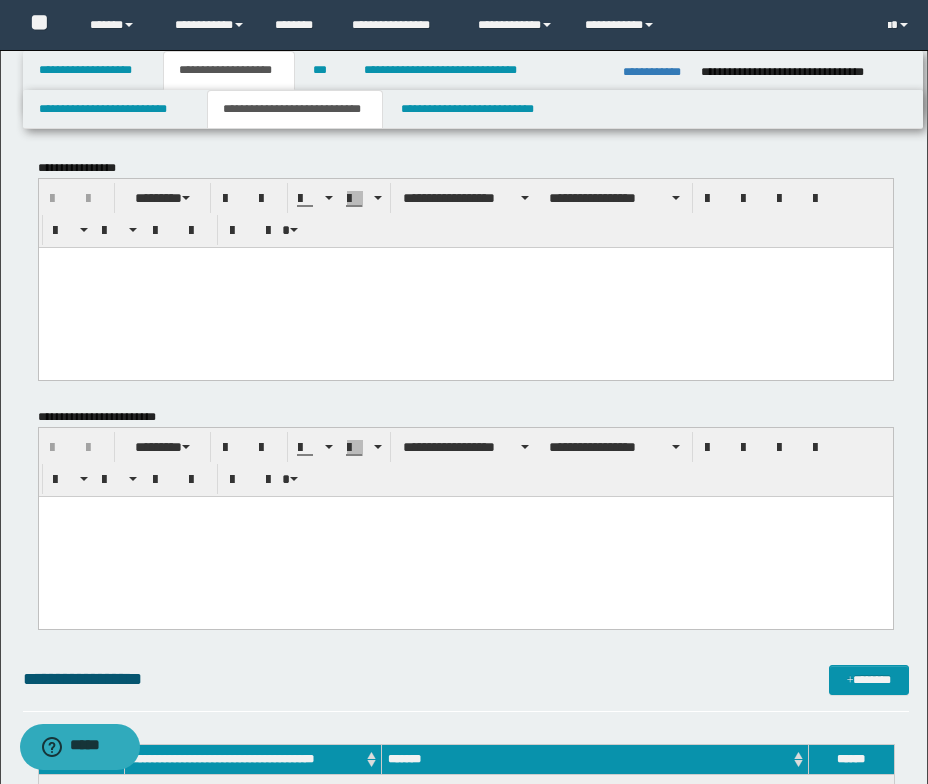 click at bounding box center [465, 262] 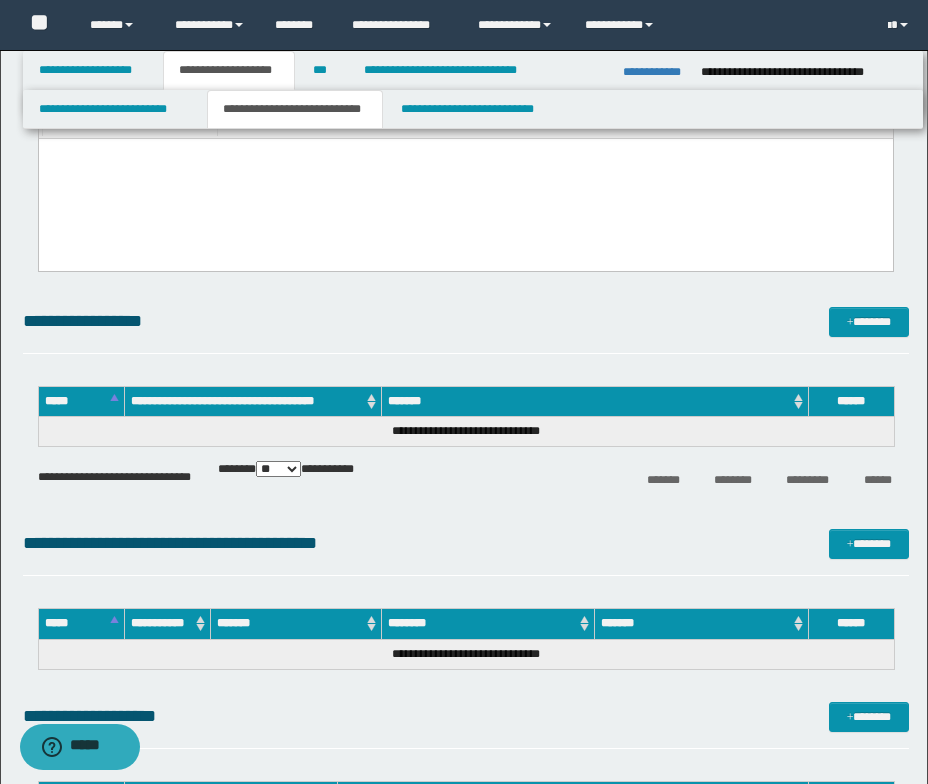 scroll, scrollTop: 3322, scrollLeft: 0, axis: vertical 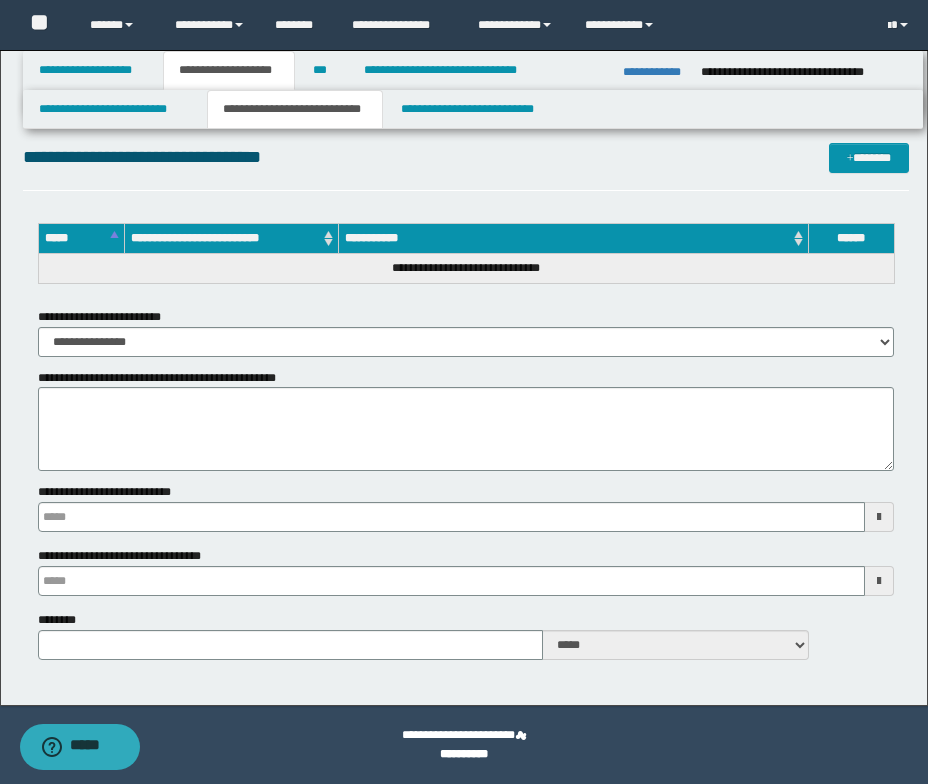 drag, startPoint x: 46, startPoint y: -3057, endPoint x: 319, endPoint y: 840, distance: 3906.5505 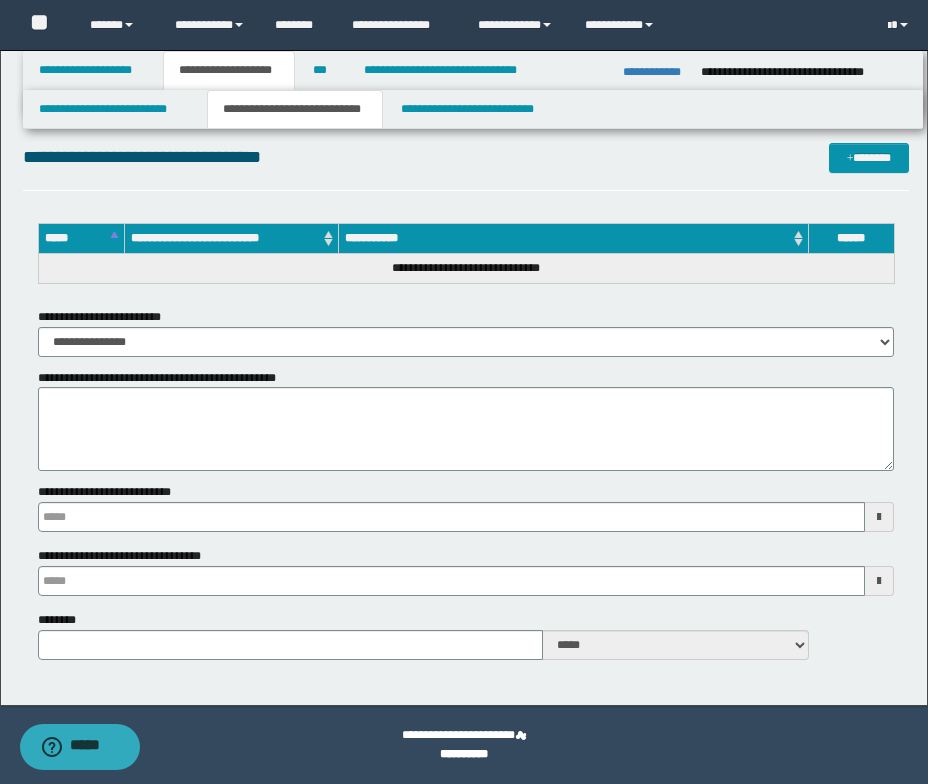 click on "**********" at bounding box center (465, -2120) 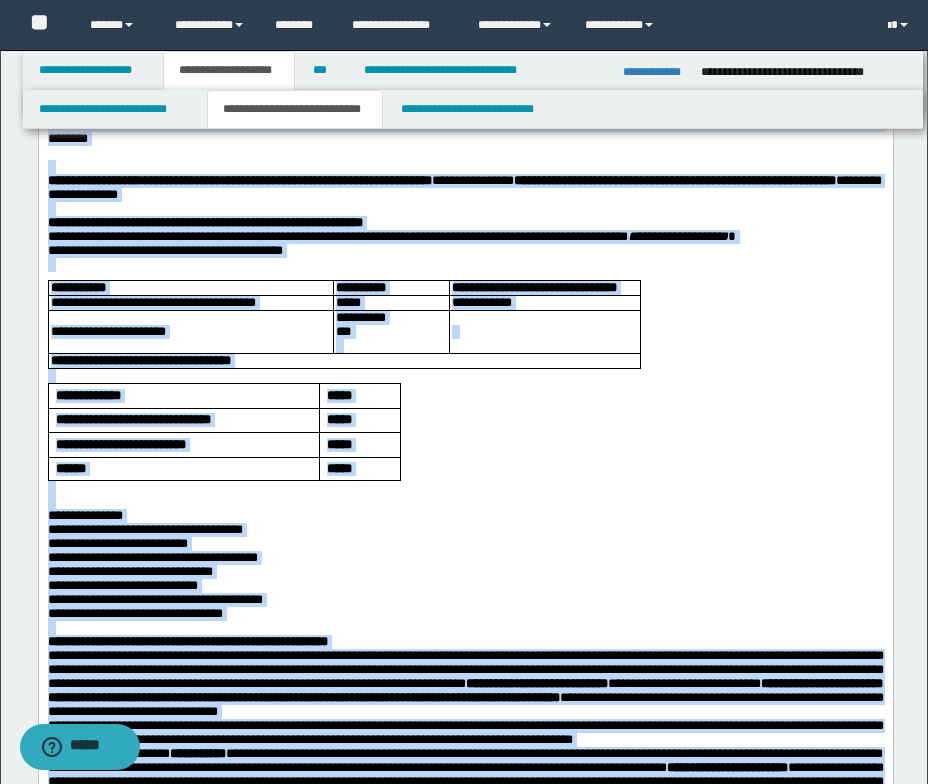 scroll, scrollTop: 0, scrollLeft: 0, axis: both 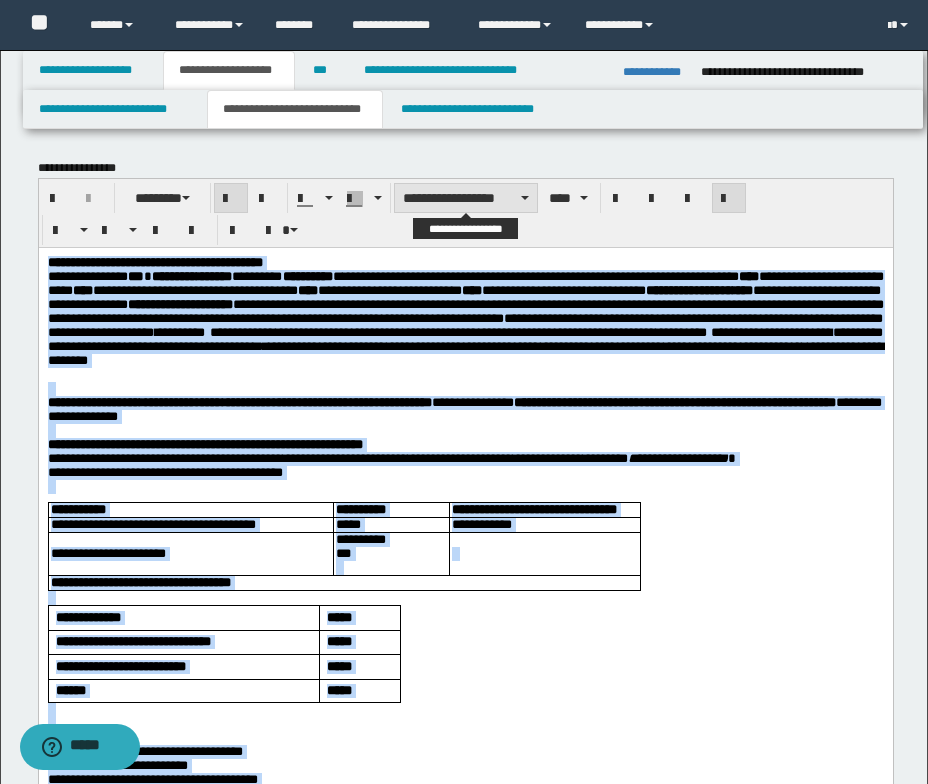 click at bounding box center (525, 198) 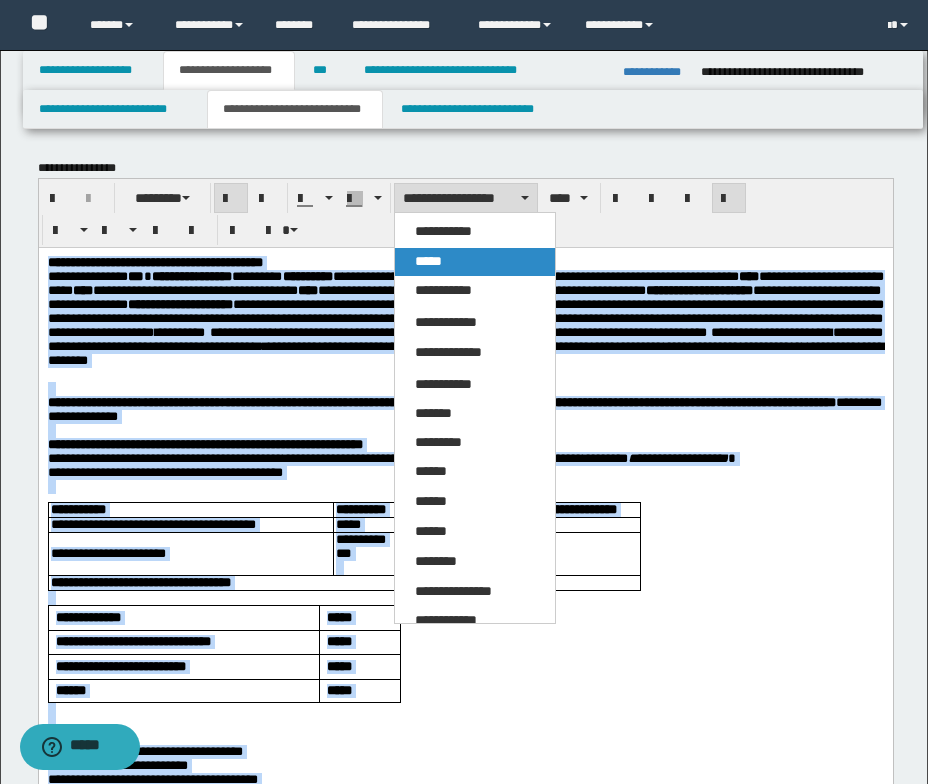 click on "*****" at bounding box center [475, 262] 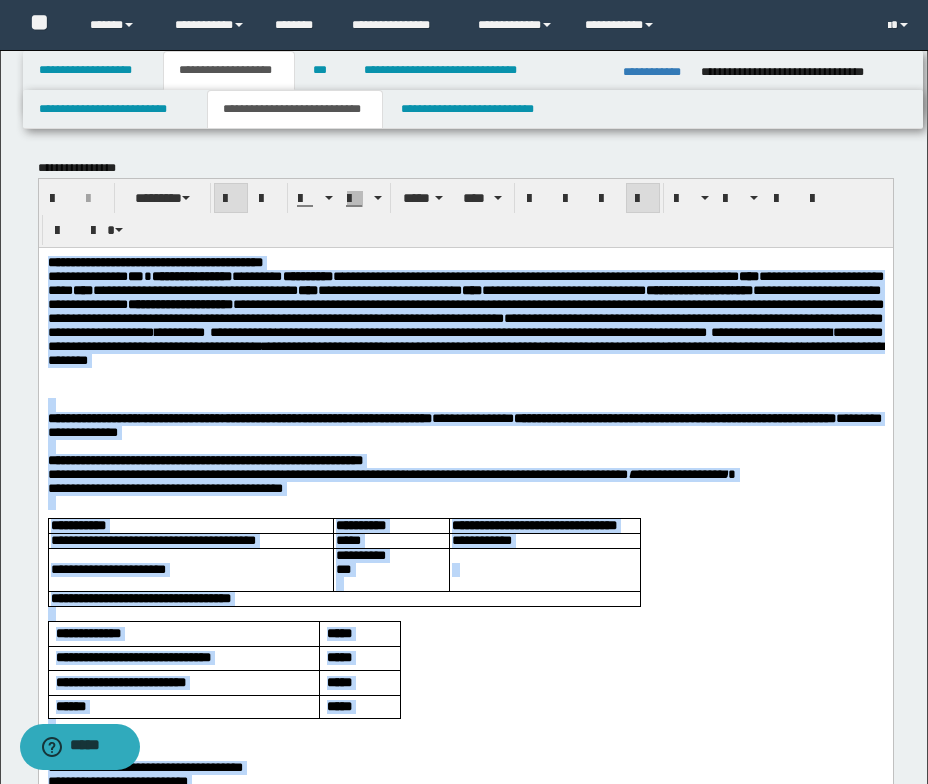 click on "**********" at bounding box center [465, 460] 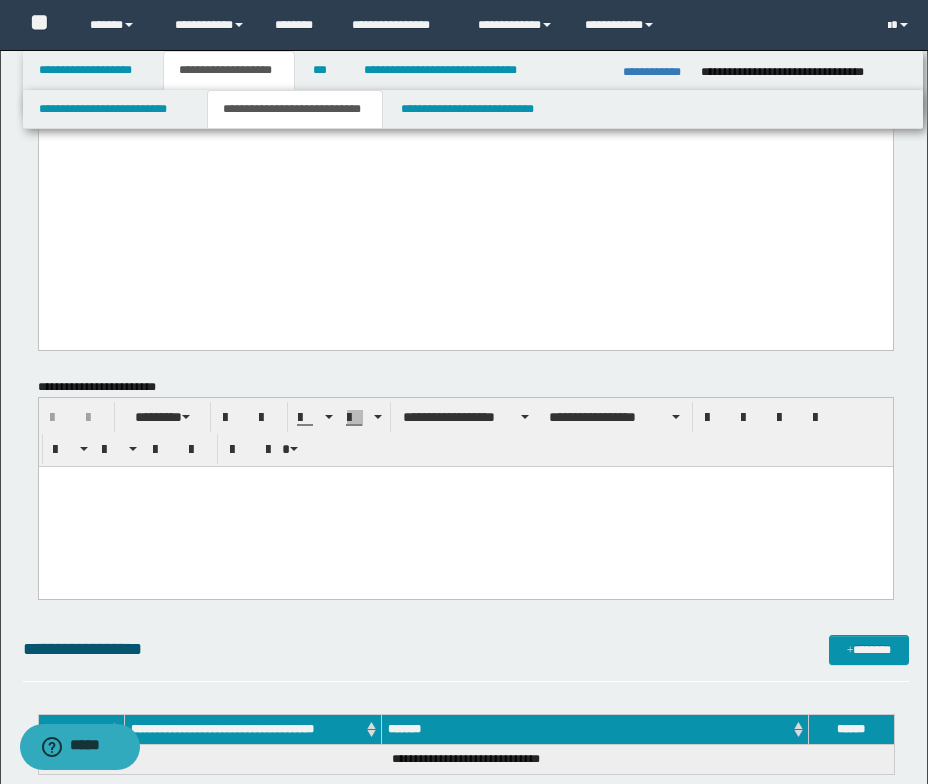 scroll, scrollTop: 2400, scrollLeft: 0, axis: vertical 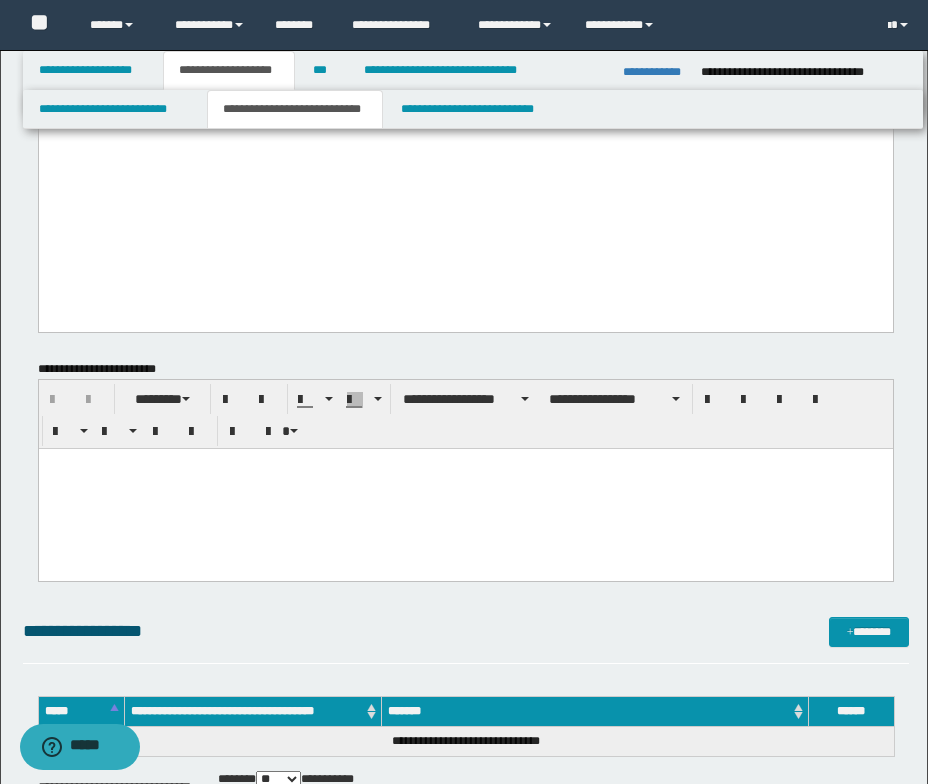 click at bounding box center (465, 463) 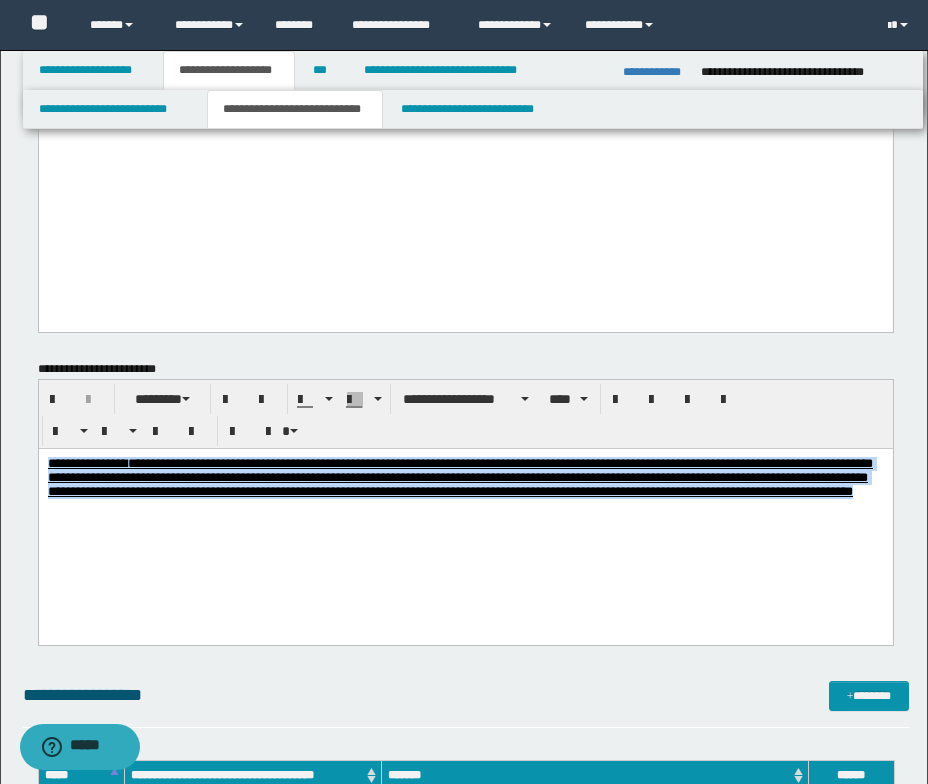 drag, startPoint x: 188, startPoint y: 513, endPoint x: 40, endPoint y: 451, distance: 160.46184 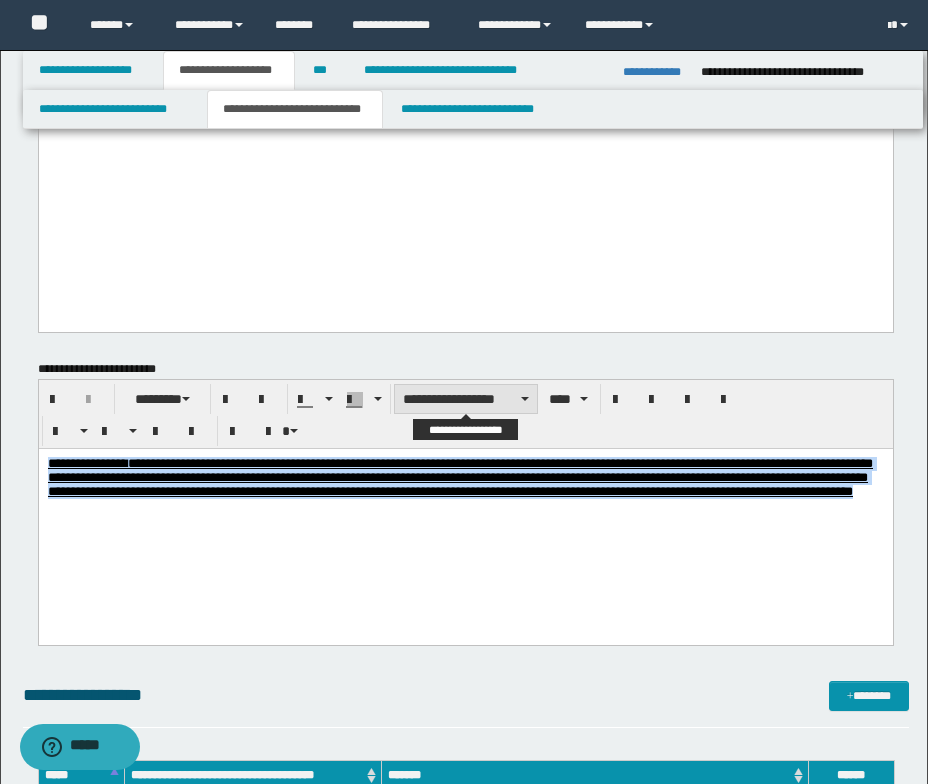 click on "**********" at bounding box center (466, 399) 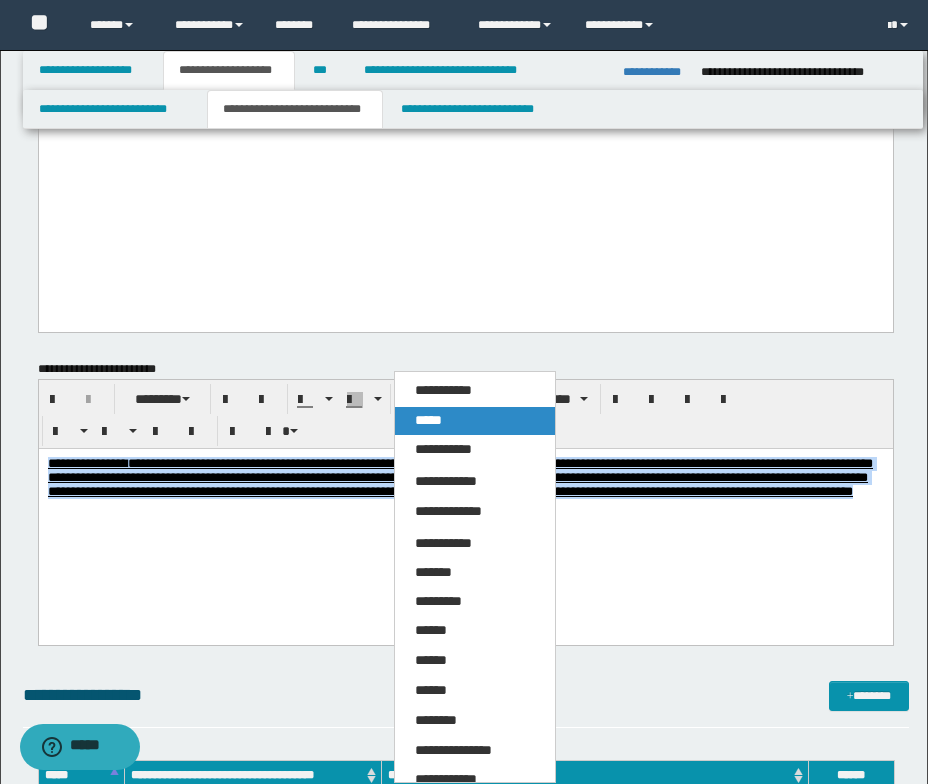 click on "*****" at bounding box center (475, 421) 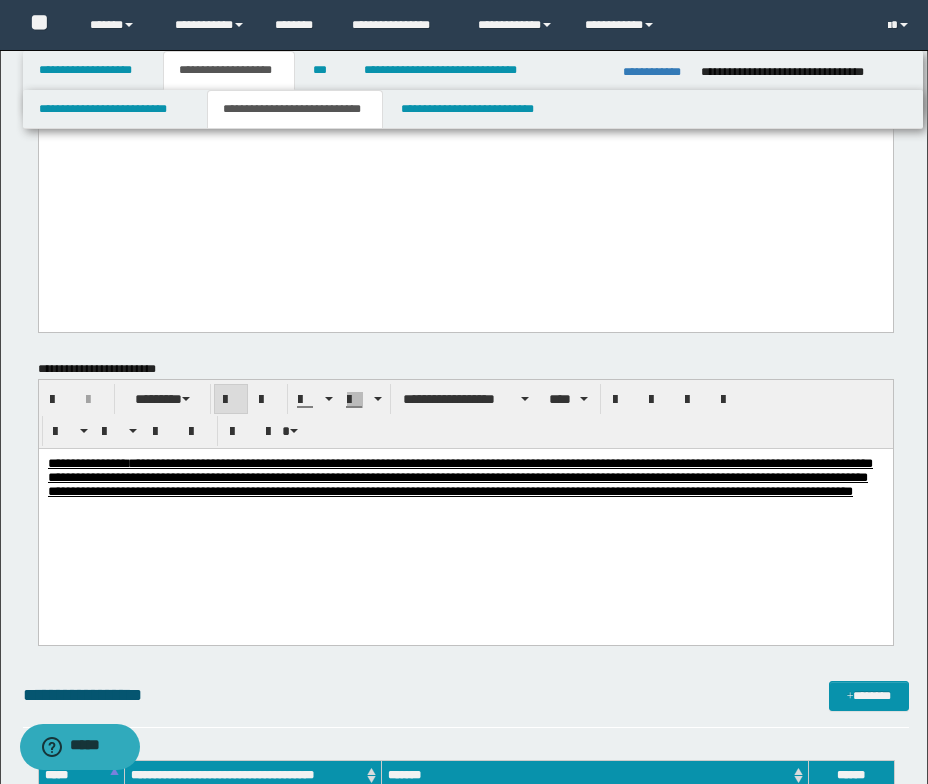 click on "**********" at bounding box center (465, 509) 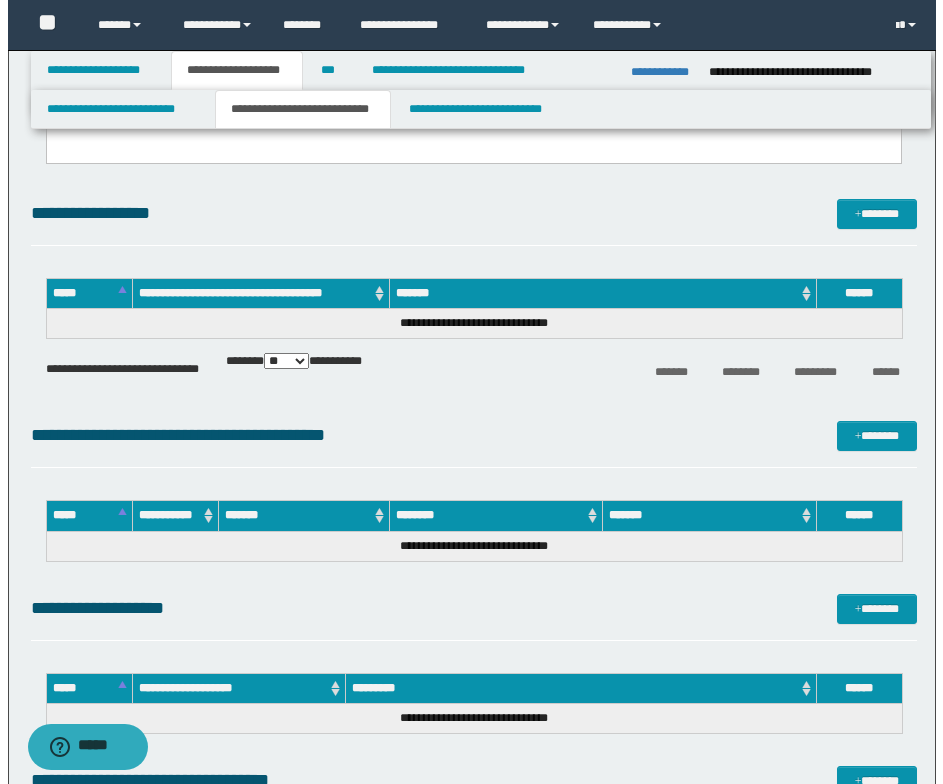 scroll, scrollTop: 2900, scrollLeft: 0, axis: vertical 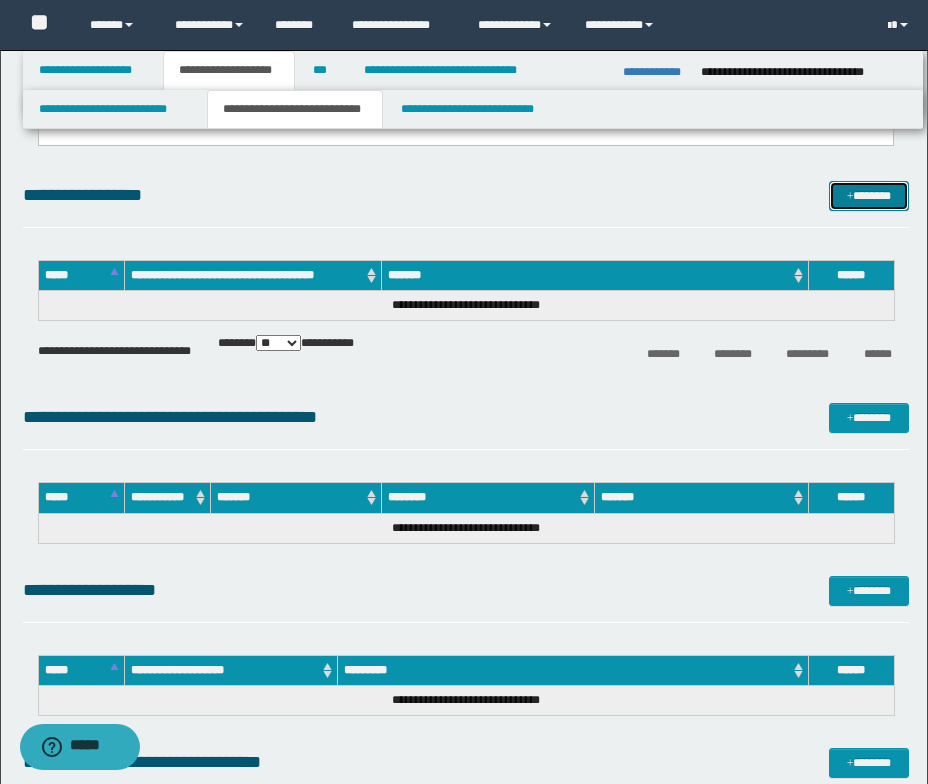 click at bounding box center (850, 197) 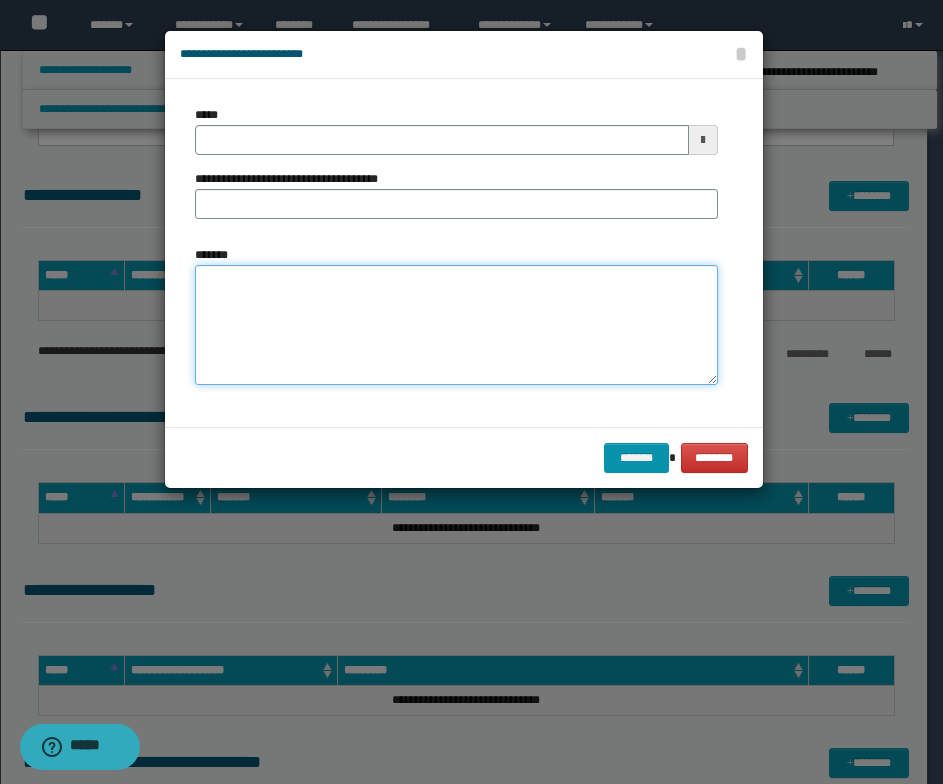 click on "*******" at bounding box center (456, 325) 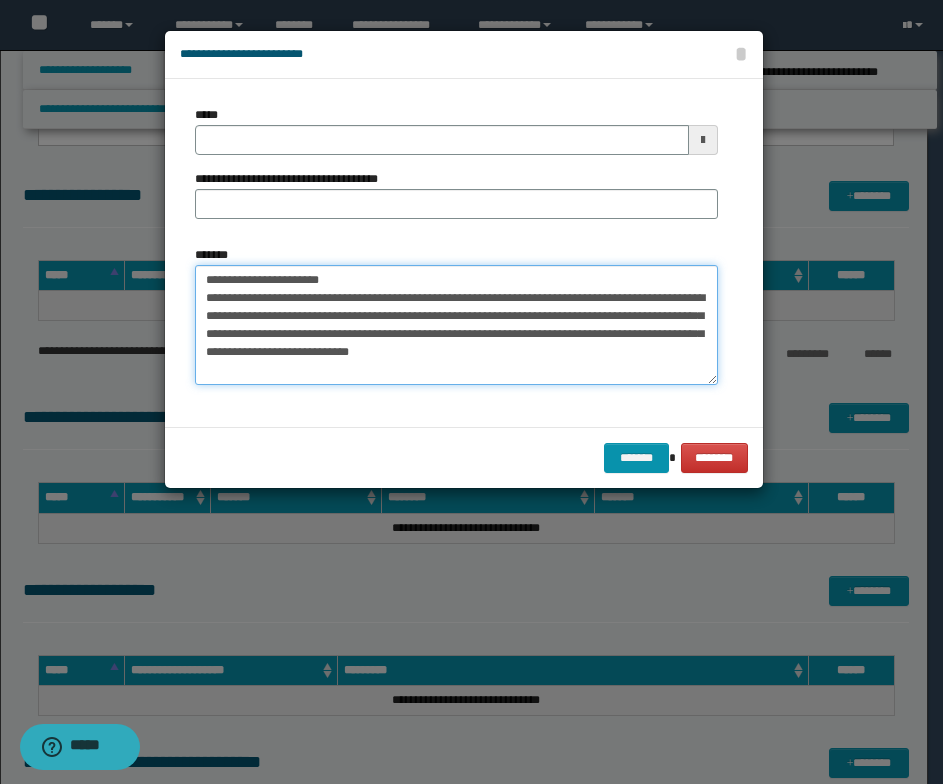 drag, startPoint x: 348, startPoint y: 281, endPoint x: 181, endPoint y: 276, distance: 167.07483 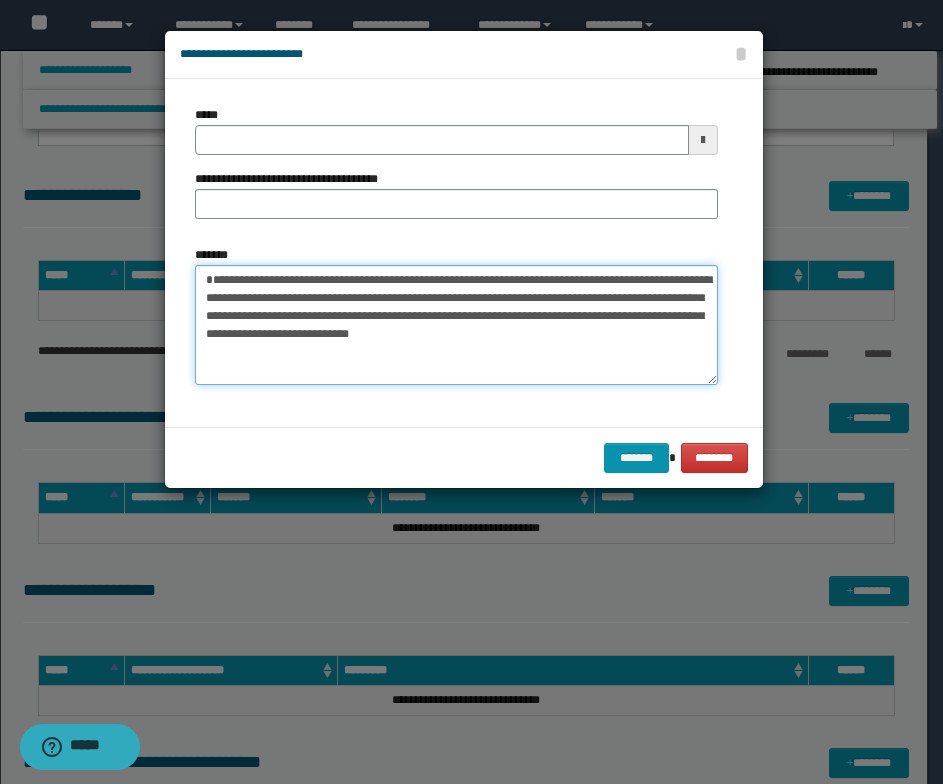 type on "**********" 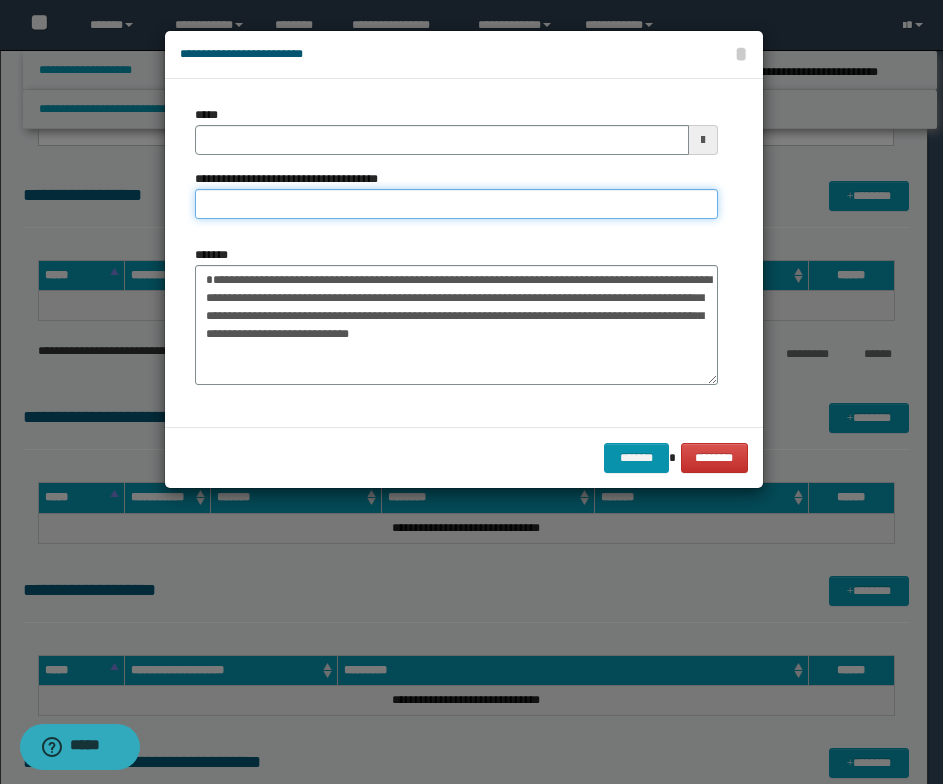click on "**********" at bounding box center (456, 204) 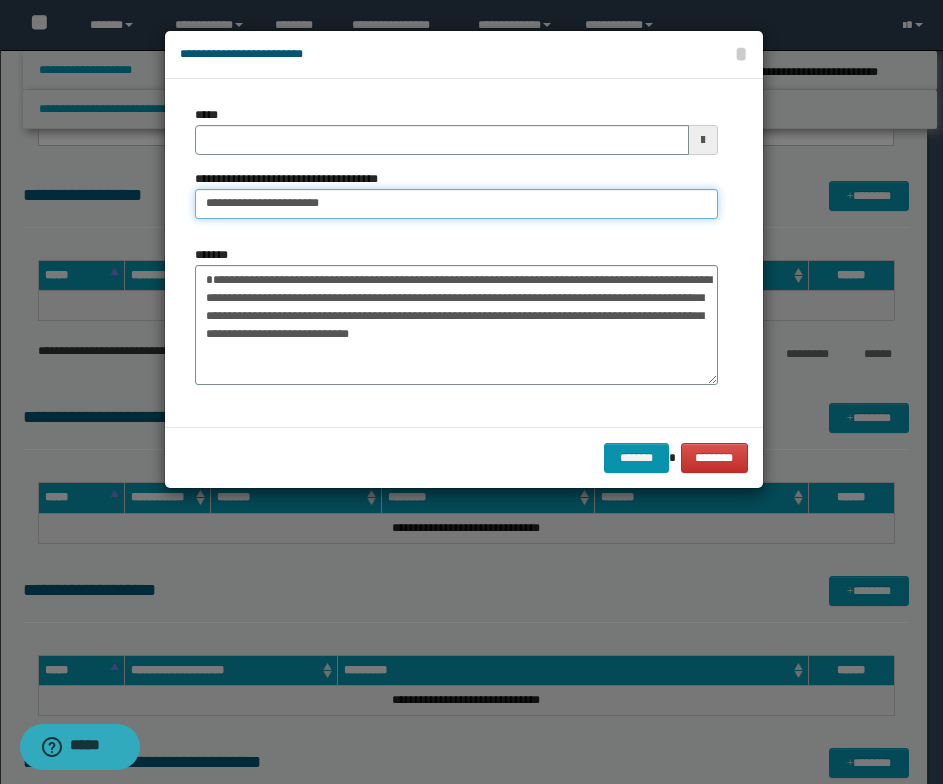 drag, startPoint x: 271, startPoint y: 204, endPoint x: 200, endPoint y: 194, distance: 71.70077 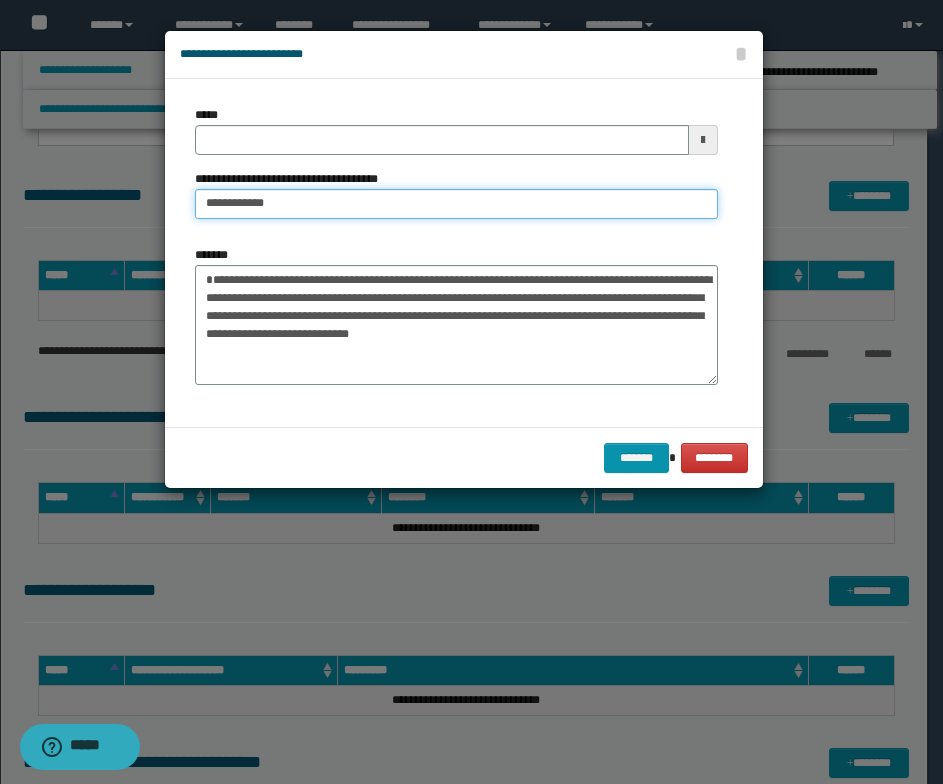 type 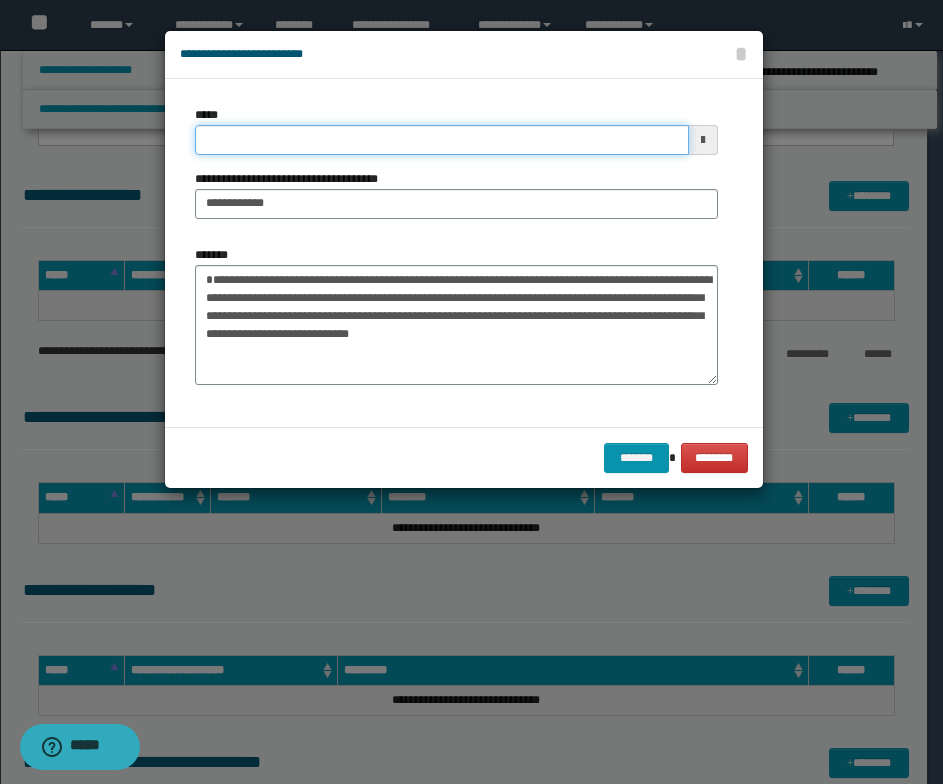 click on "*****" at bounding box center (442, 140) 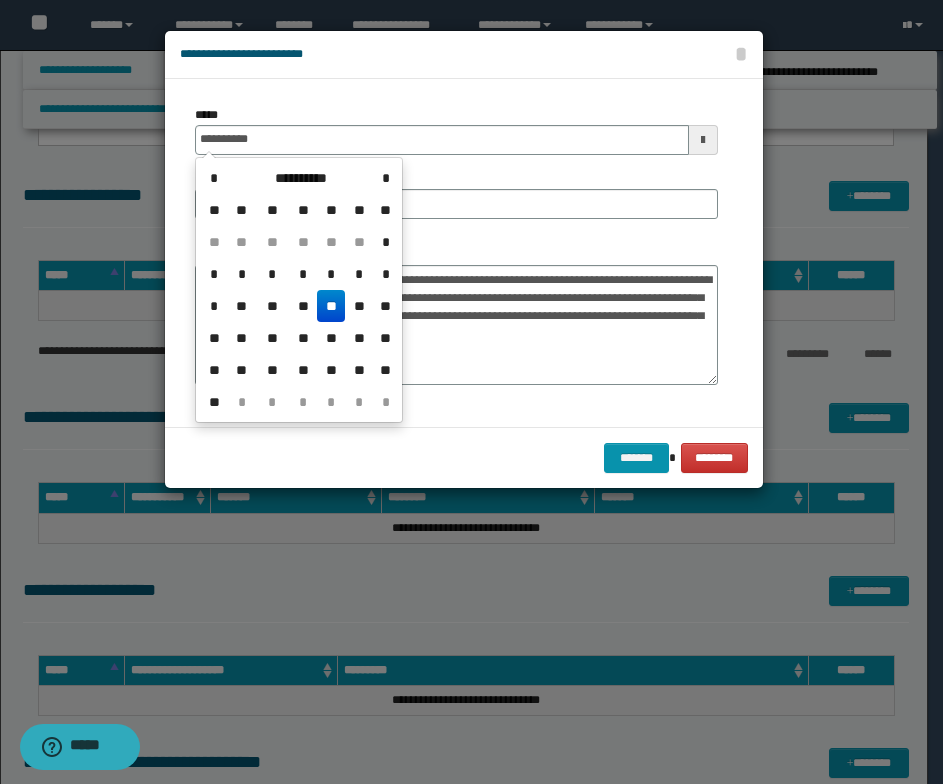 click on "**" at bounding box center [331, 306] 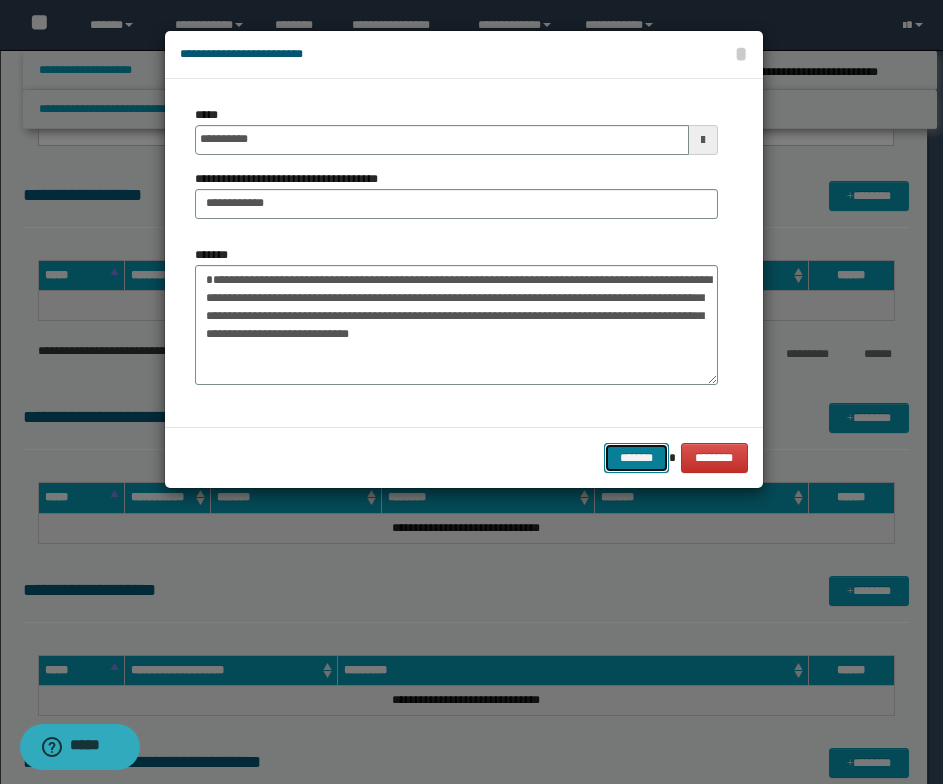click on "*******" at bounding box center [636, 458] 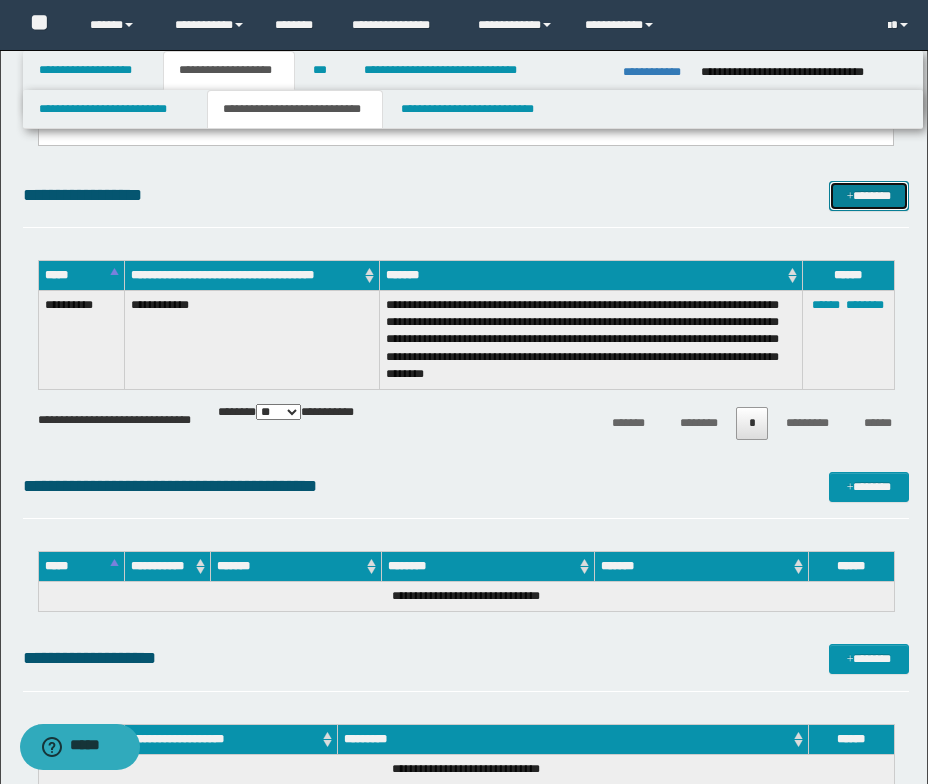 click on "*******" at bounding box center (869, 196) 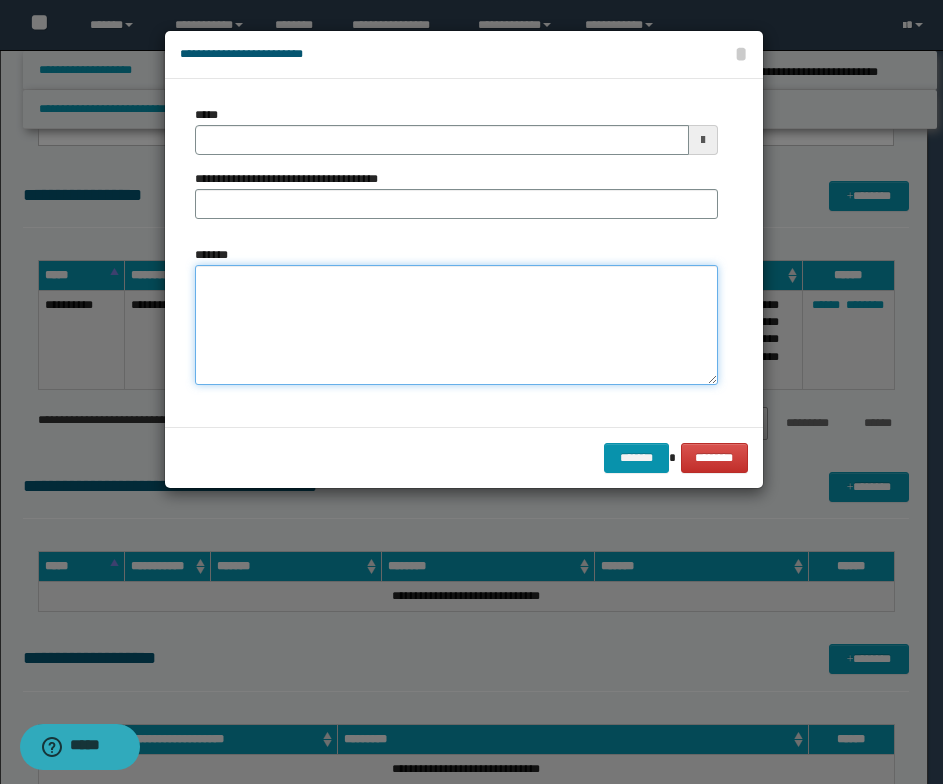 click on "*******" at bounding box center (456, 325) 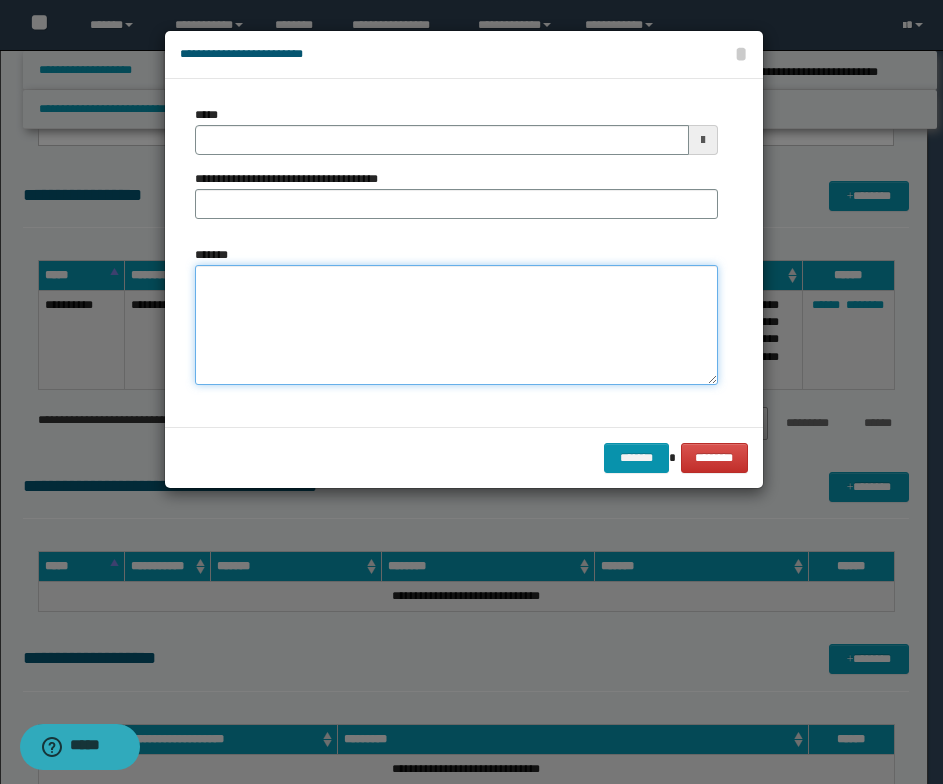 paste on "**********" 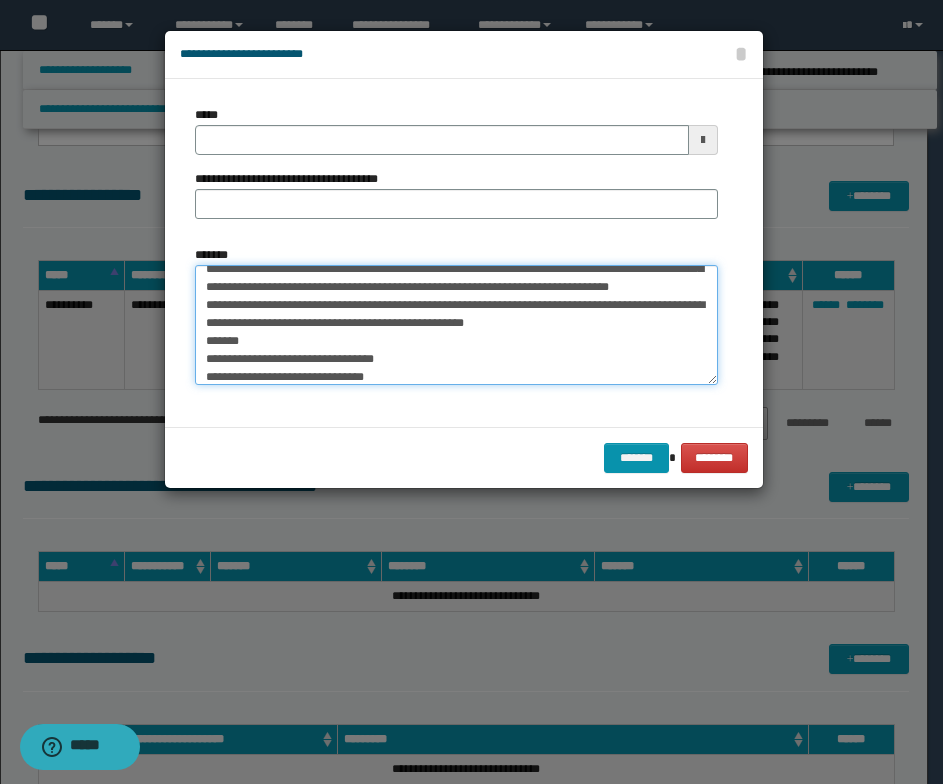 scroll, scrollTop: 0, scrollLeft: 0, axis: both 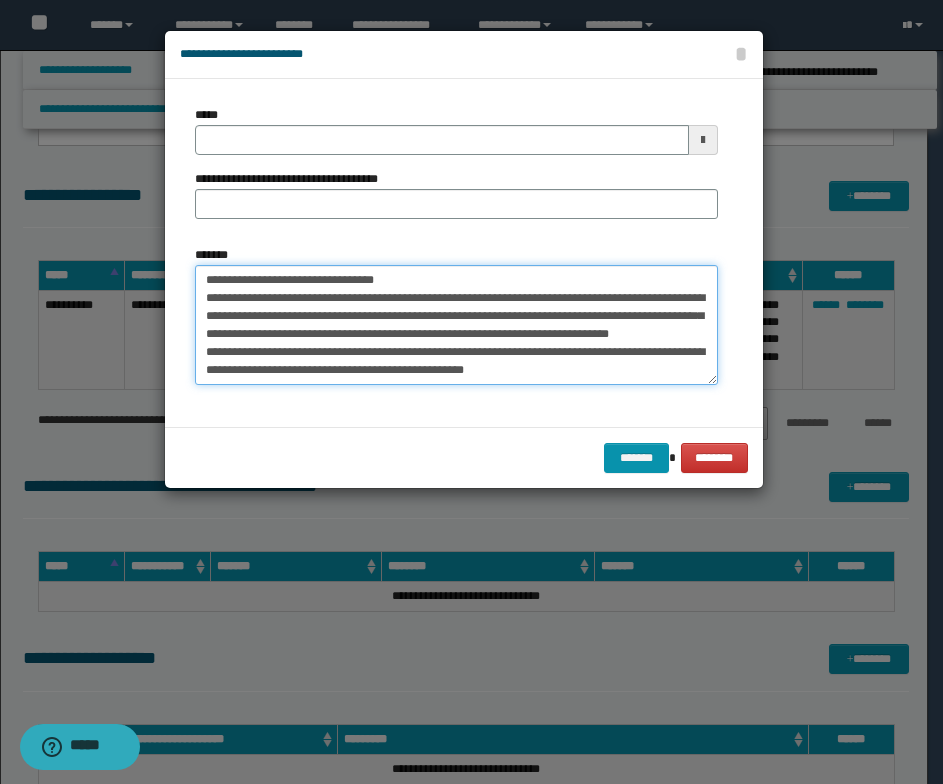 drag, startPoint x: 407, startPoint y: 276, endPoint x: 204, endPoint y: 272, distance: 203.0394 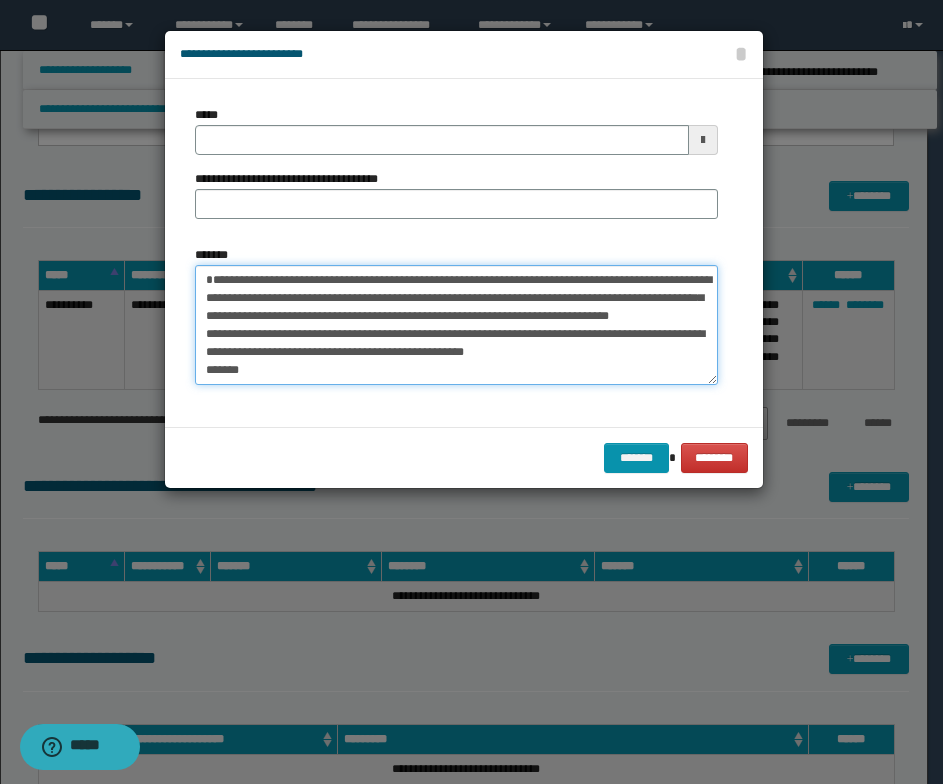 type on "**********" 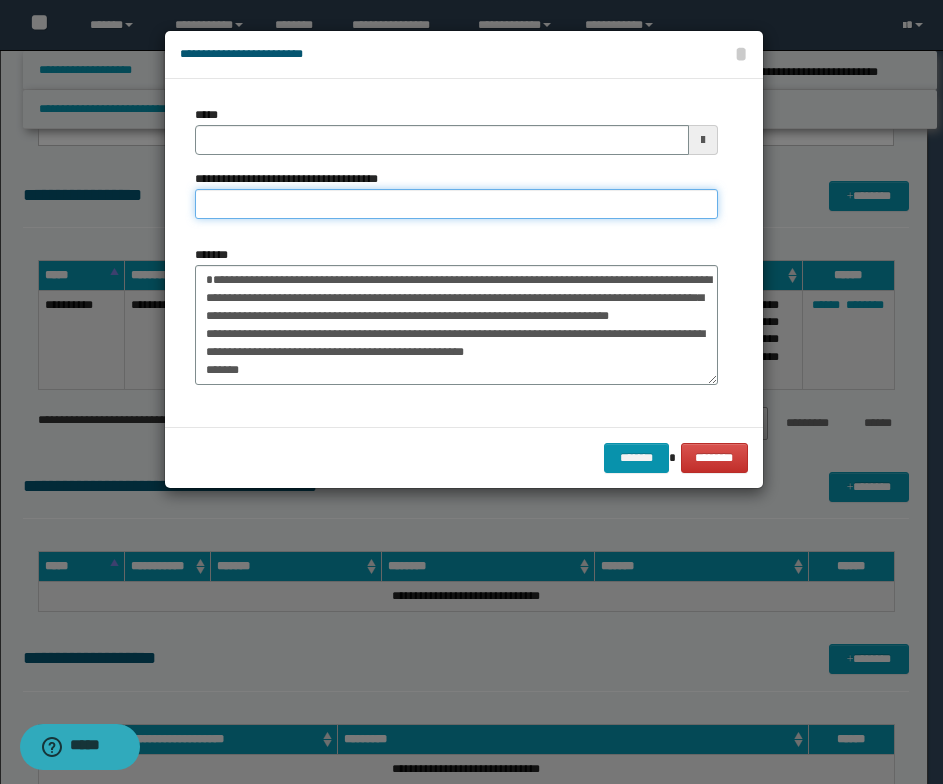 click on "**********" at bounding box center (456, 204) 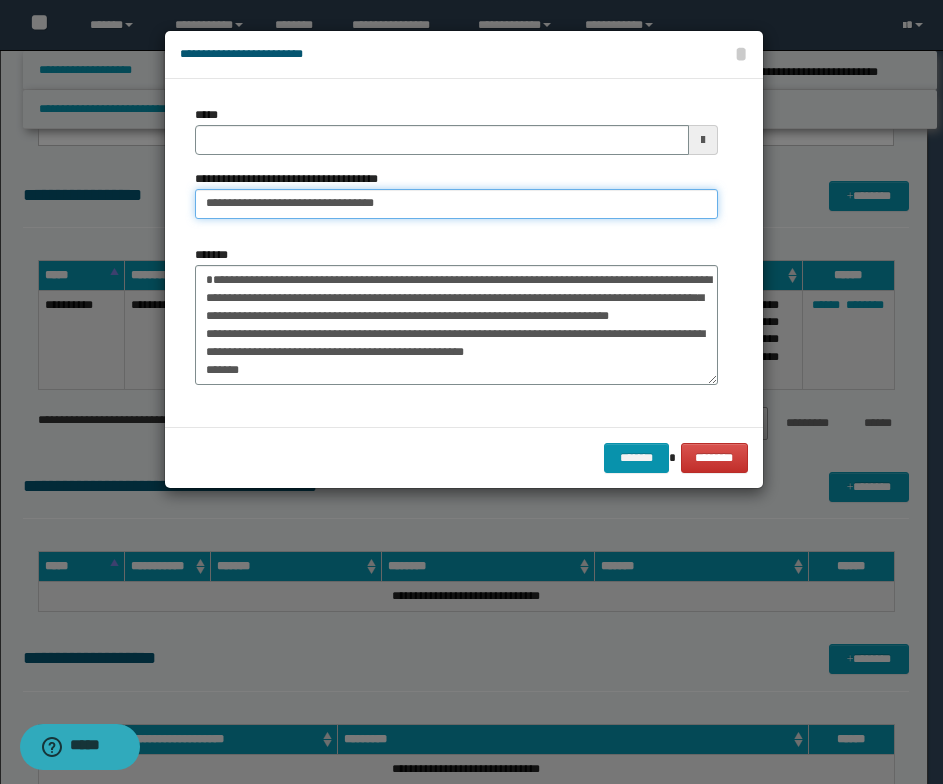 drag, startPoint x: 269, startPoint y: 204, endPoint x: 201, endPoint y: 204, distance: 68 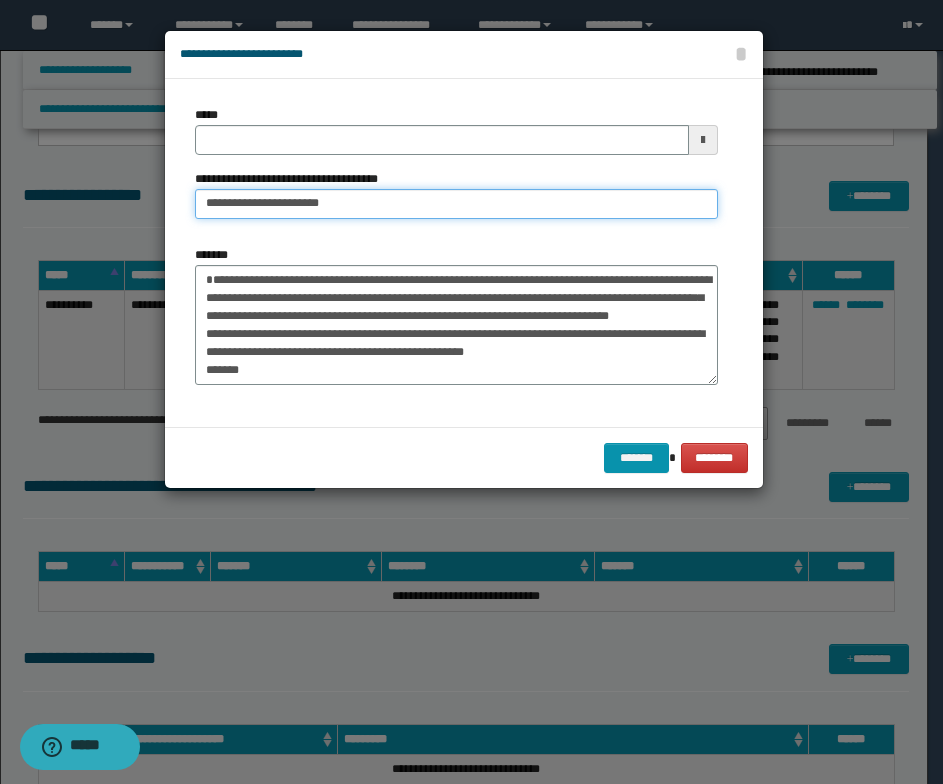 type 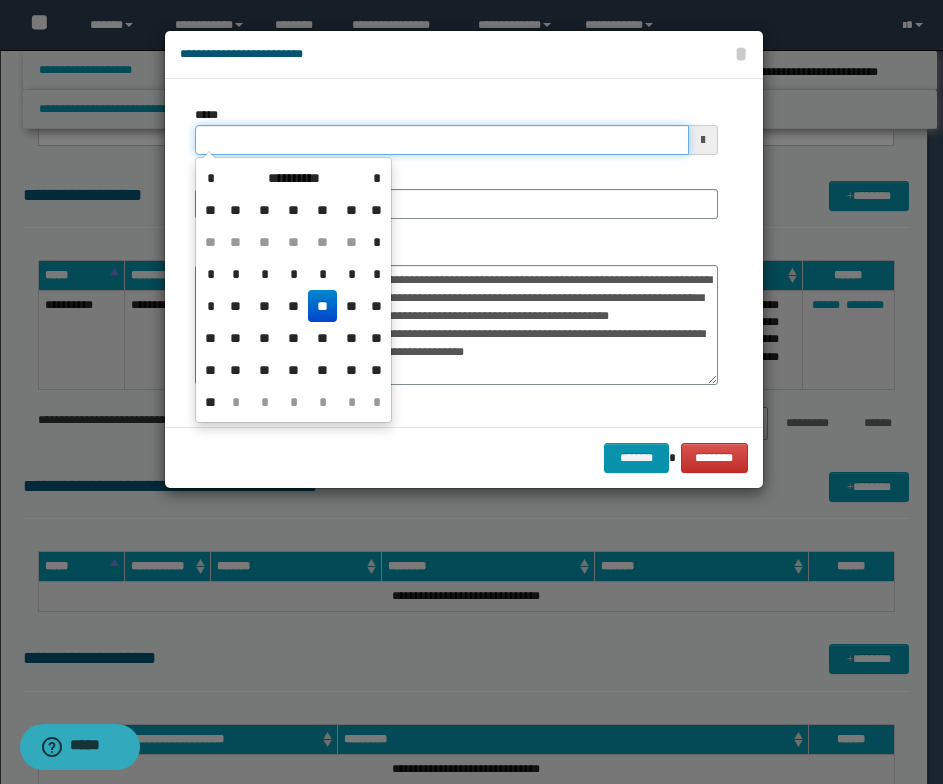 click on "*****" at bounding box center (442, 140) 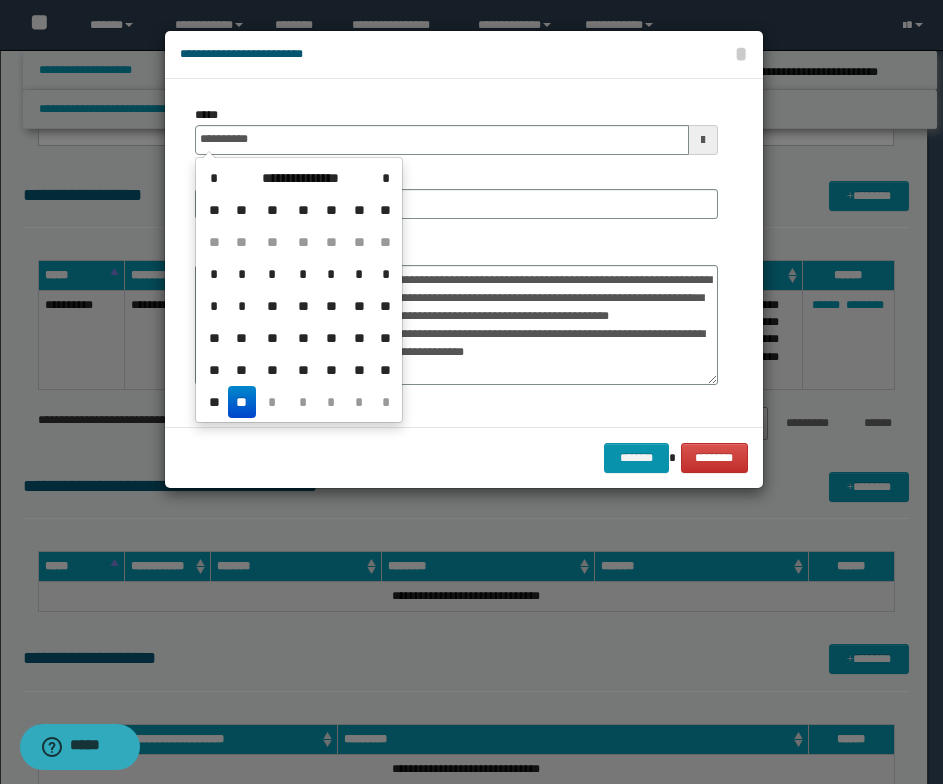 click on "**" at bounding box center [242, 402] 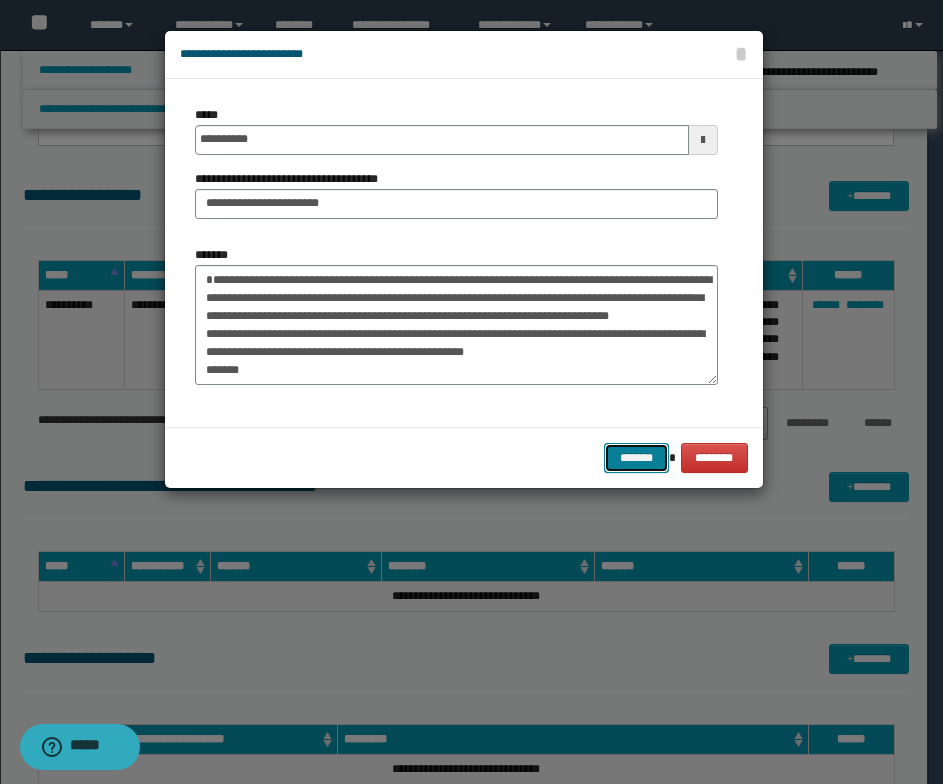 click on "*******" at bounding box center (636, 458) 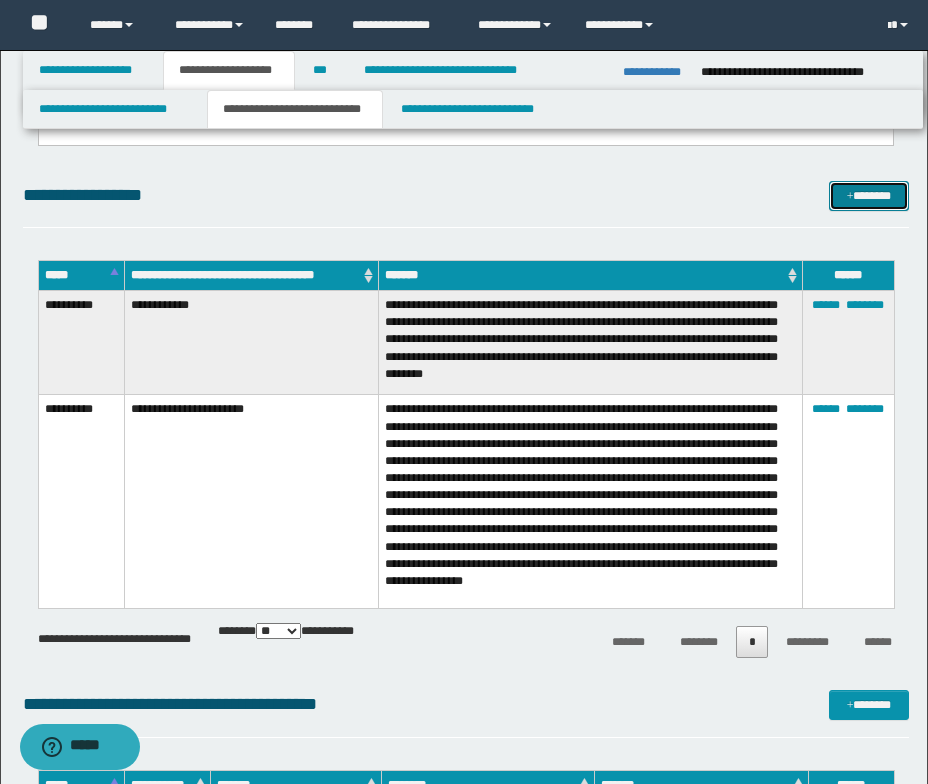 click at bounding box center [850, 197] 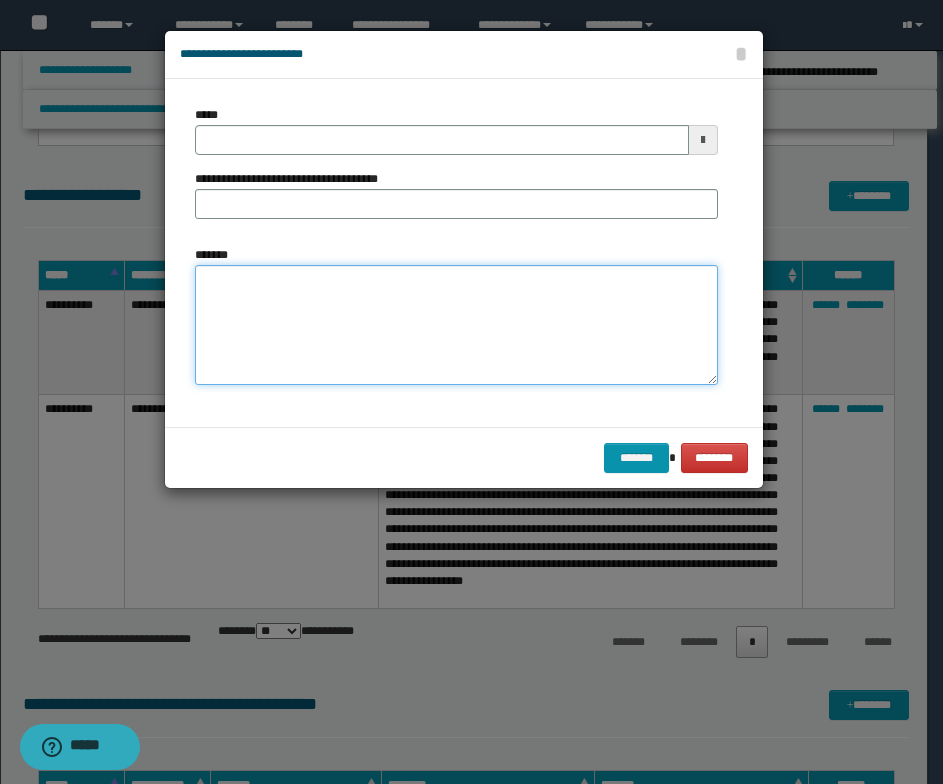 click on "*******" at bounding box center [456, 325] 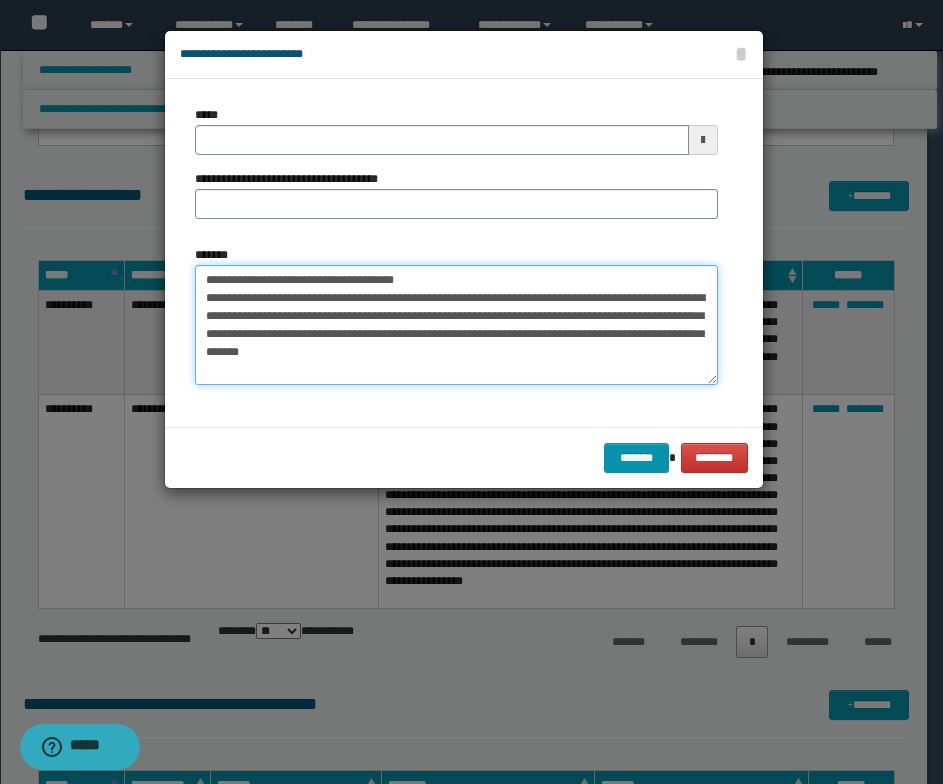 scroll, scrollTop: 0, scrollLeft: 0, axis: both 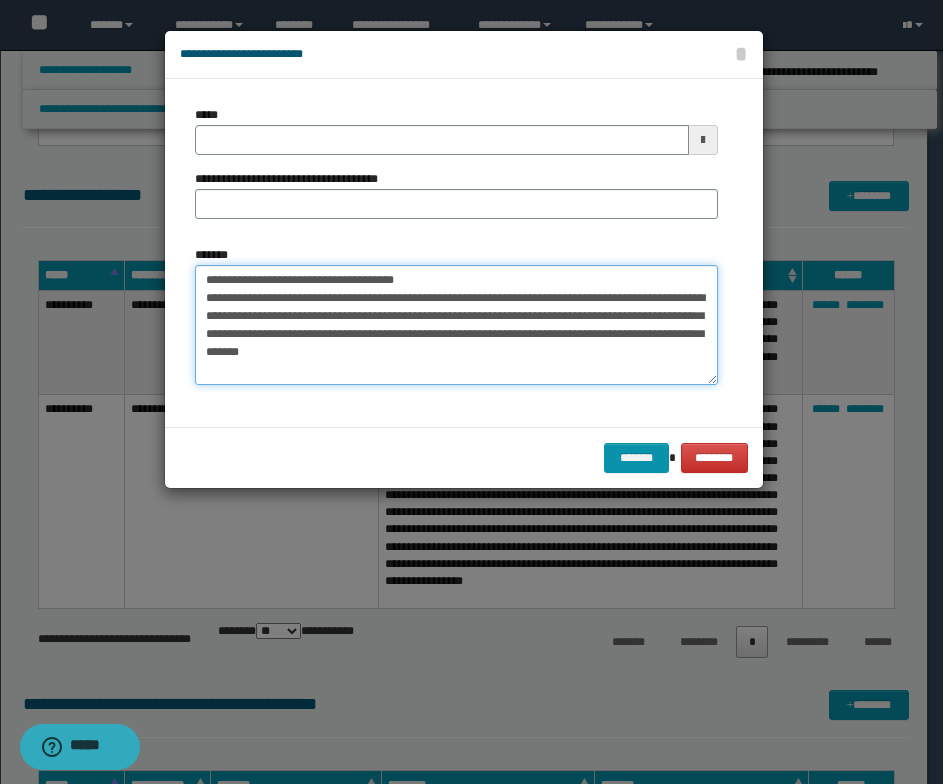 drag, startPoint x: 436, startPoint y: 281, endPoint x: 188, endPoint y: 269, distance: 248.29015 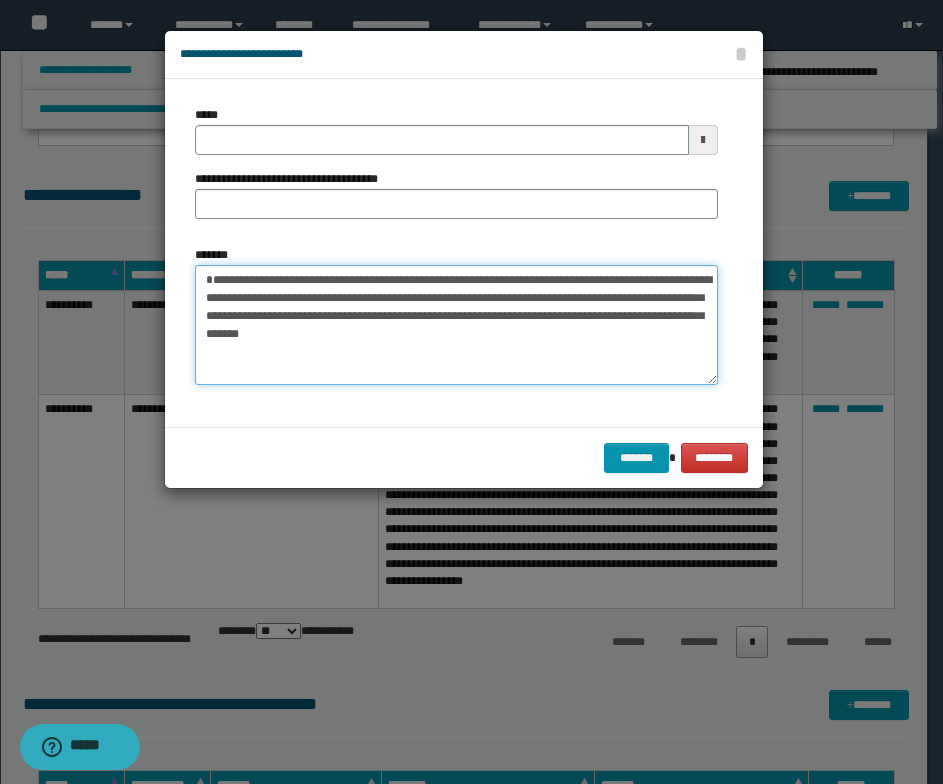 type on "**********" 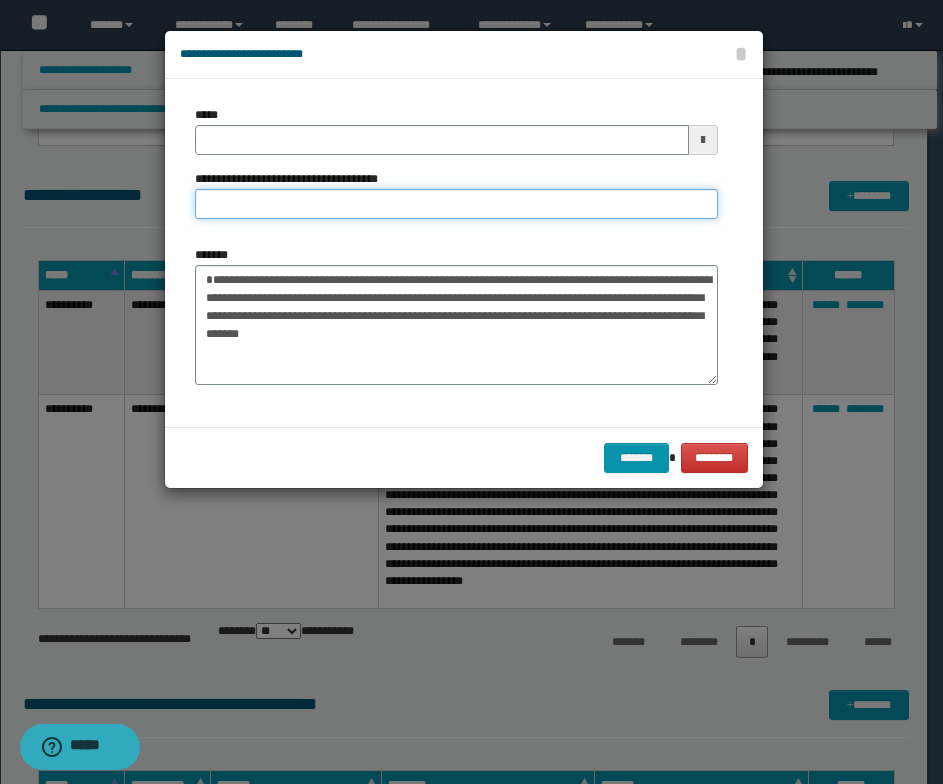 click on "**********" at bounding box center (456, 204) 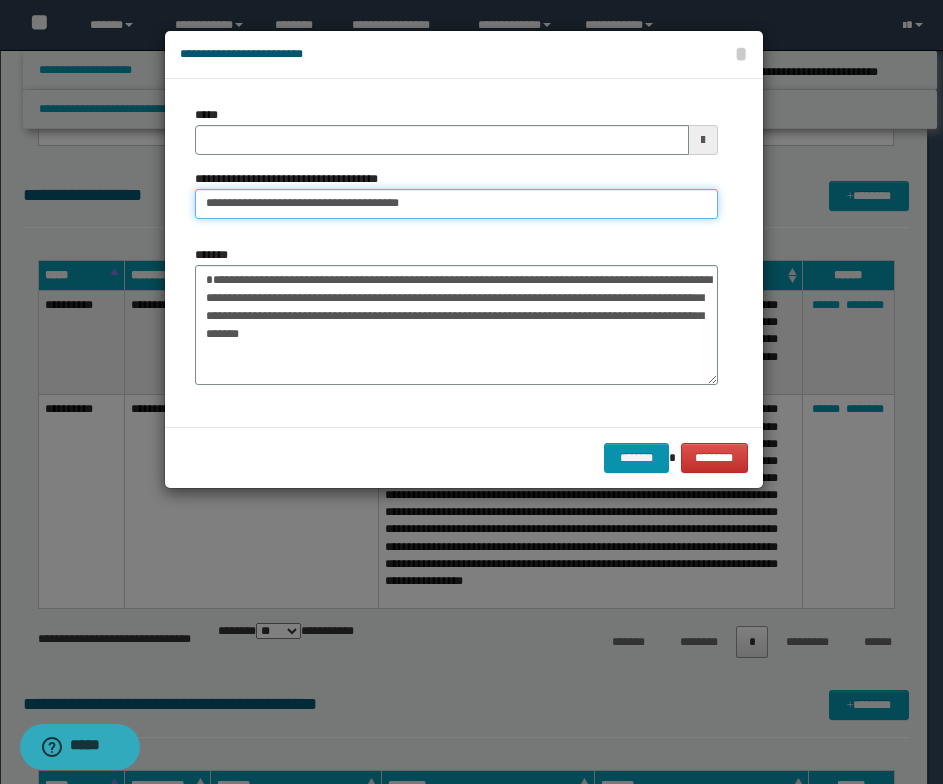 drag, startPoint x: 267, startPoint y: 204, endPoint x: 199, endPoint y: 201, distance: 68.06615 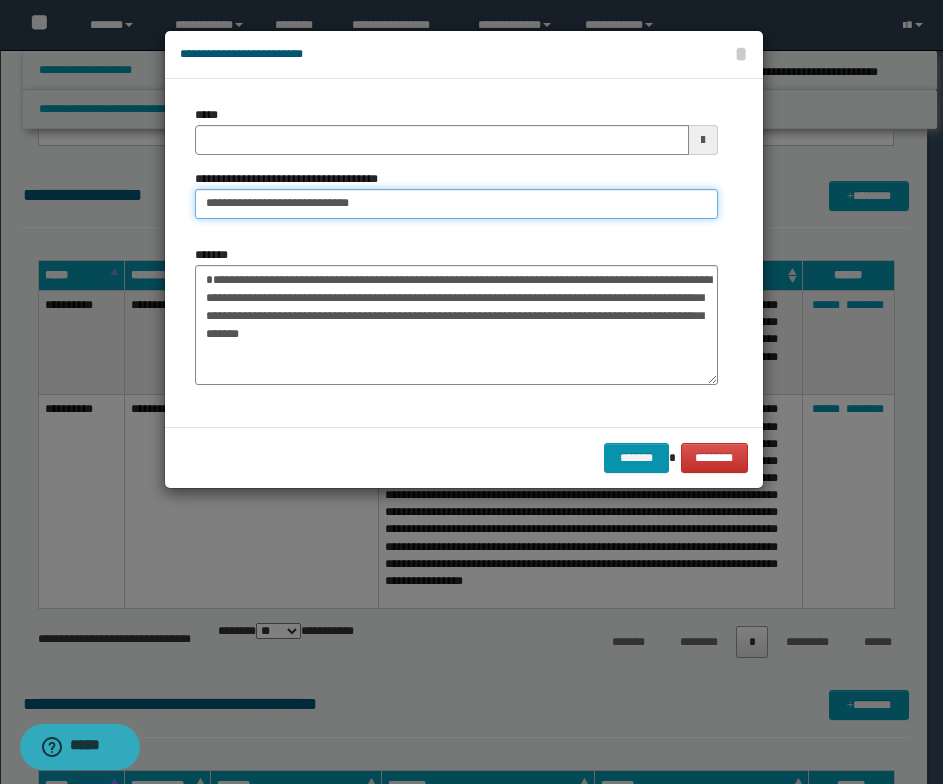 type 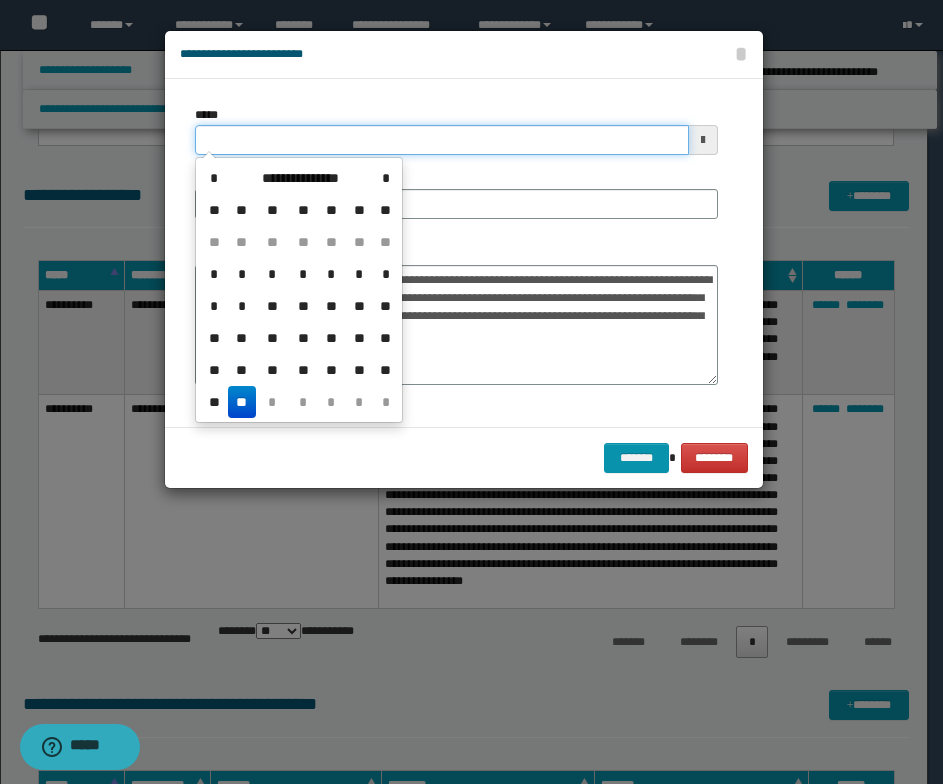 click on "*****" at bounding box center [442, 140] 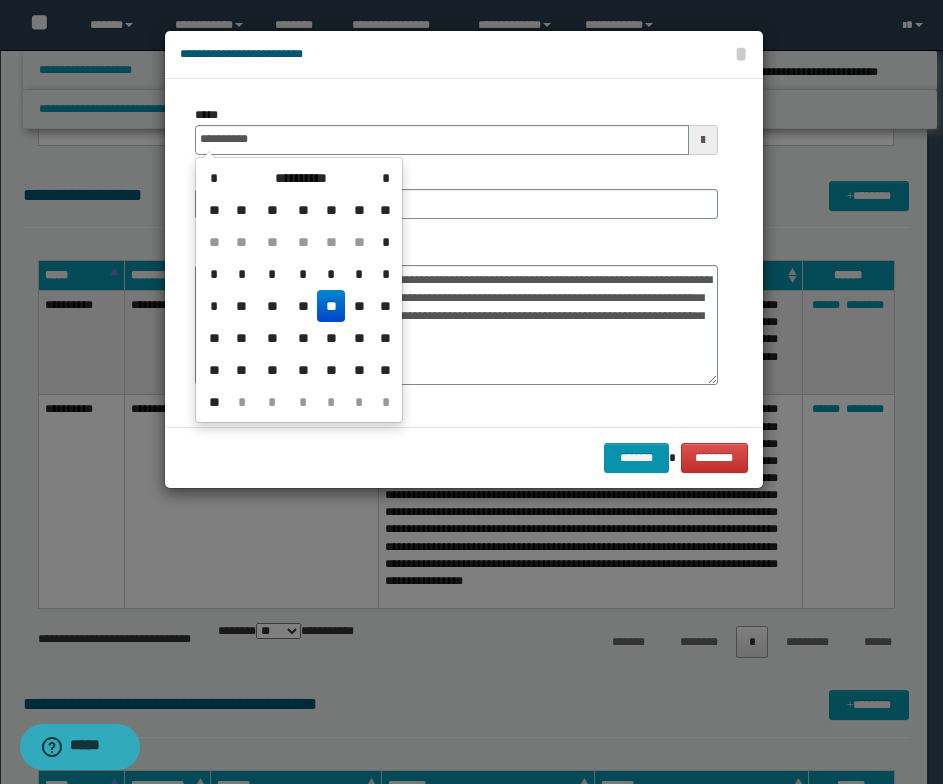 click on "**" at bounding box center (331, 306) 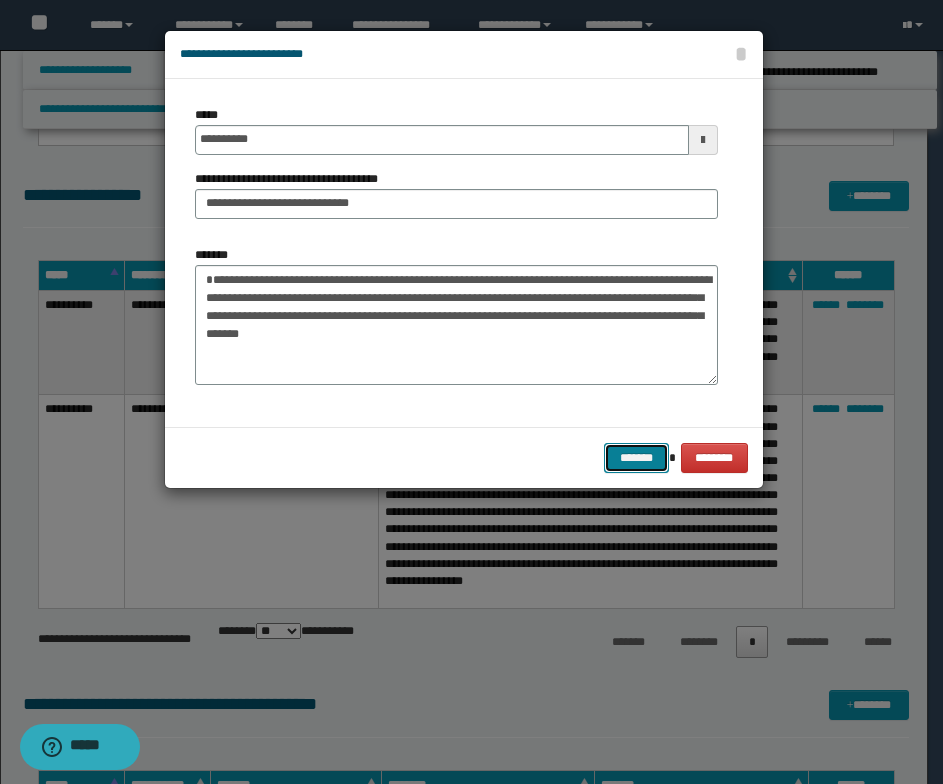click on "*******" at bounding box center (636, 458) 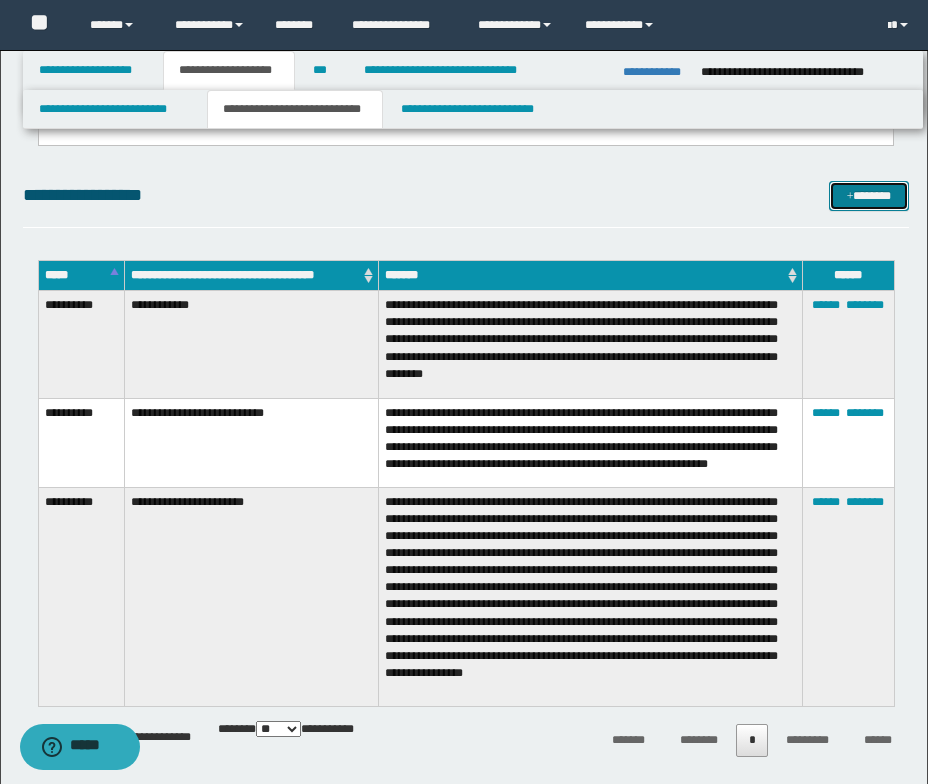 click at bounding box center [850, 197] 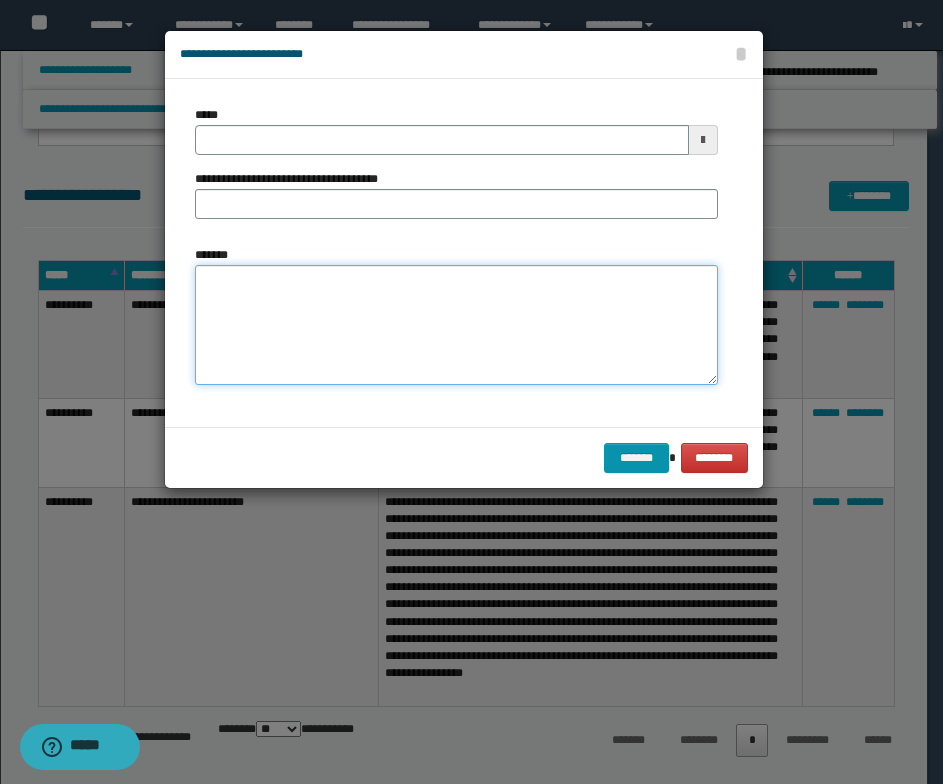 click on "*******" at bounding box center [456, 325] 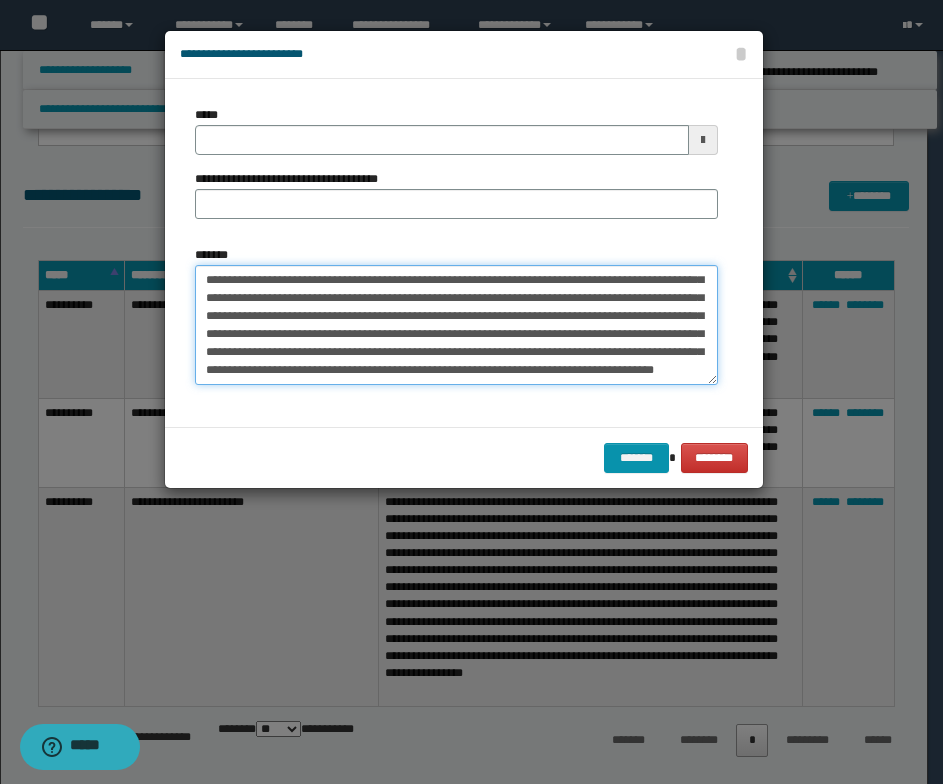 scroll, scrollTop: 0, scrollLeft: 0, axis: both 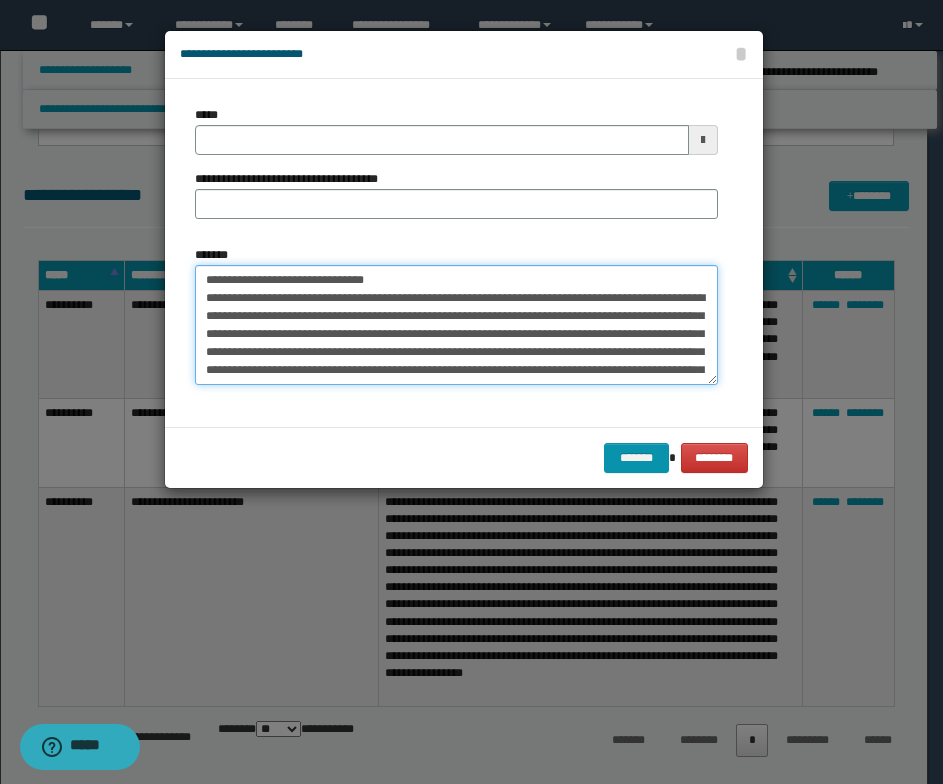 drag, startPoint x: 417, startPoint y: 274, endPoint x: 196, endPoint y: 276, distance: 221.00905 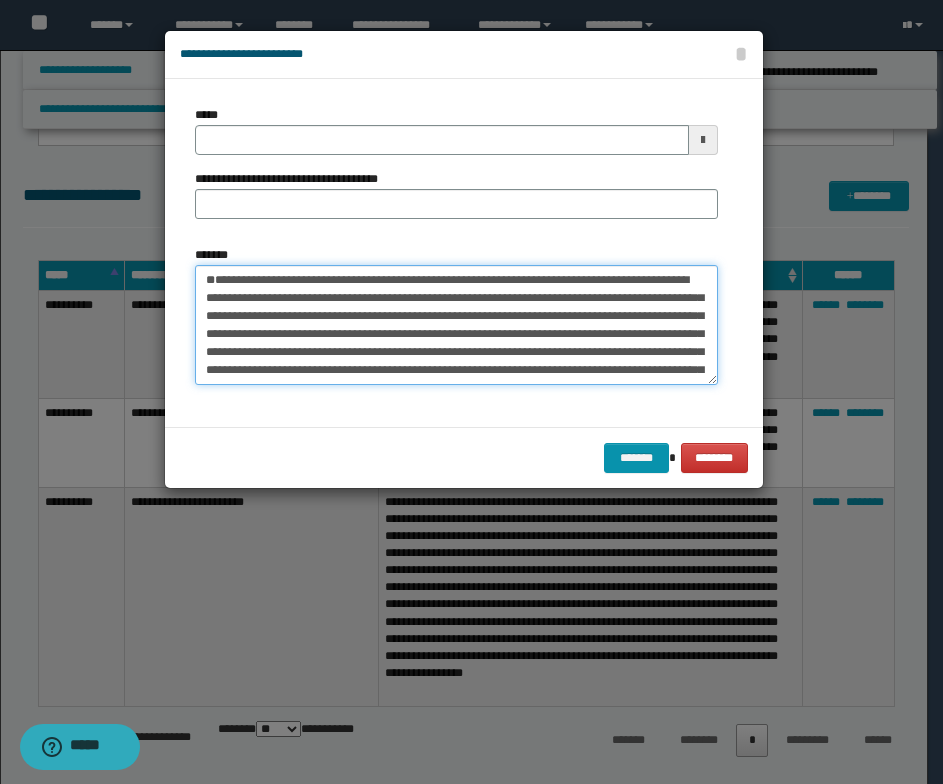 type on "**********" 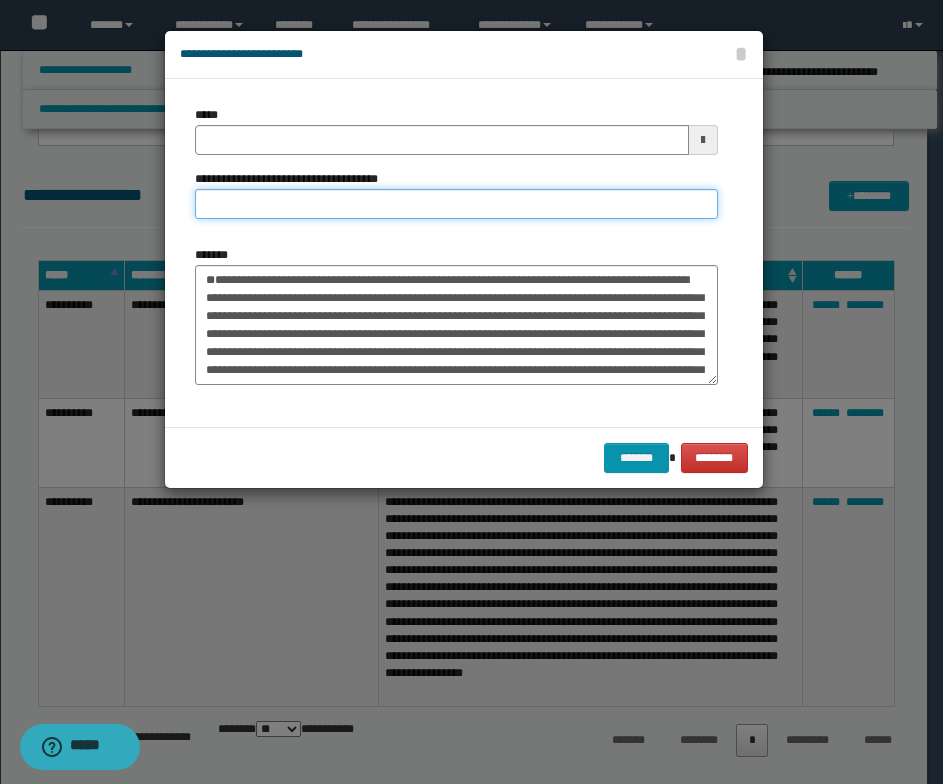 click on "**********" at bounding box center (456, 204) 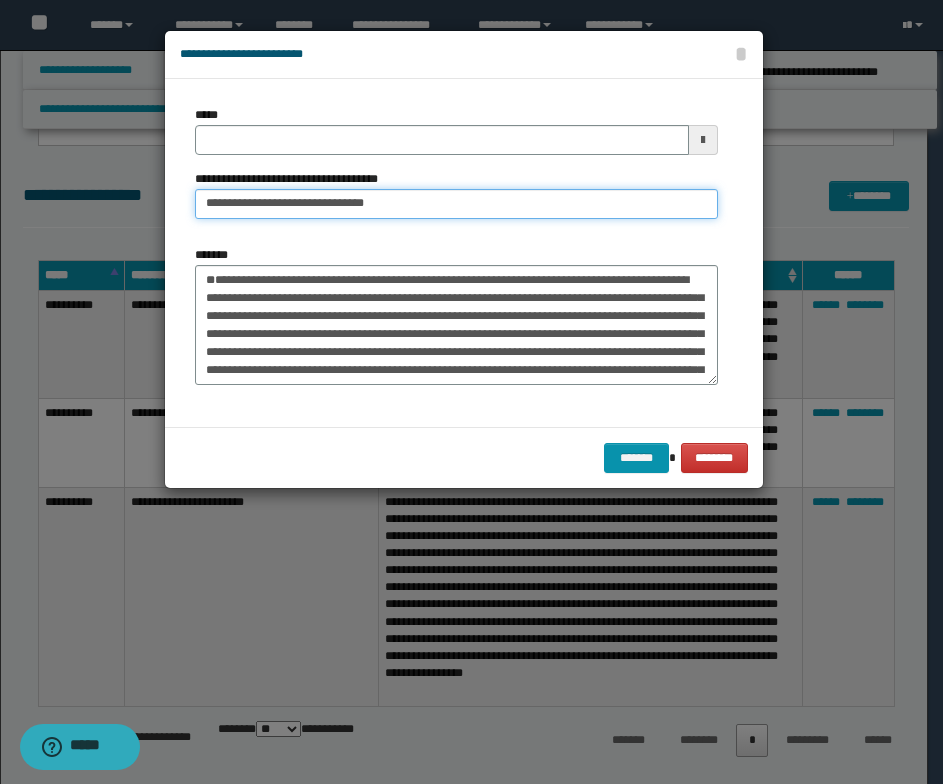 drag, startPoint x: 266, startPoint y: 204, endPoint x: 204, endPoint y: 194, distance: 62.801273 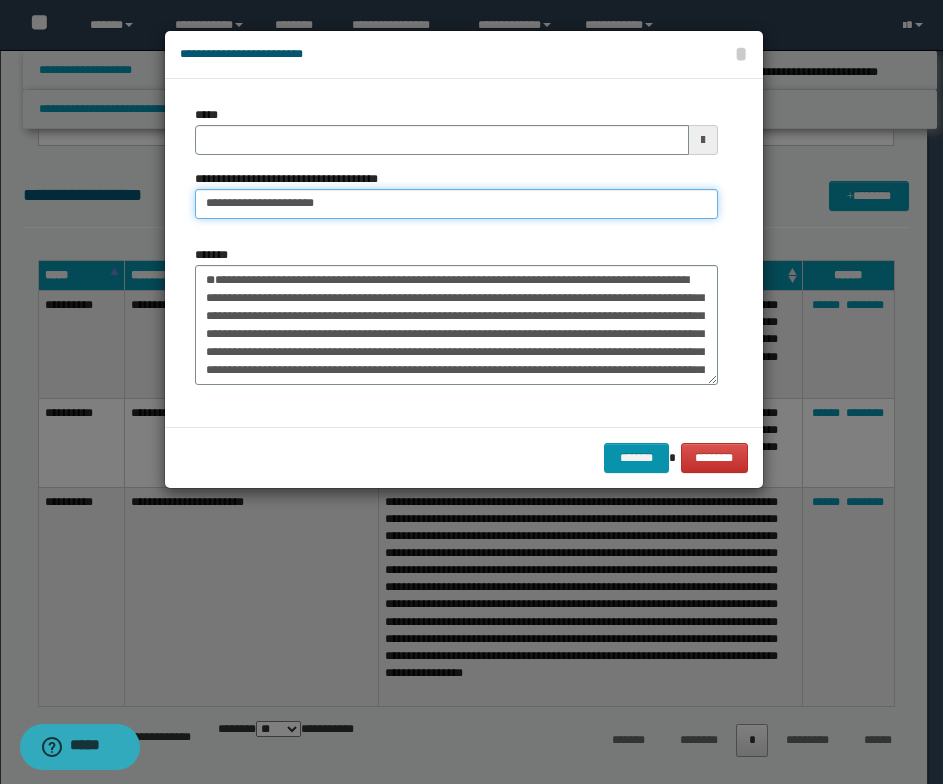 type 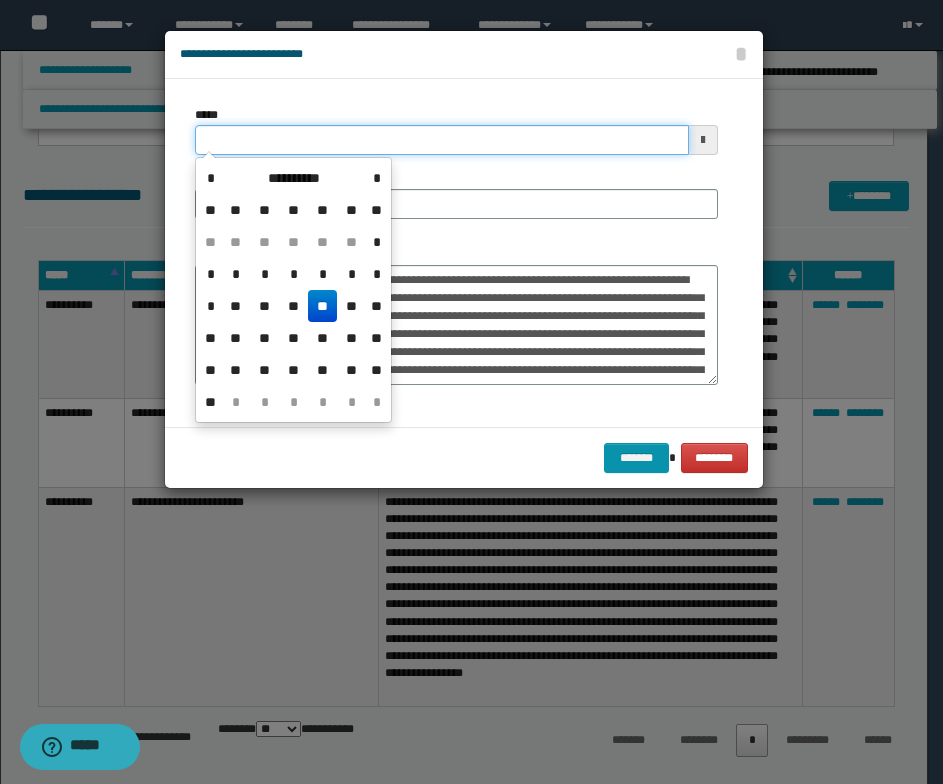 click on "*****" at bounding box center (442, 140) 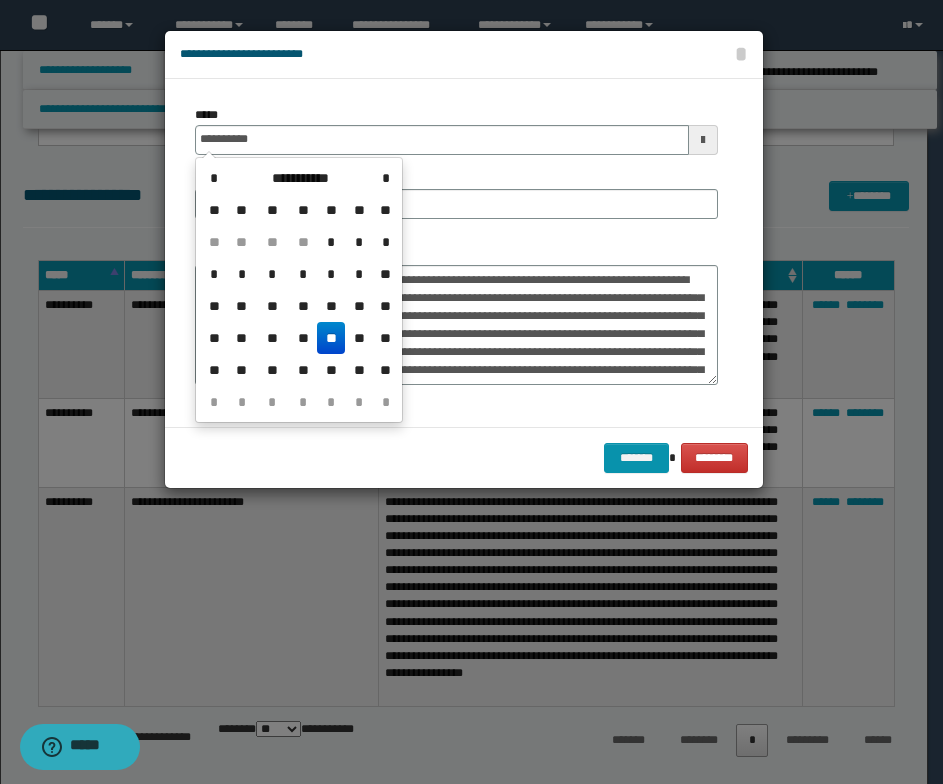 click on "**" at bounding box center (331, 338) 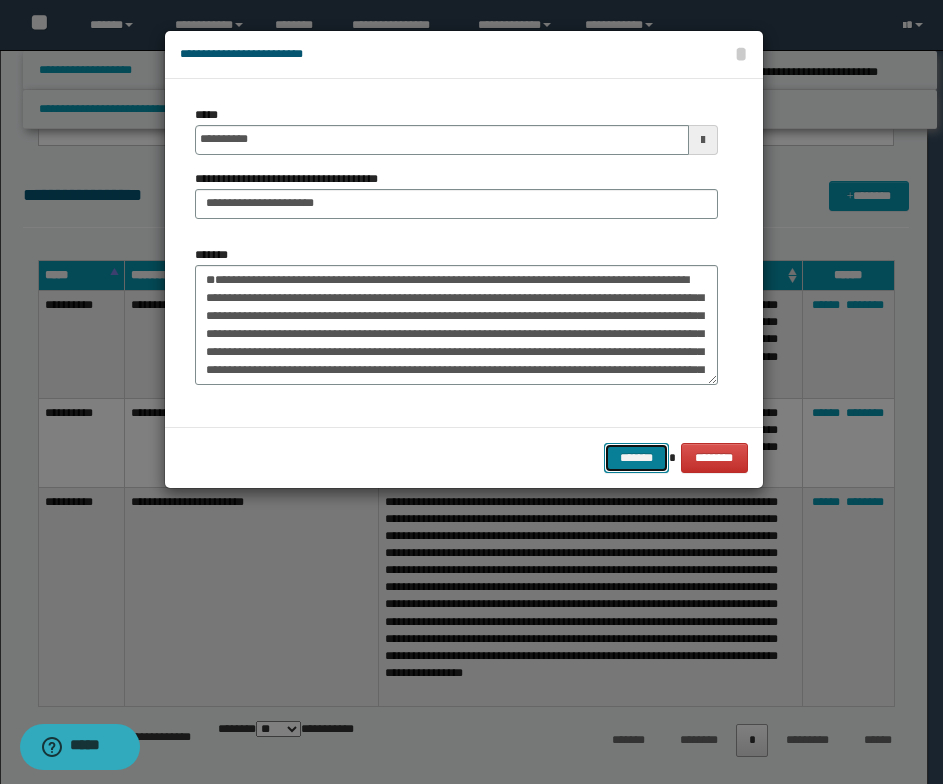 click on "*******" at bounding box center [636, 458] 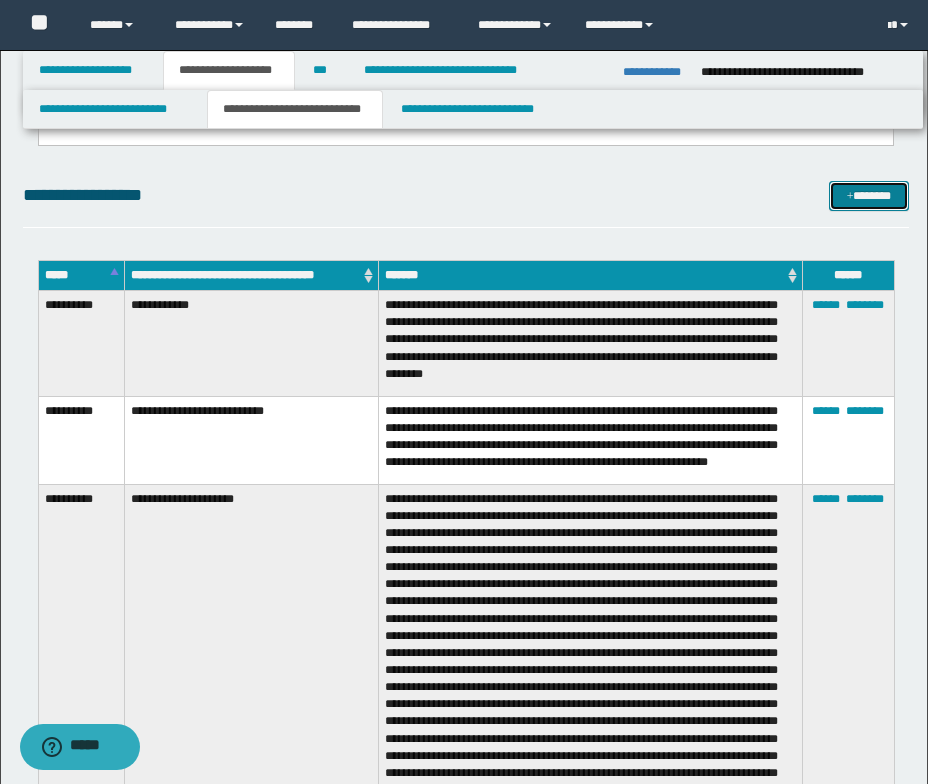 click at bounding box center (850, 197) 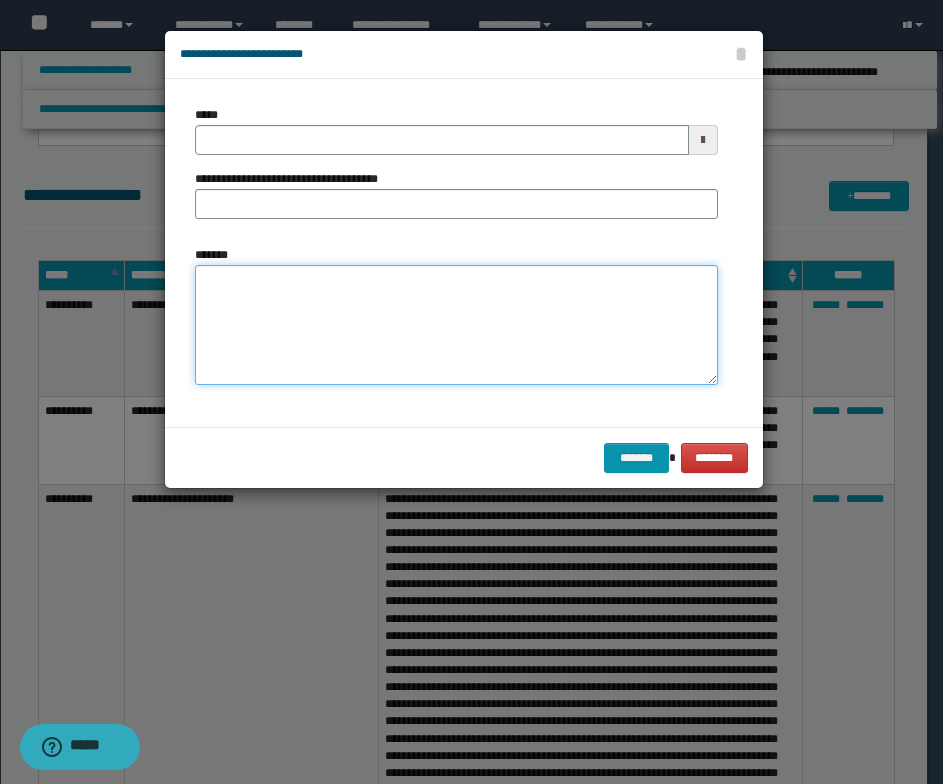 click on "*******" at bounding box center (456, 325) 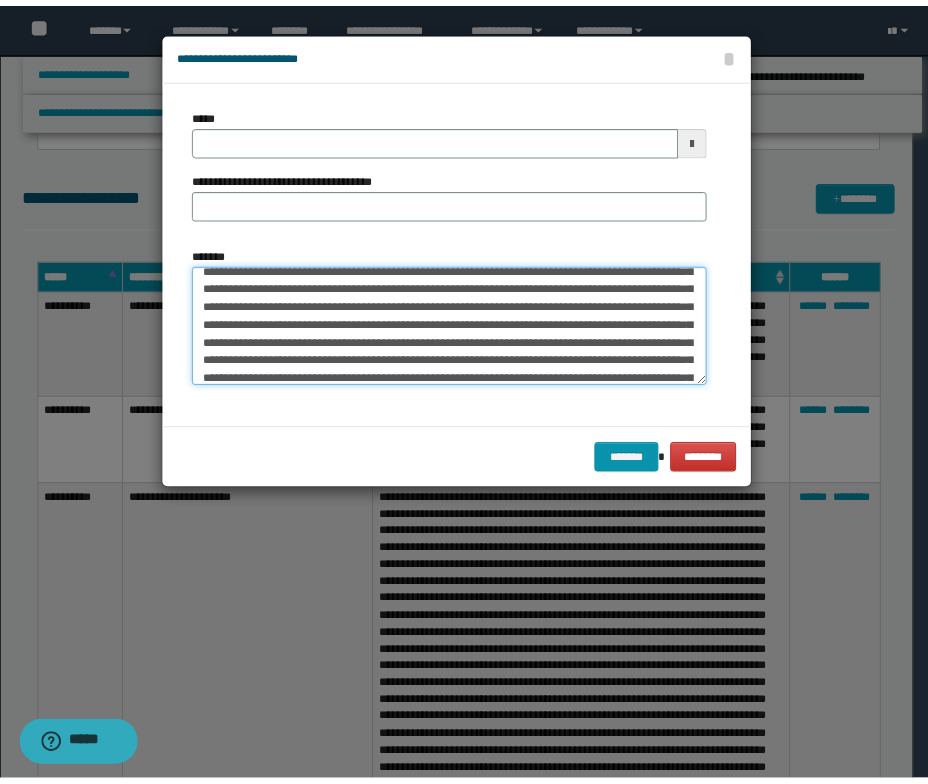 scroll, scrollTop: 0, scrollLeft: 0, axis: both 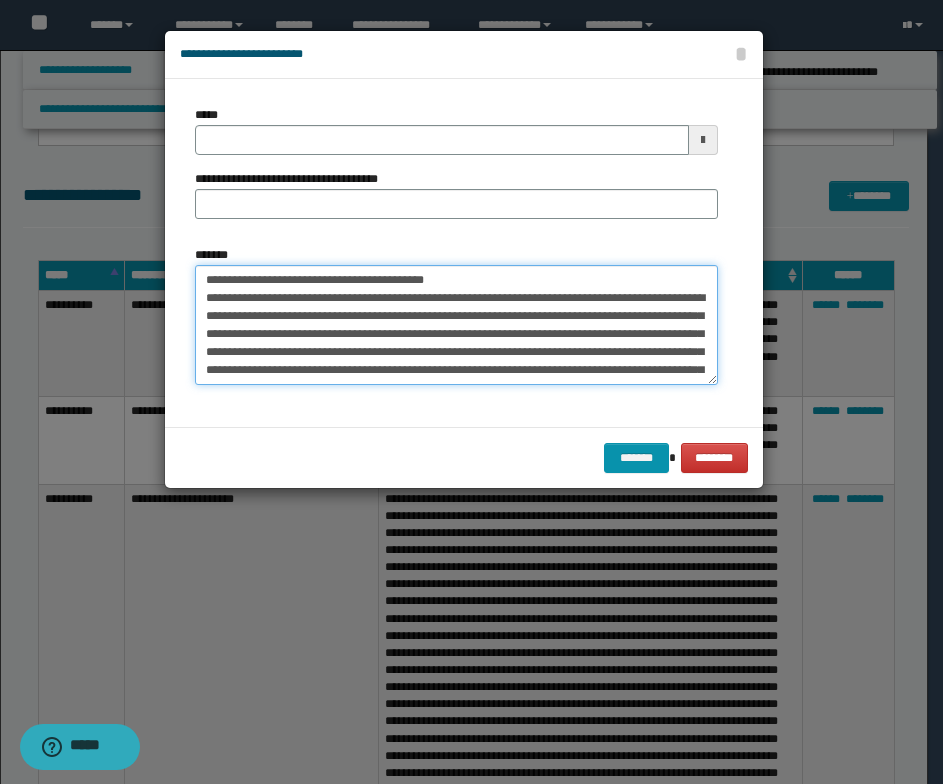 drag, startPoint x: 486, startPoint y: 277, endPoint x: 199, endPoint y: 272, distance: 287.04355 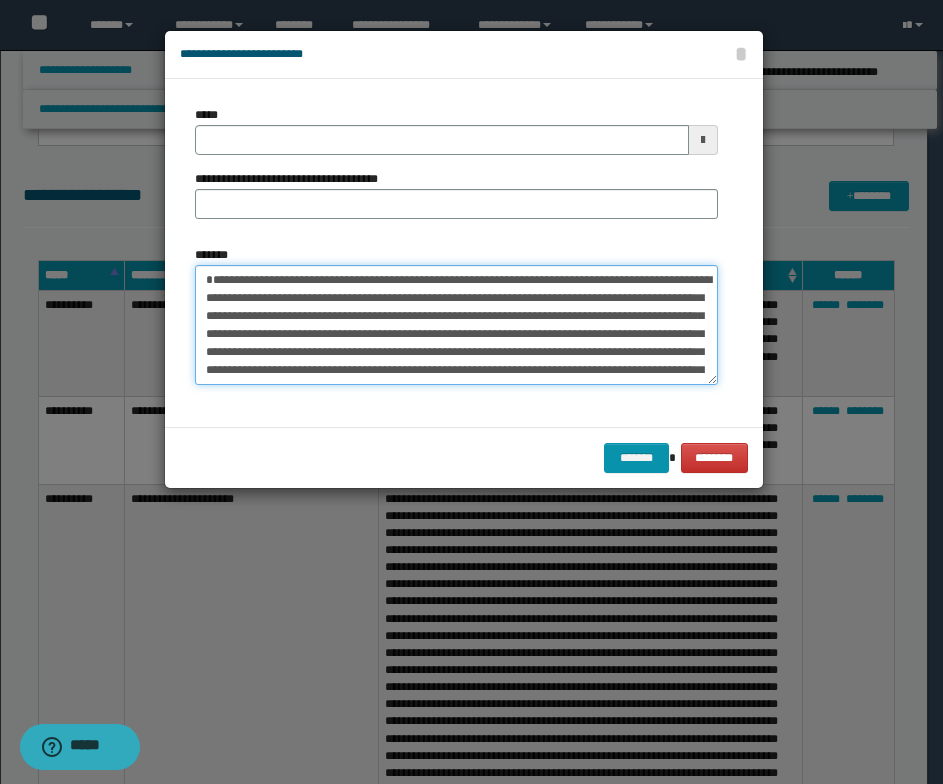 type on "**********" 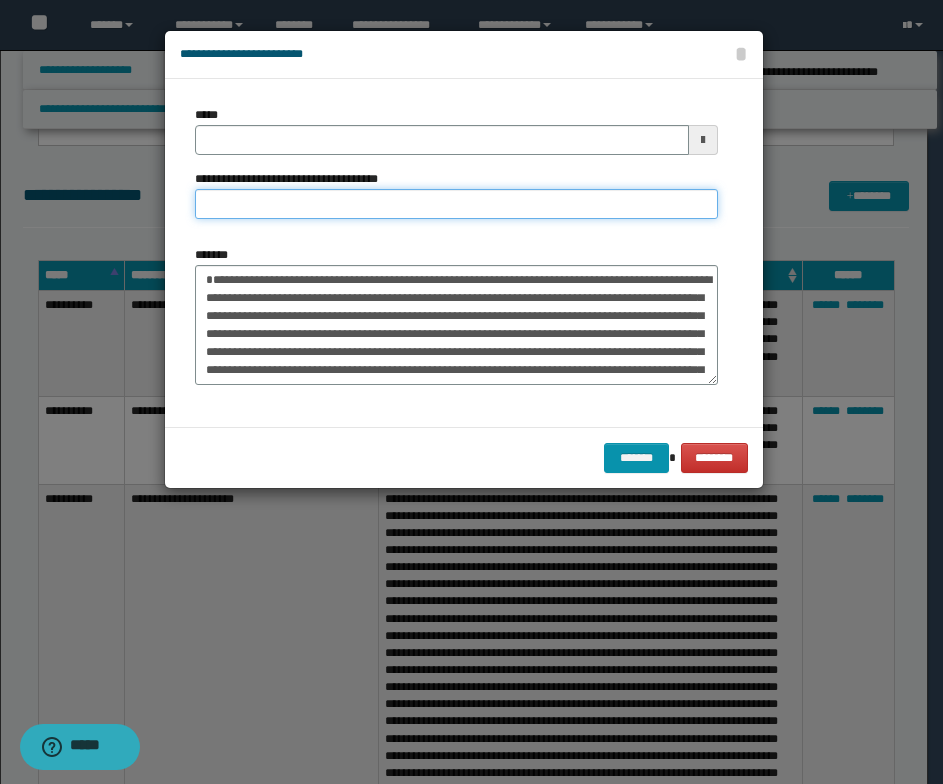 click on "**********" at bounding box center (456, 204) 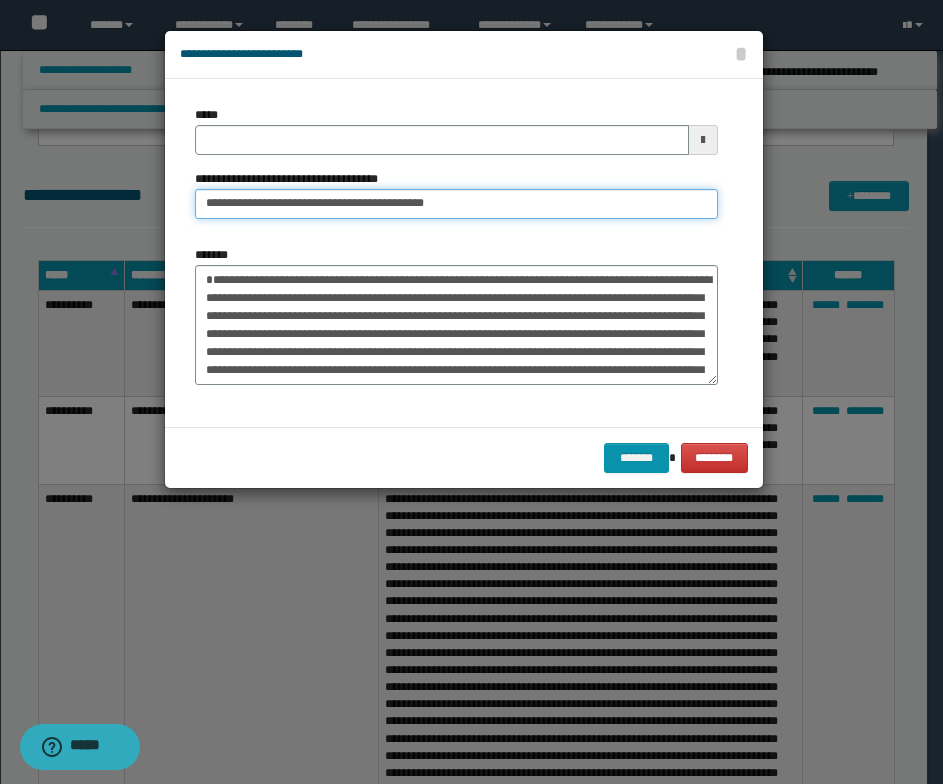 drag, startPoint x: 267, startPoint y: 204, endPoint x: 202, endPoint y: 196, distance: 65.490456 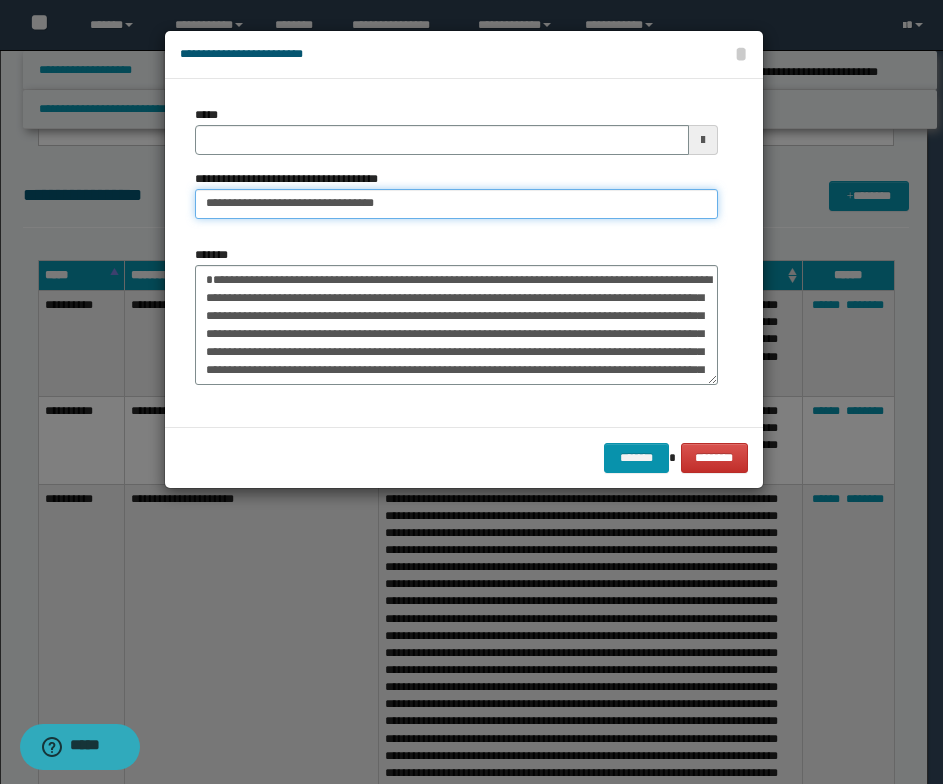 type 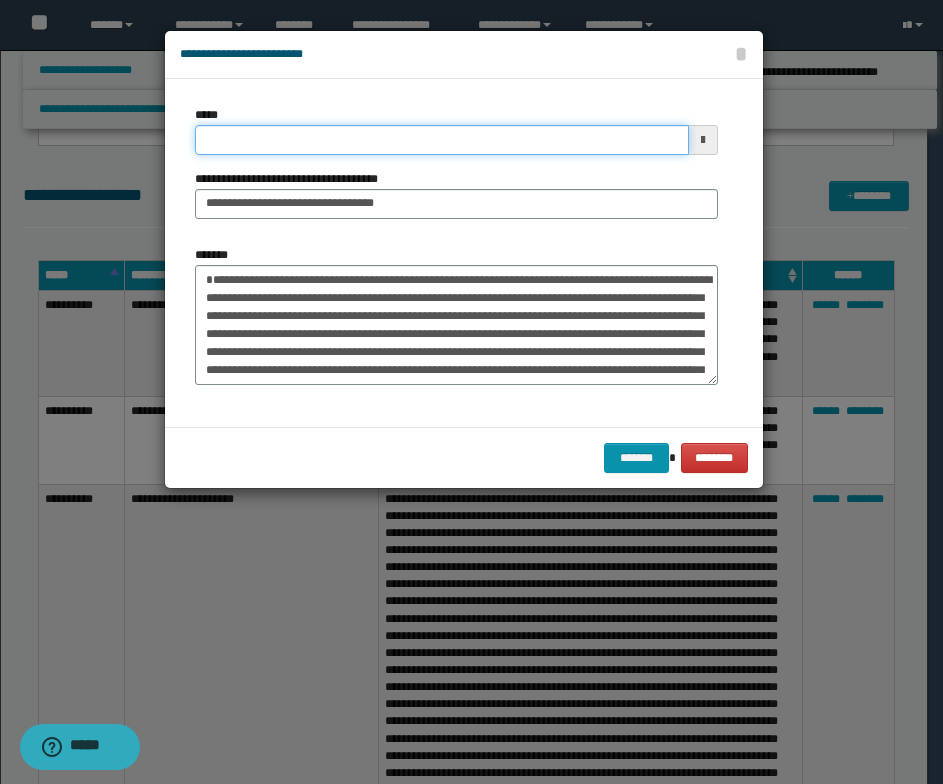 click on "*****" at bounding box center (442, 140) 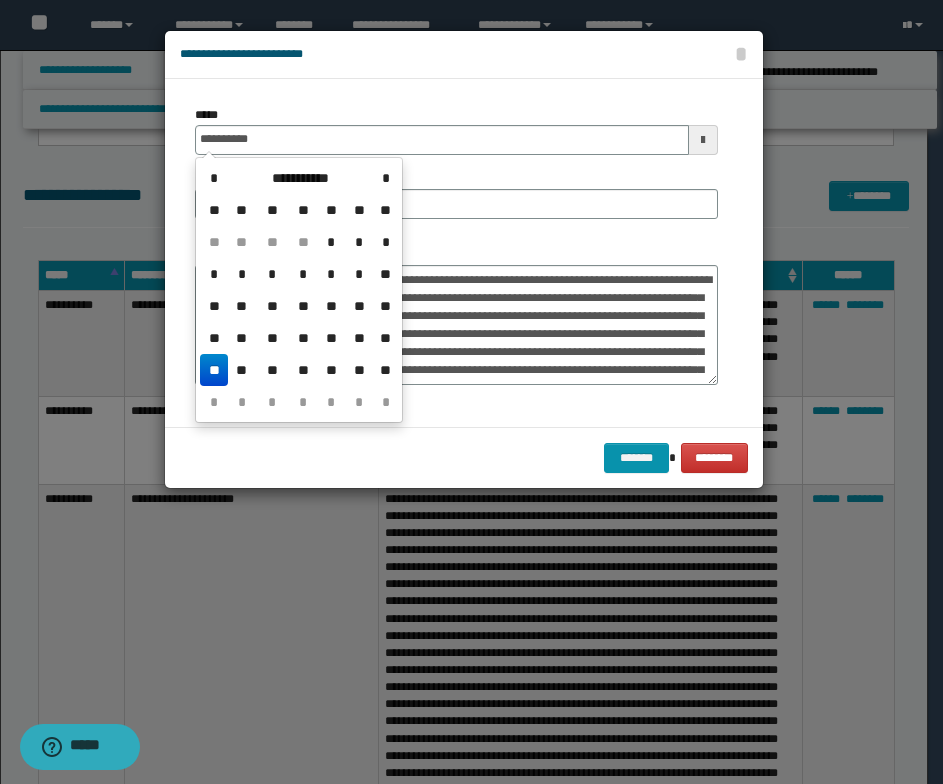 click on "**" at bounding box center [214, 370] 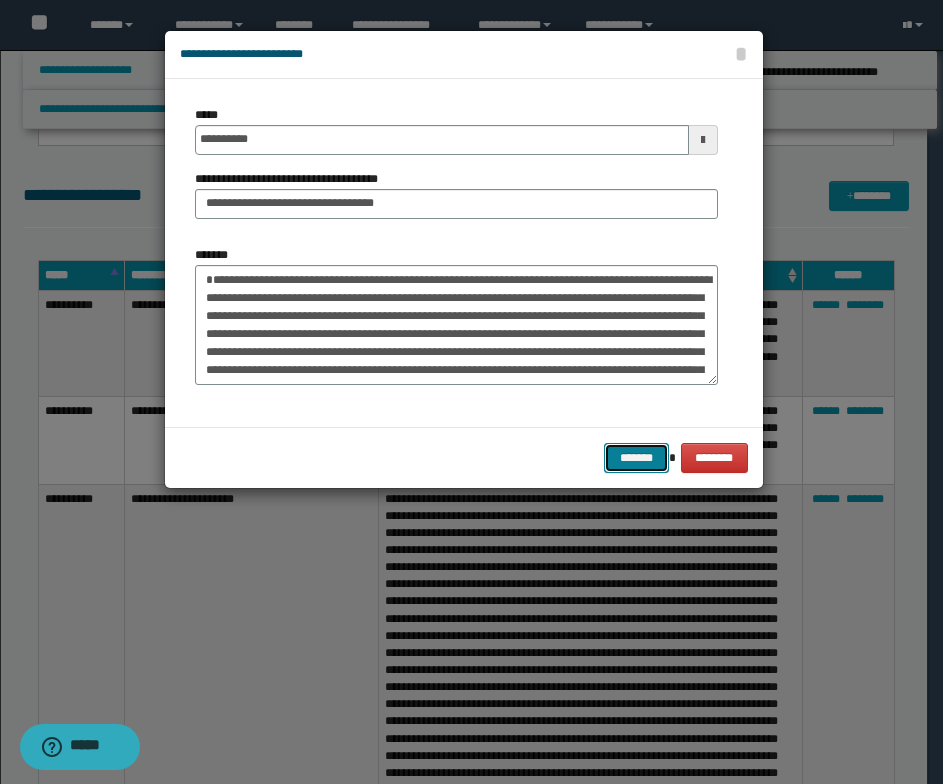 click on "*******" at bounding box center (636, 458) 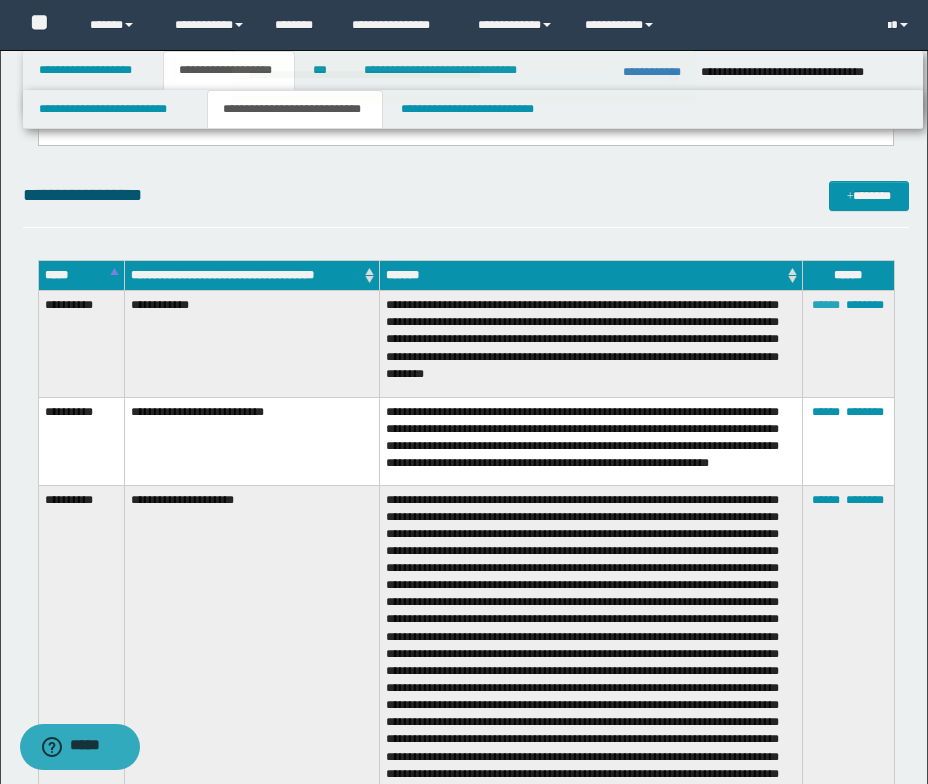 click on "******" at bounding box center [826, 305] 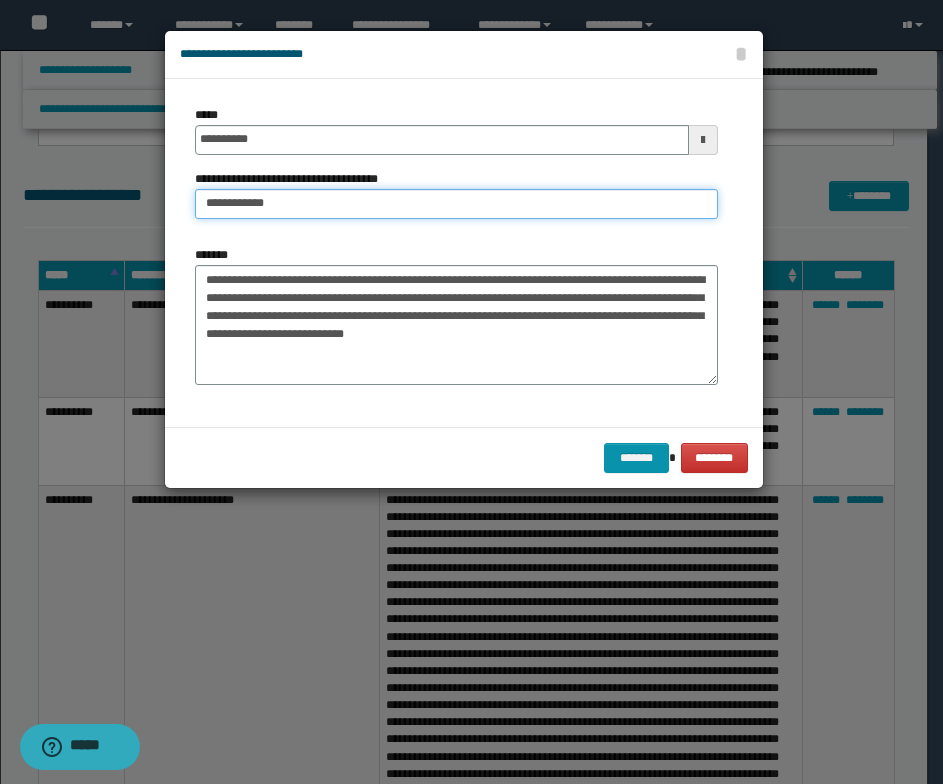 drag, startPoint x: 233, startPoint y: 205, endPoint x: 209, endPoint y: 202, distance: 24.186773 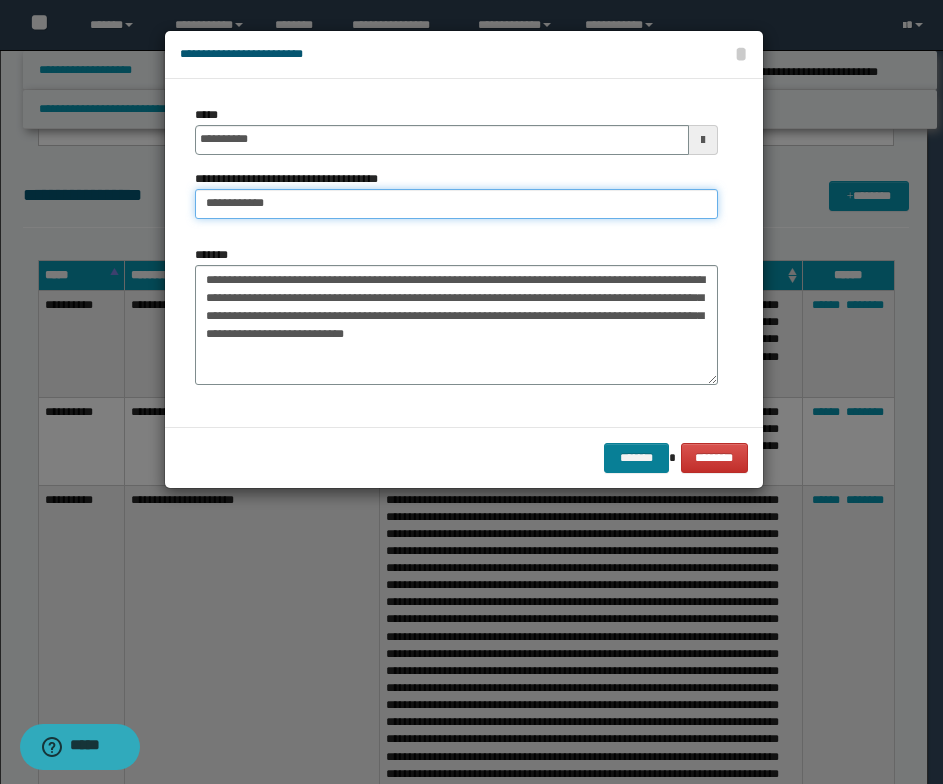 type on "**********" 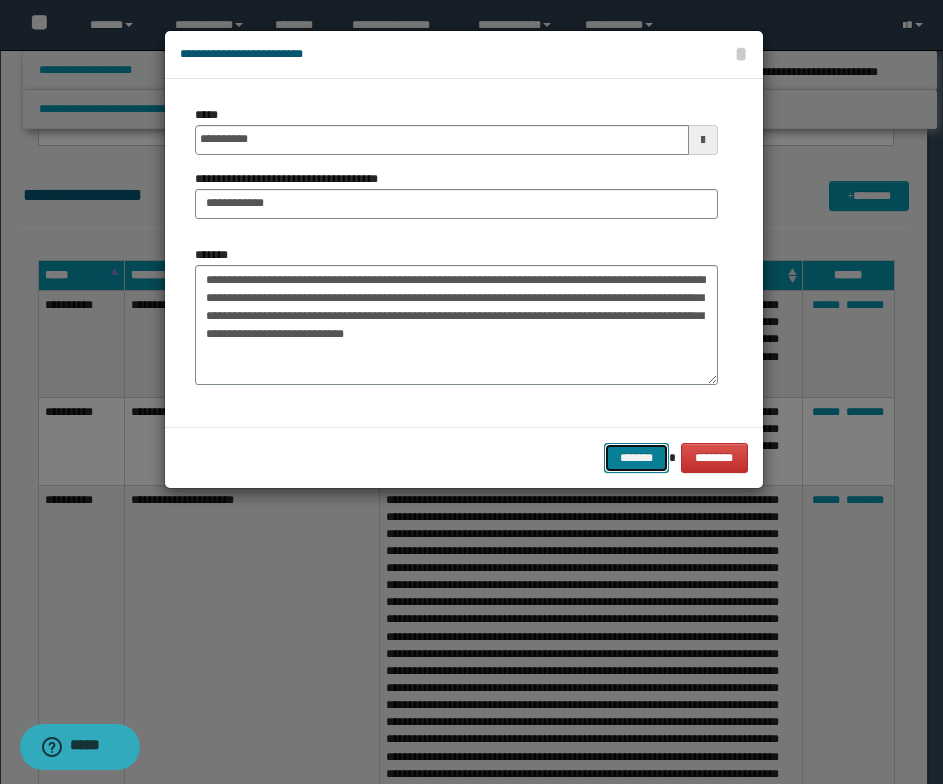 click on "*******" at bounding box center (636, 458) 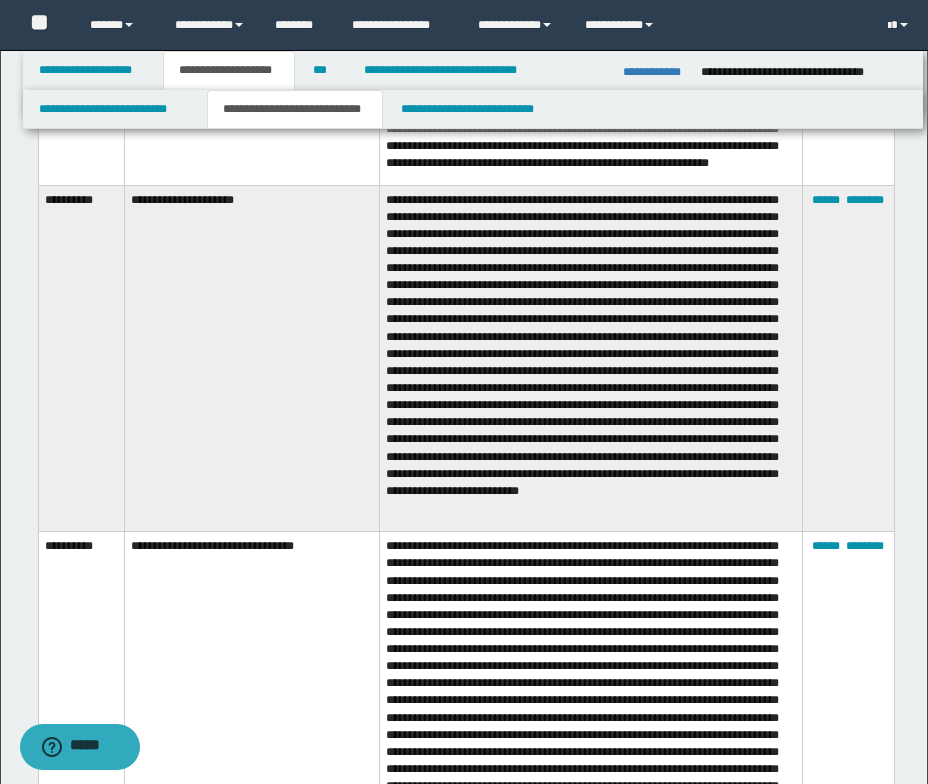 scroll, scrollTop: 3000, scrollLeft: 0, axis: vertical 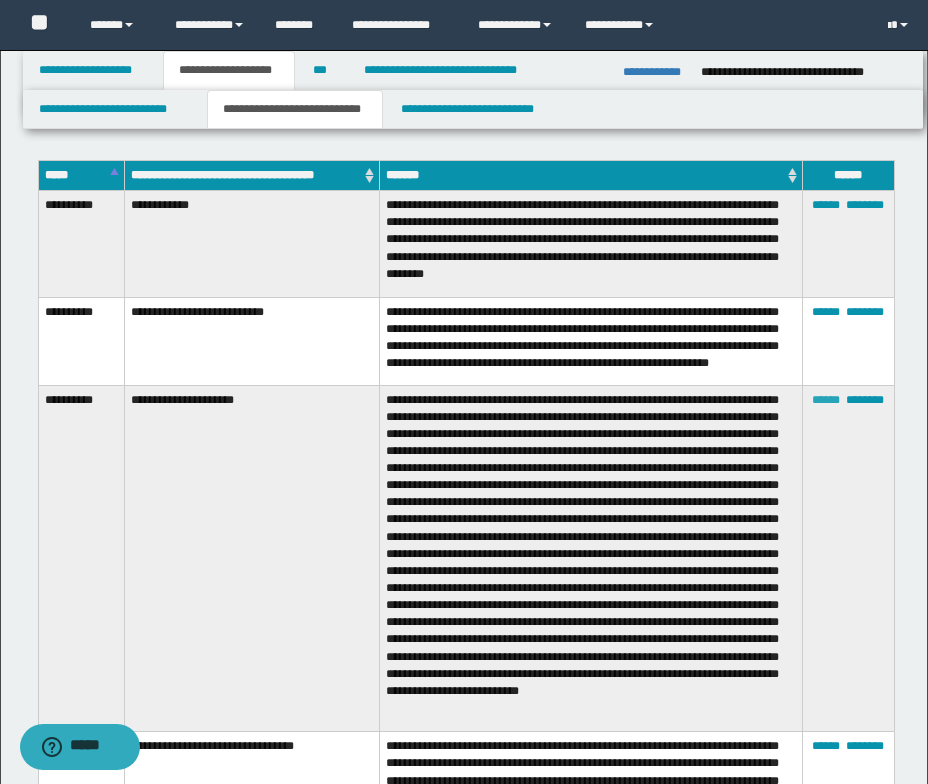 click on "******" at bounding box center (826, 400) 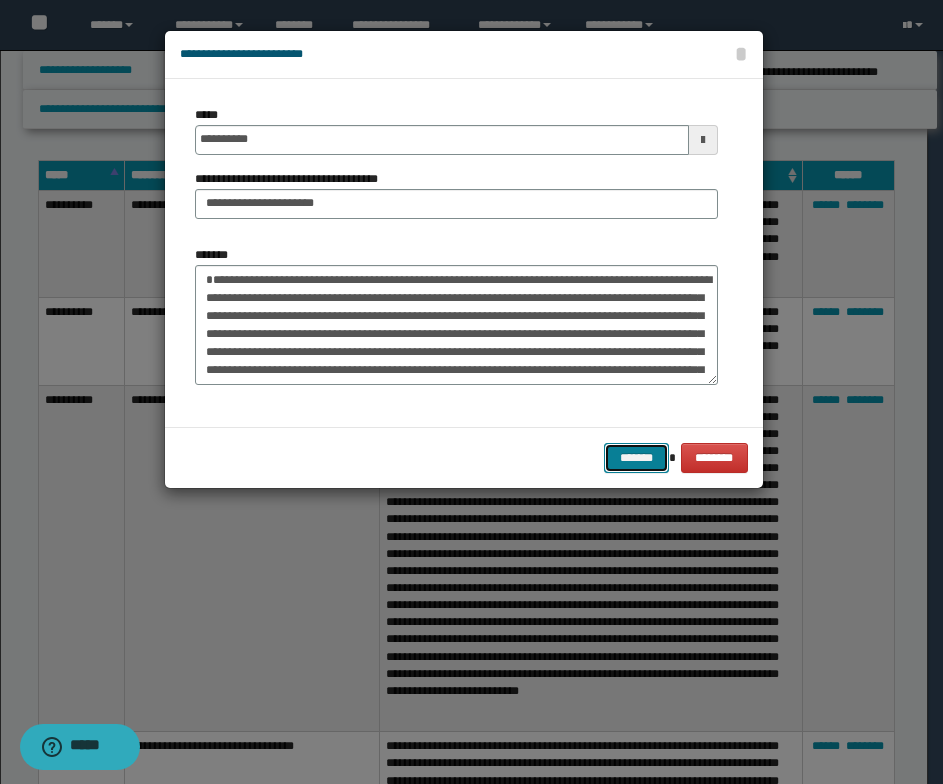 click on "*******" at bounding box center [636, 458] 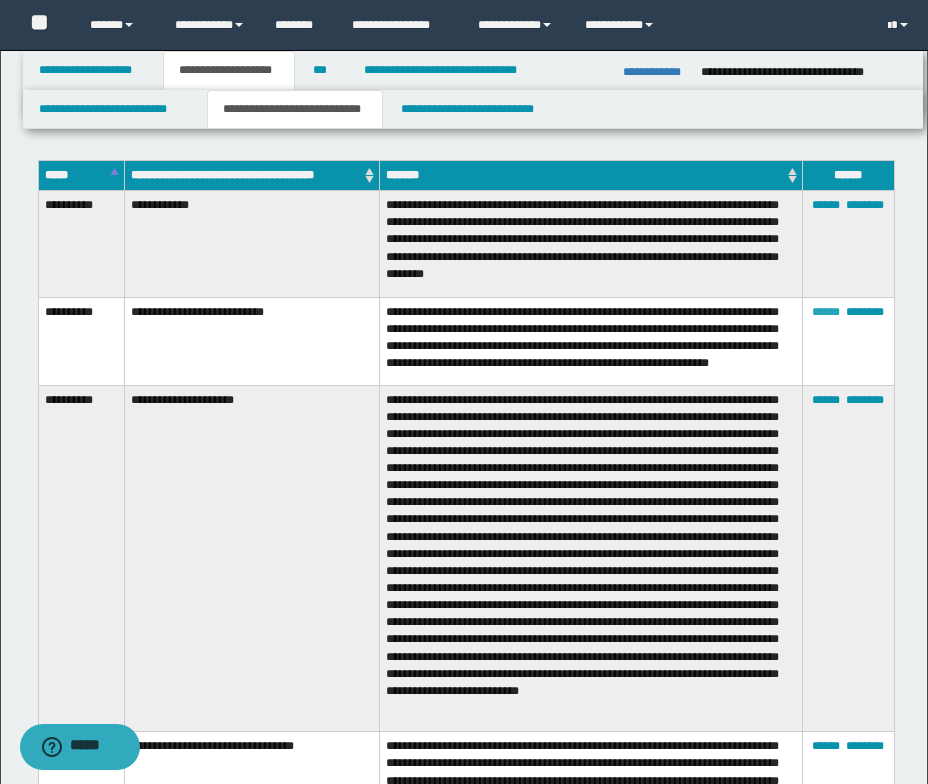 click on "******" at bounding box center [826, 312] 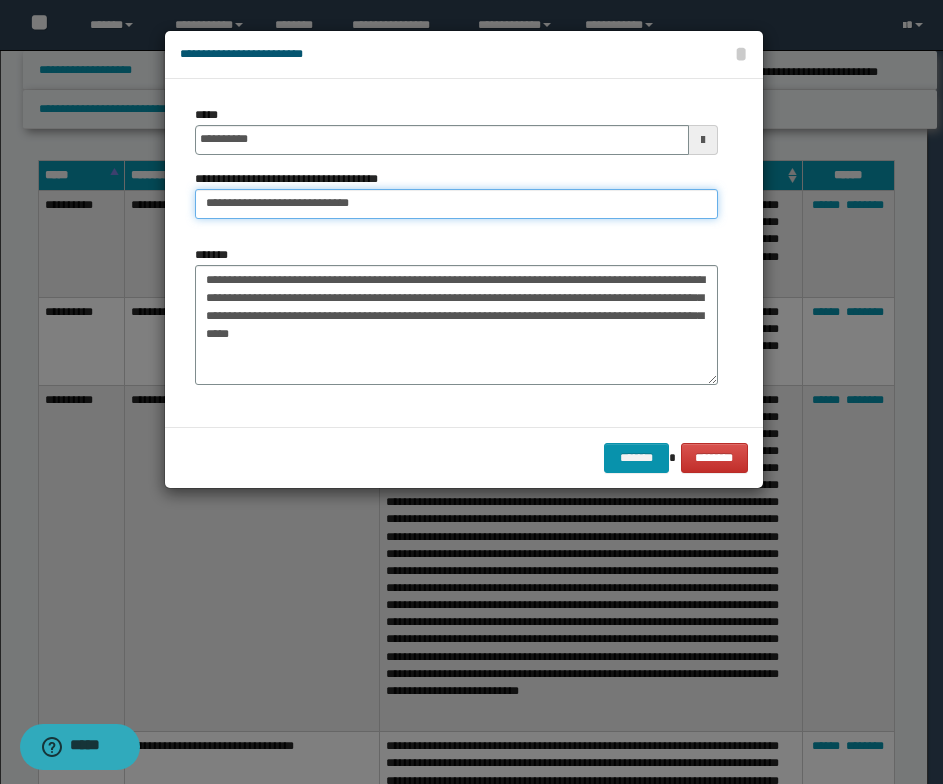 drag, startPoint x: 329, startPoint y: 205, endPoint x: 283, endPoint y: 202, distance: 46.09772 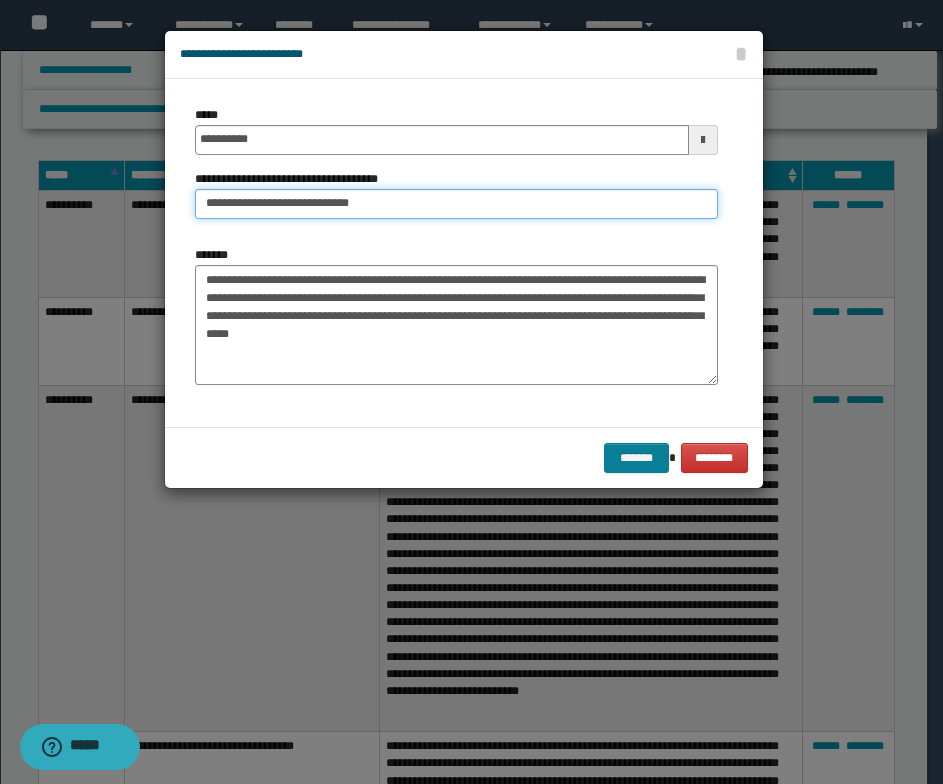 type on "**********" 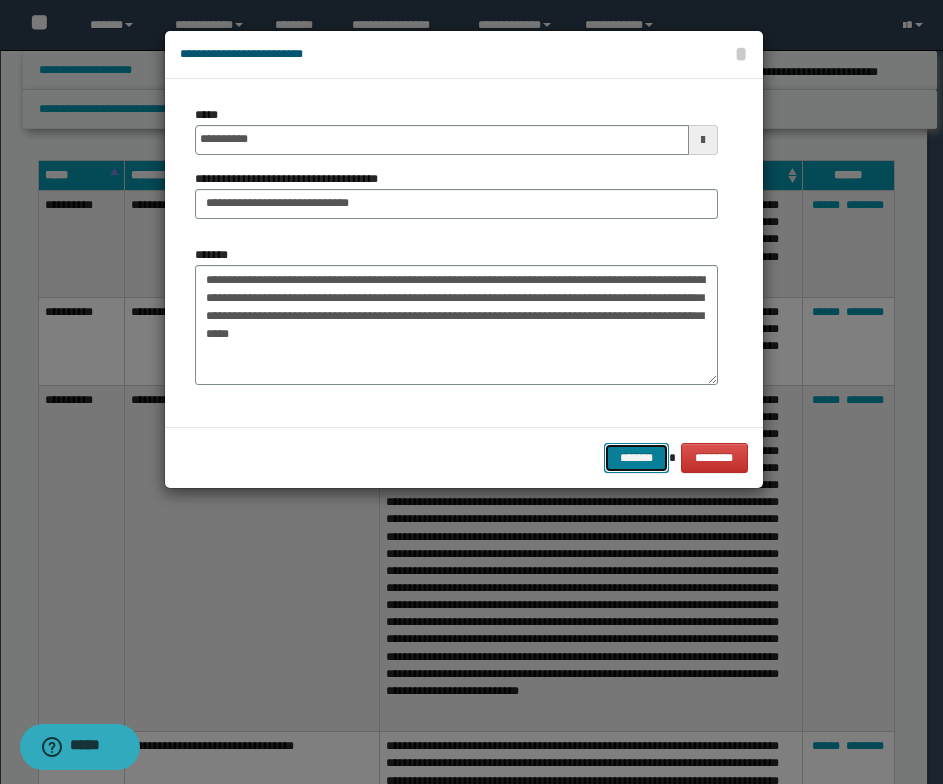 click on "*******" at bounding box center (636, 458) 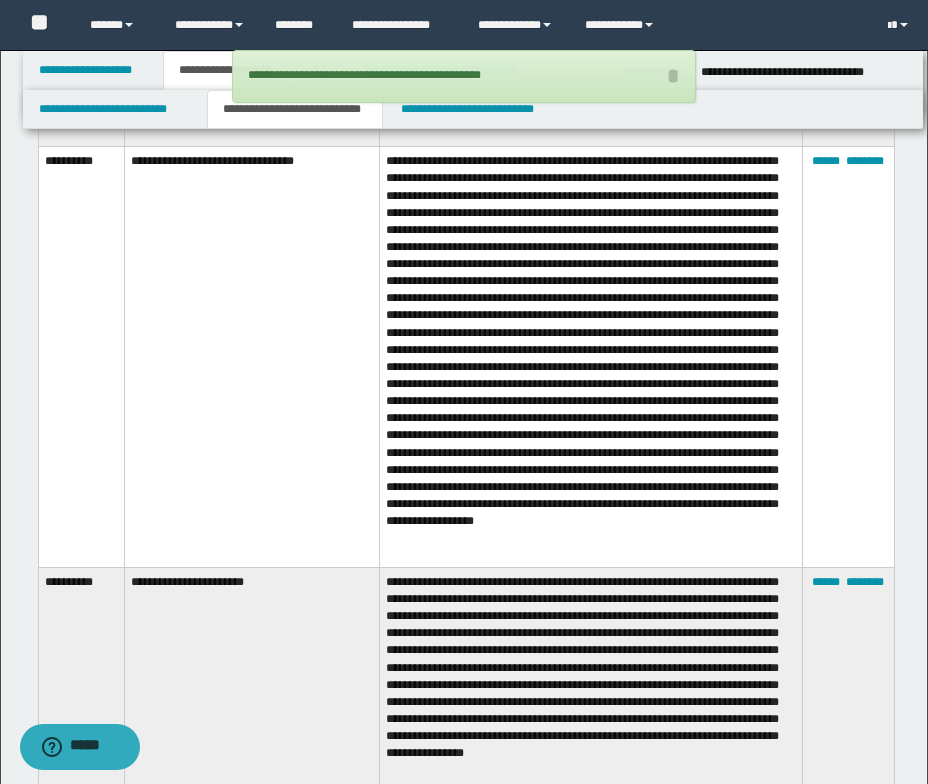 scroll, scrollTop: 3700, scrollLeft: 0, axis: vertical 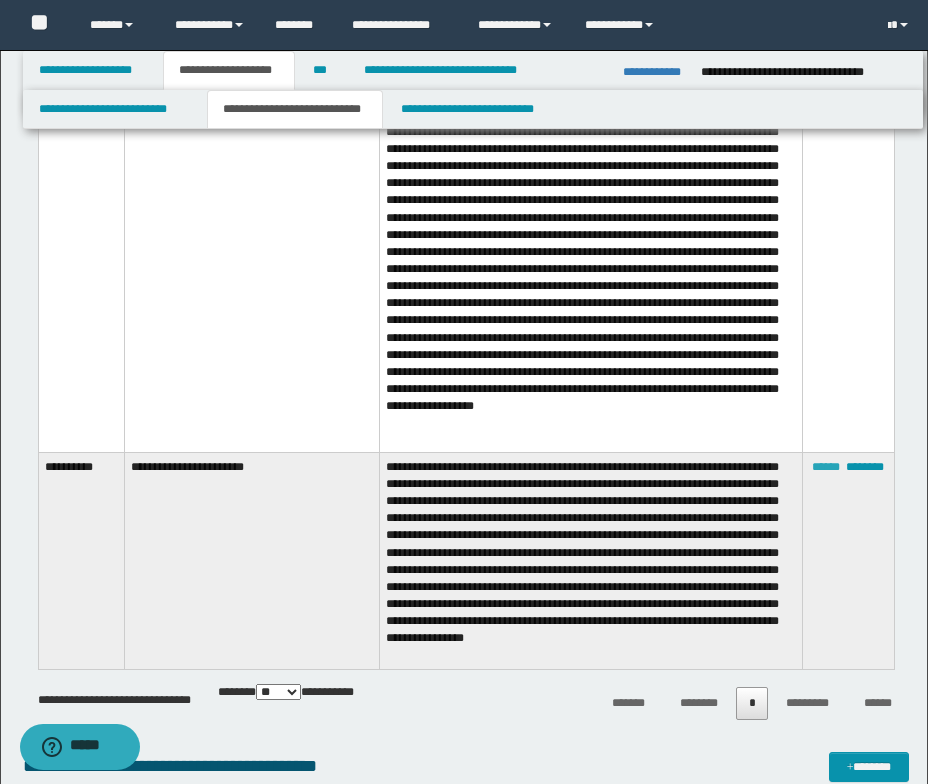 click on "******" at bounding box center [826, 467] 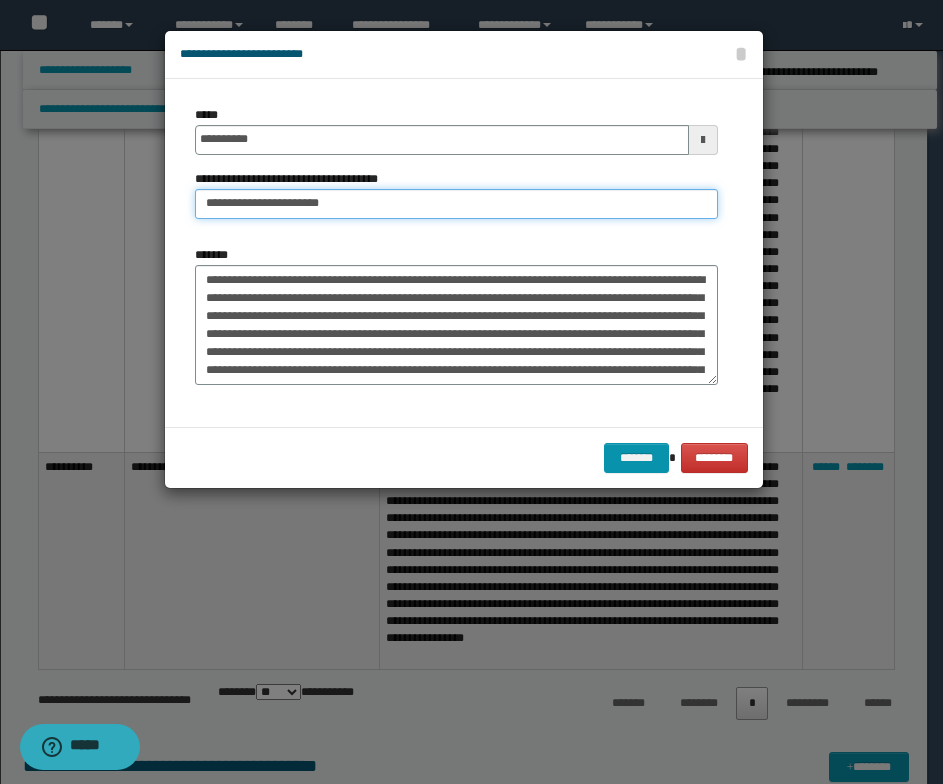 drag, startPoint x: 295, startPoint y: 208, endPoint x: 206, endPoint y: 197, distance: 89.6772 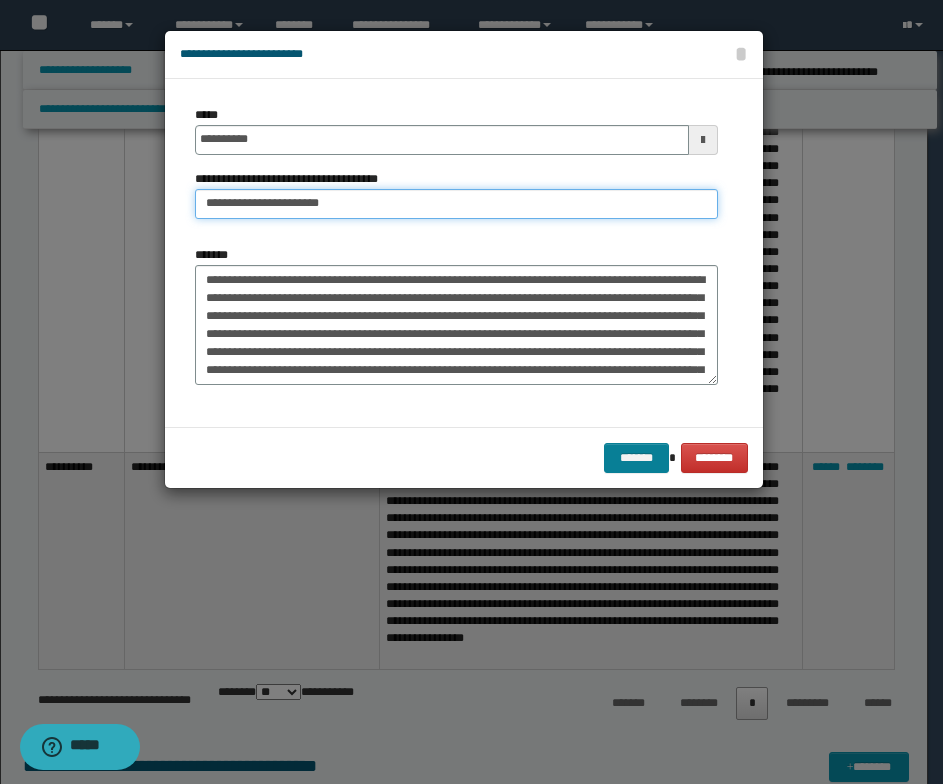 type on "**********" 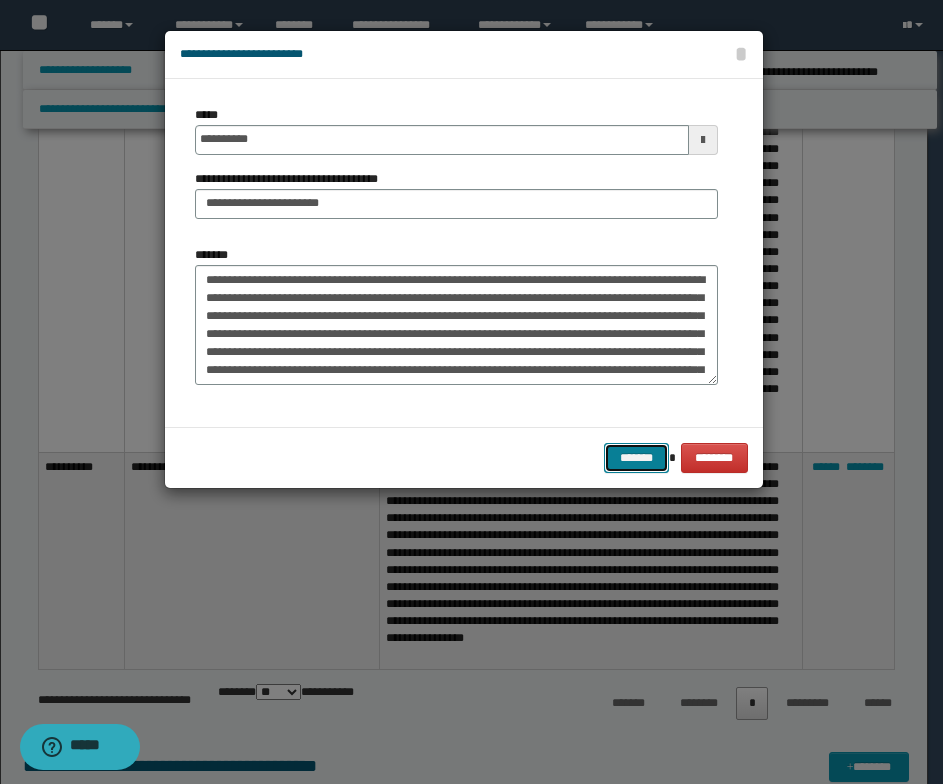 click on "*******" at bounding box center (636, 458) 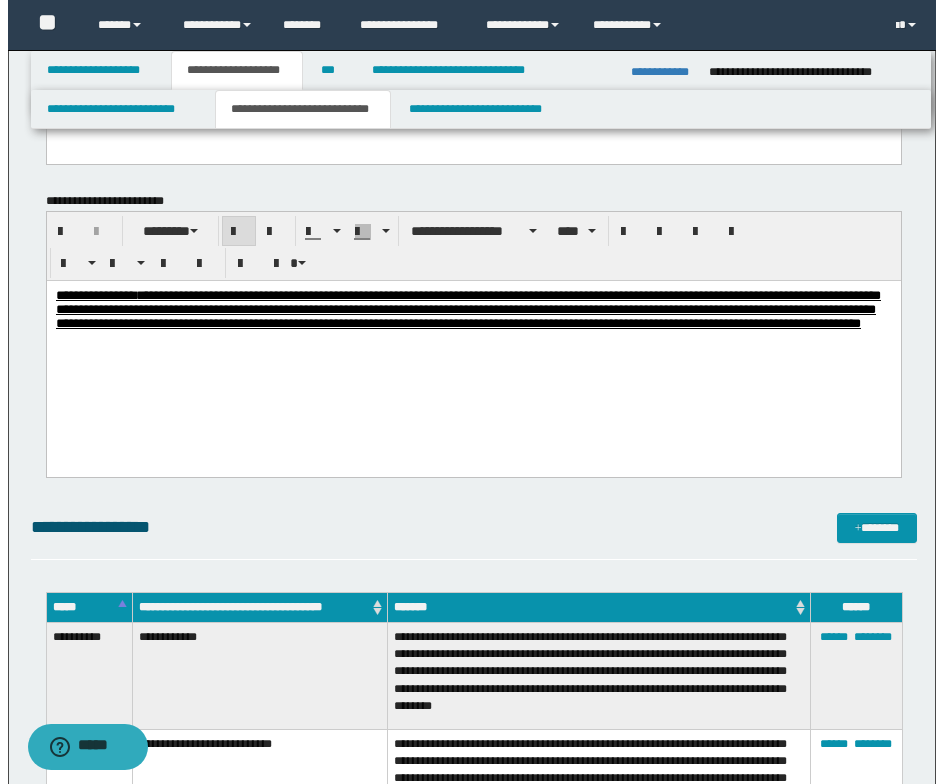 scroll, scrollTop: 2800, scrollLeft: 0, axis: vertical 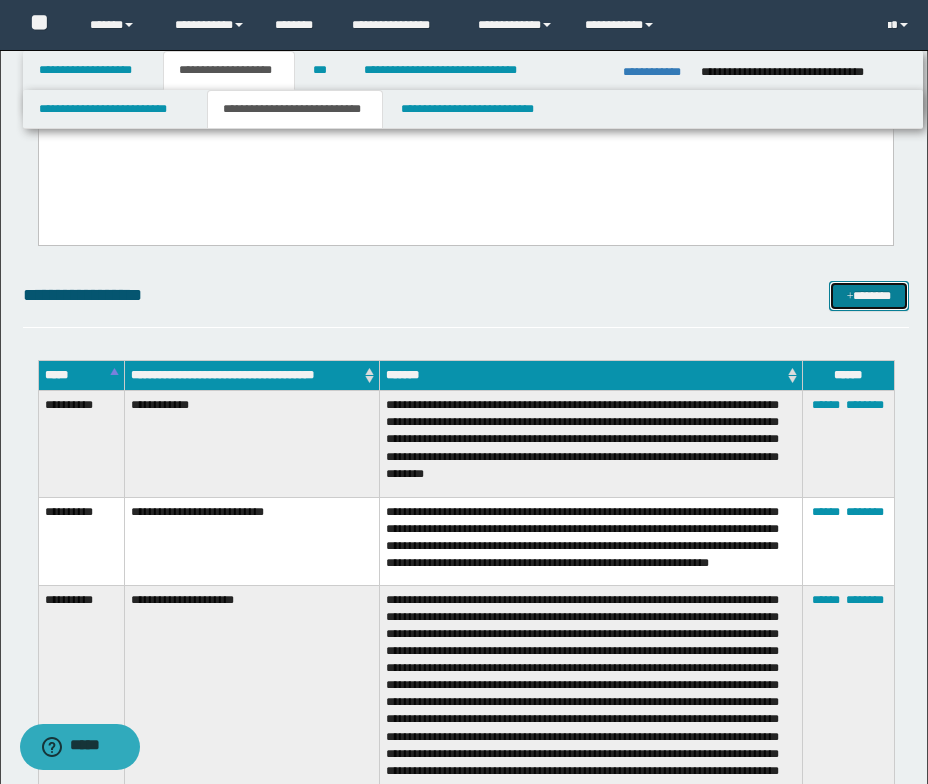 drag, startPoint x: 843, startPoint y: 291, endPoint x: 828, endPoint y: 294, distance: 15.297058 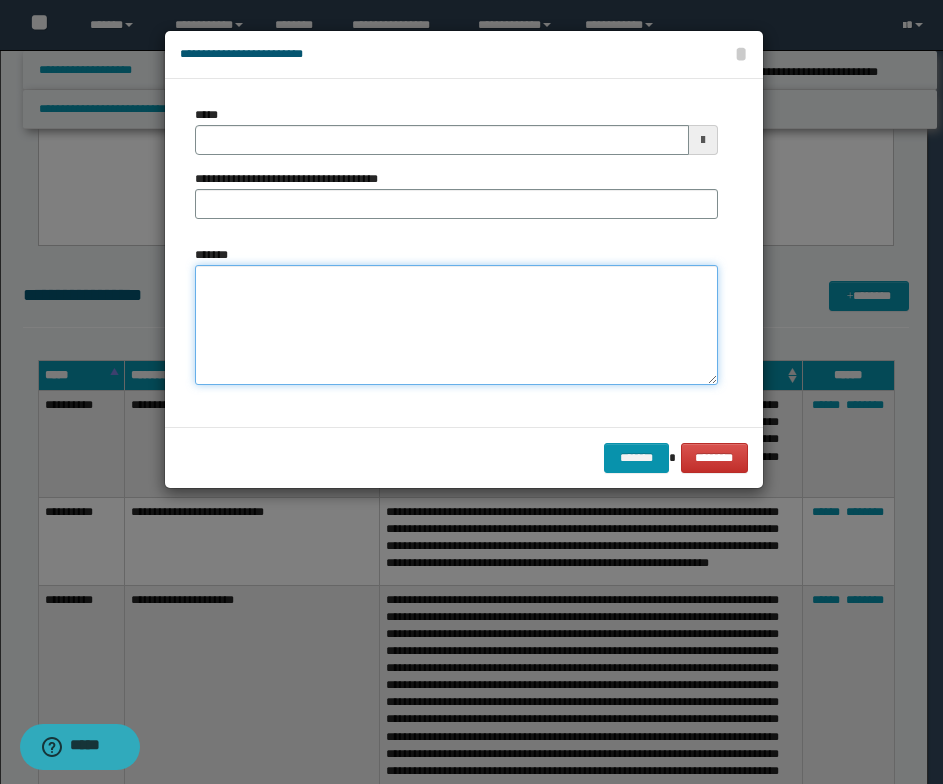 click on "*******" at bounding box center [456, 325] 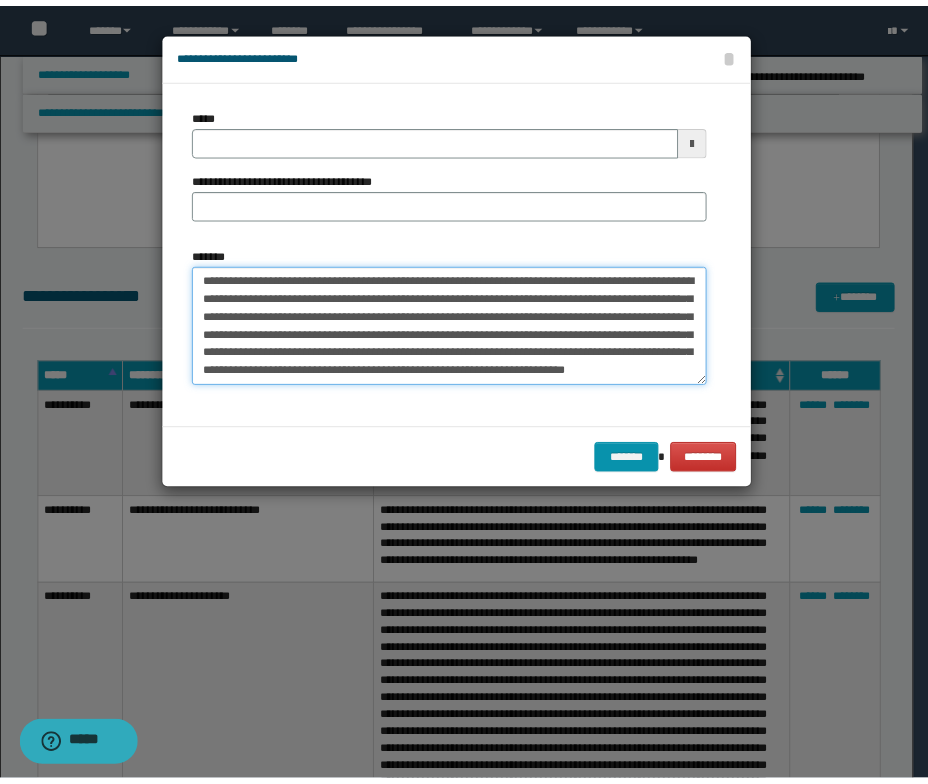 scroll, scrollTop: 0, scrollLeft: 0, axis: both 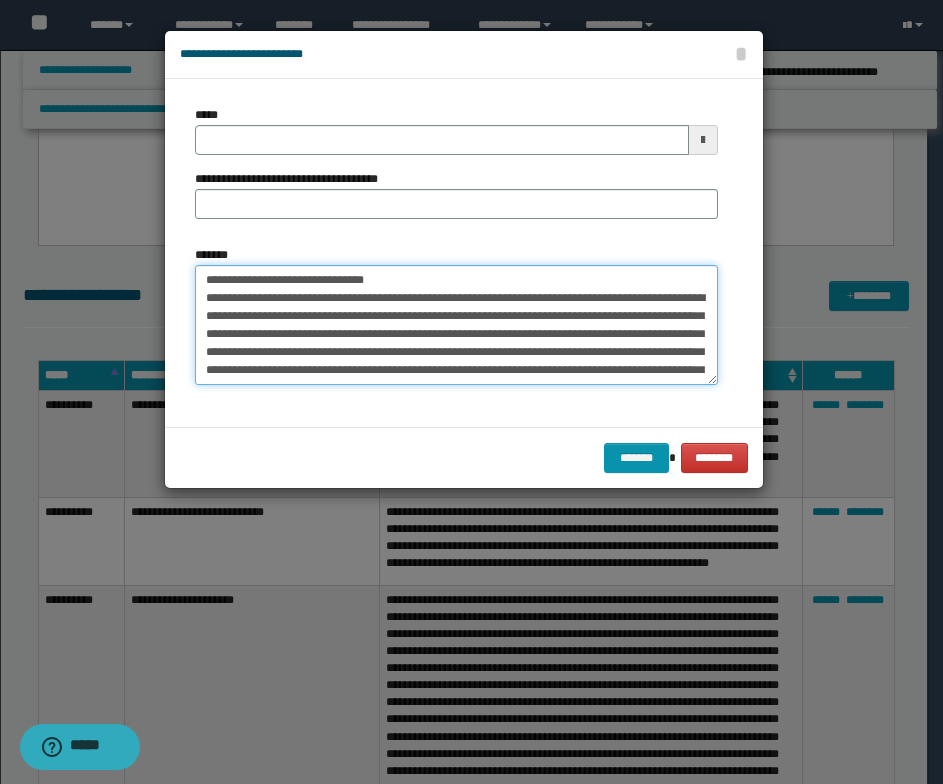 drag, startPoint x: 400, startPoint y: 276, endPoint x: 163, endPoint y: 281, distance: 237.05273 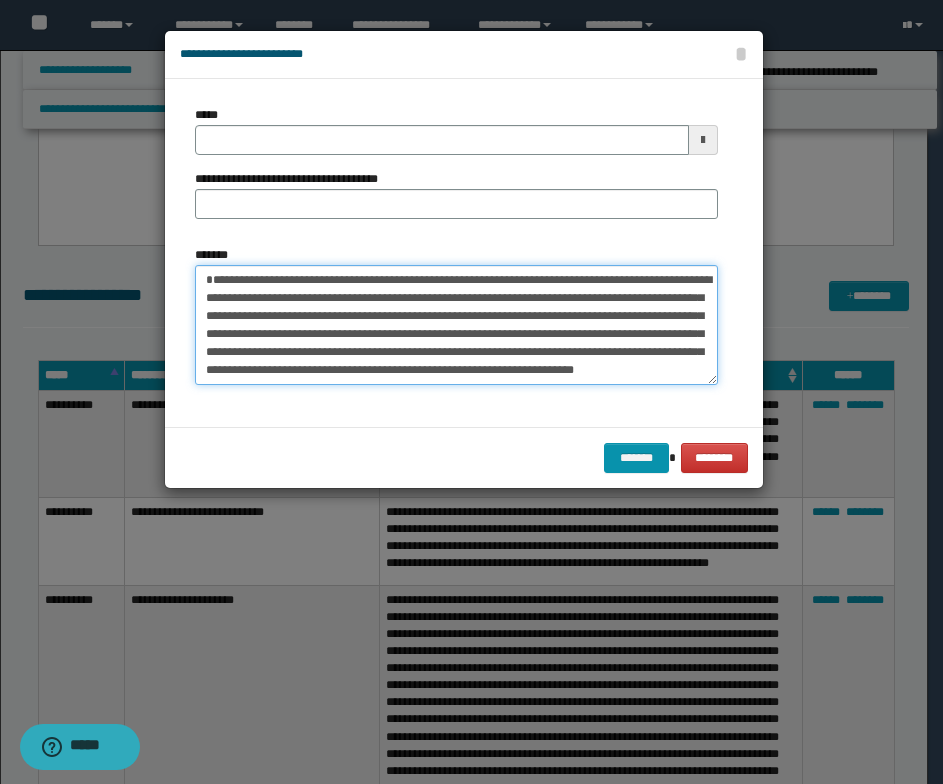type on "**********" 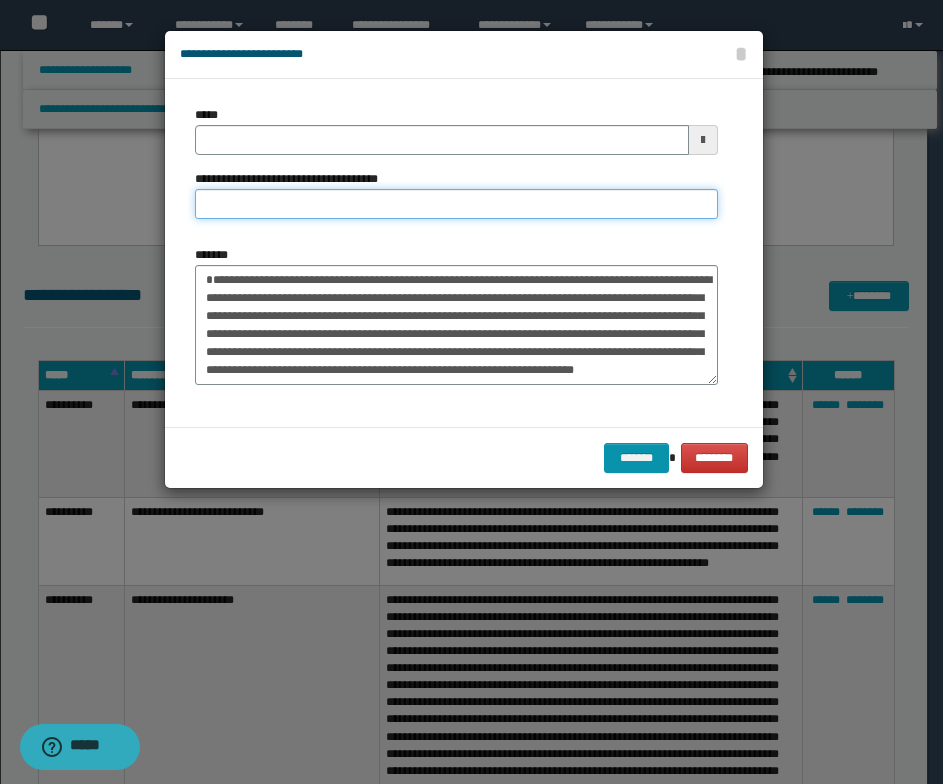 click on "**********" at bounding box center (456, 204) 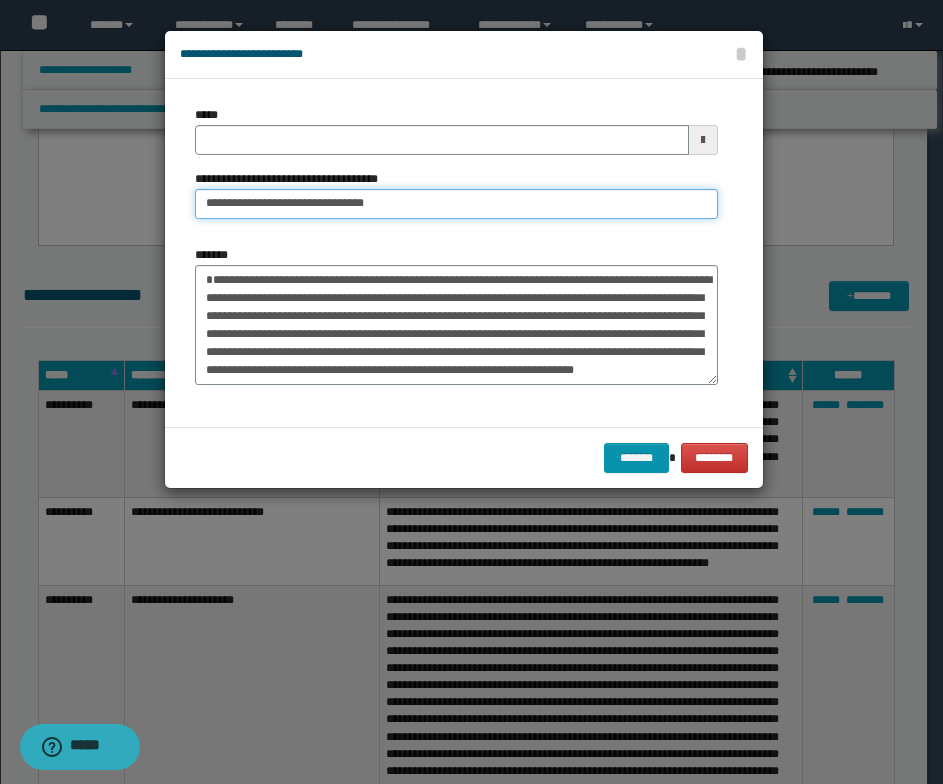 drag, startPoint x: 268, startPoint y: 201, endPoint x: 204, endPoint y: 197, distance: 64.12488 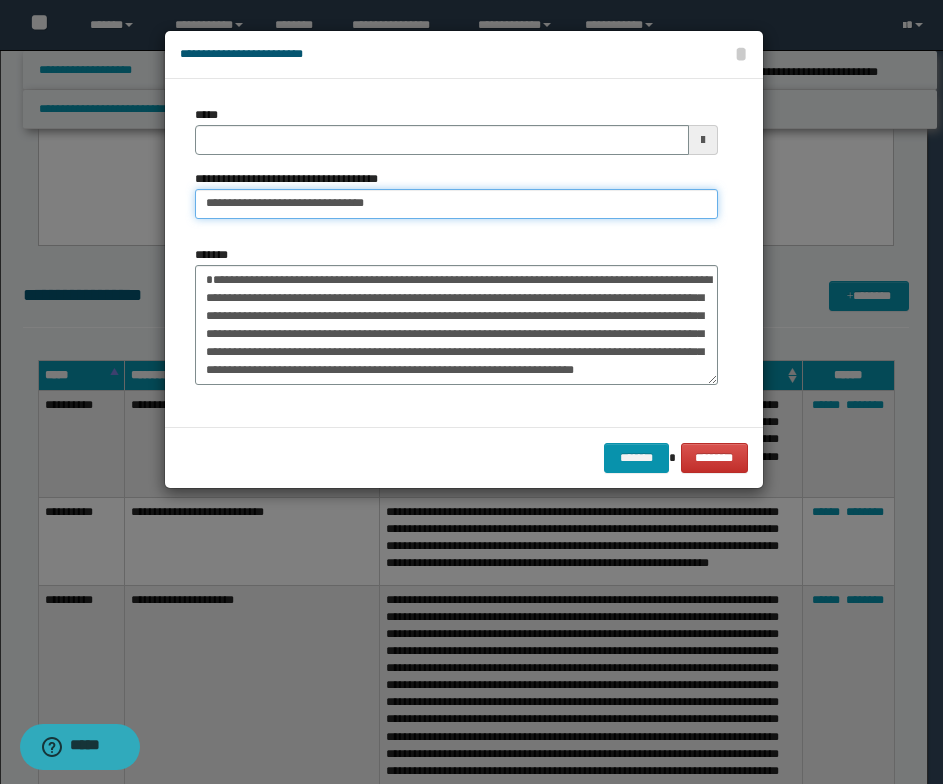 type on "**********" 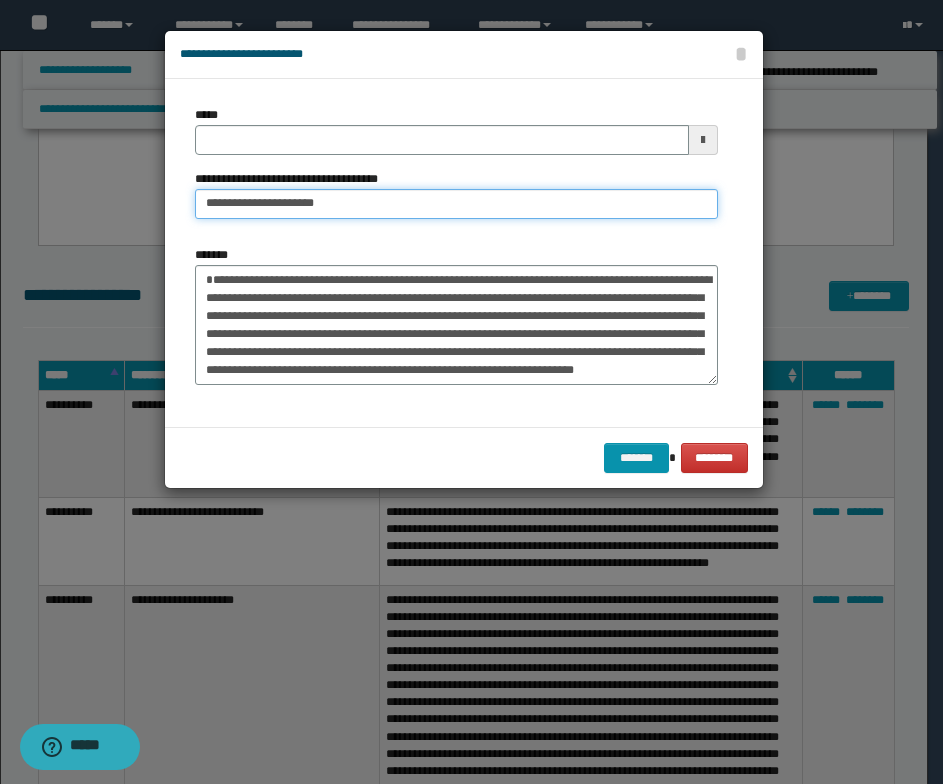 type 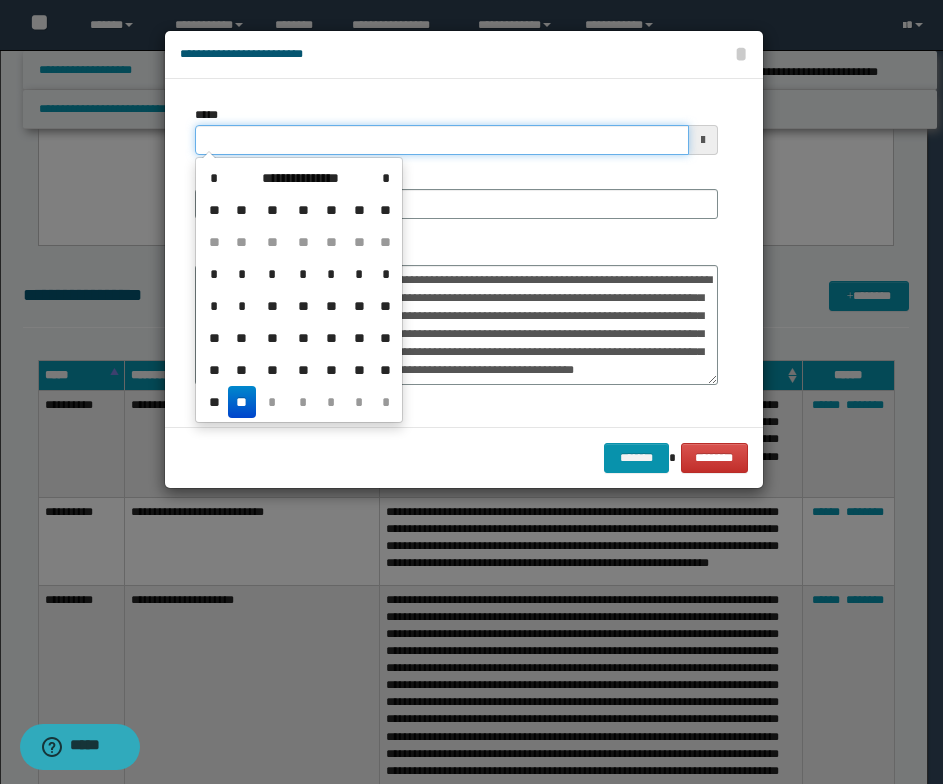 click on "*****" at bounding box center (442, 140) 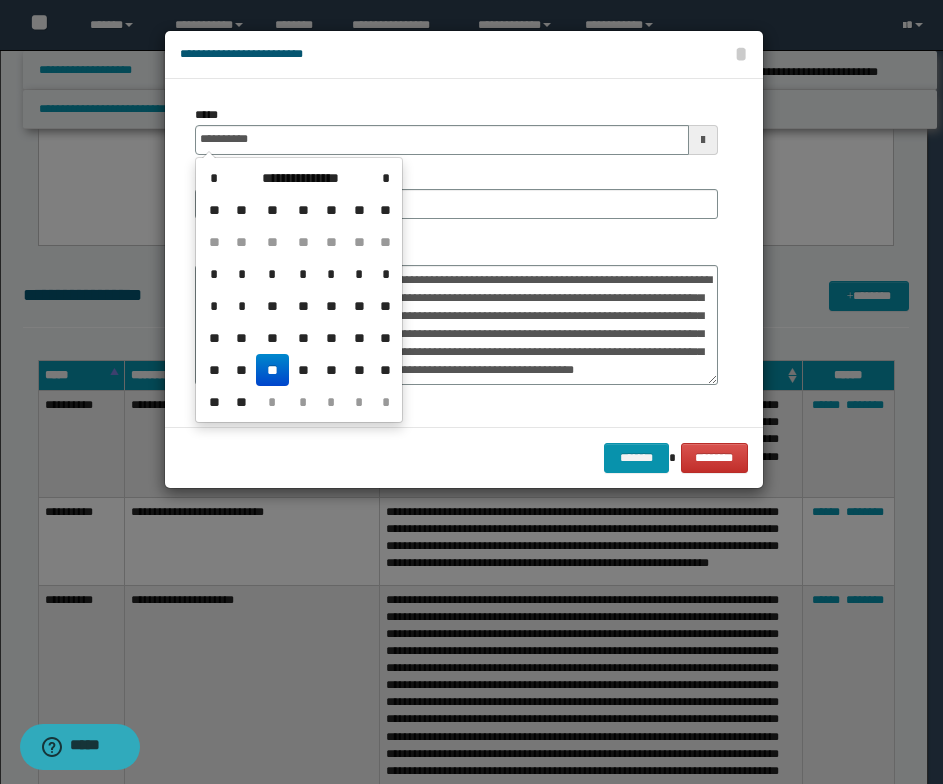 click on "**" at bounding box center [272, 370] 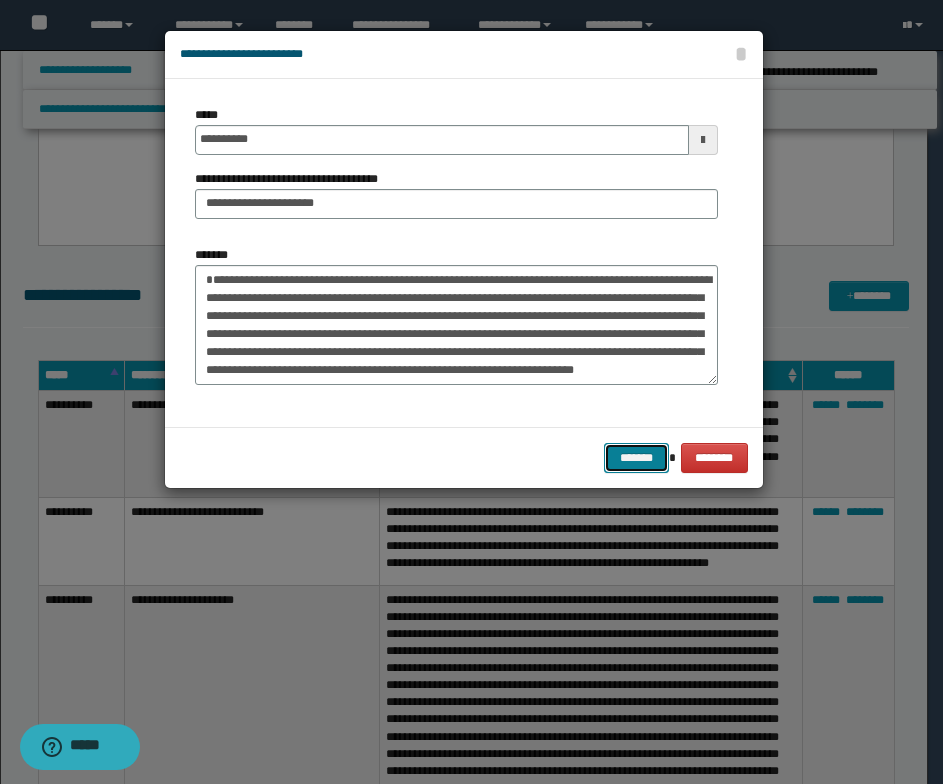 click on "*******" at bounding box center [636, 458] 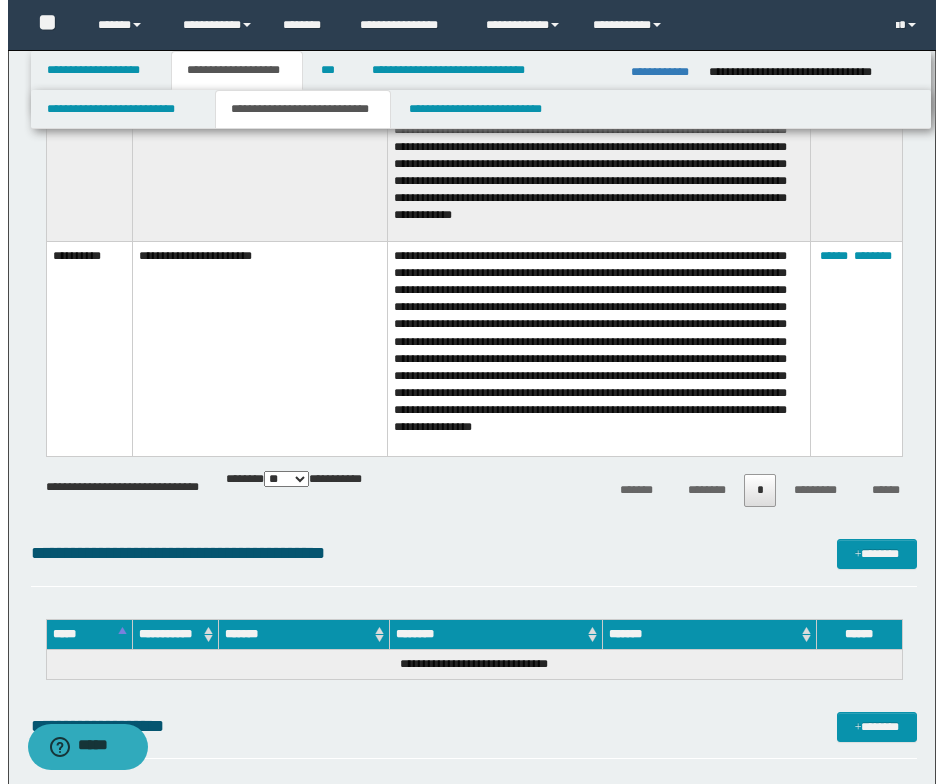scroll, scrollTop: 4600, scrollLeft: 0, axis: vertical 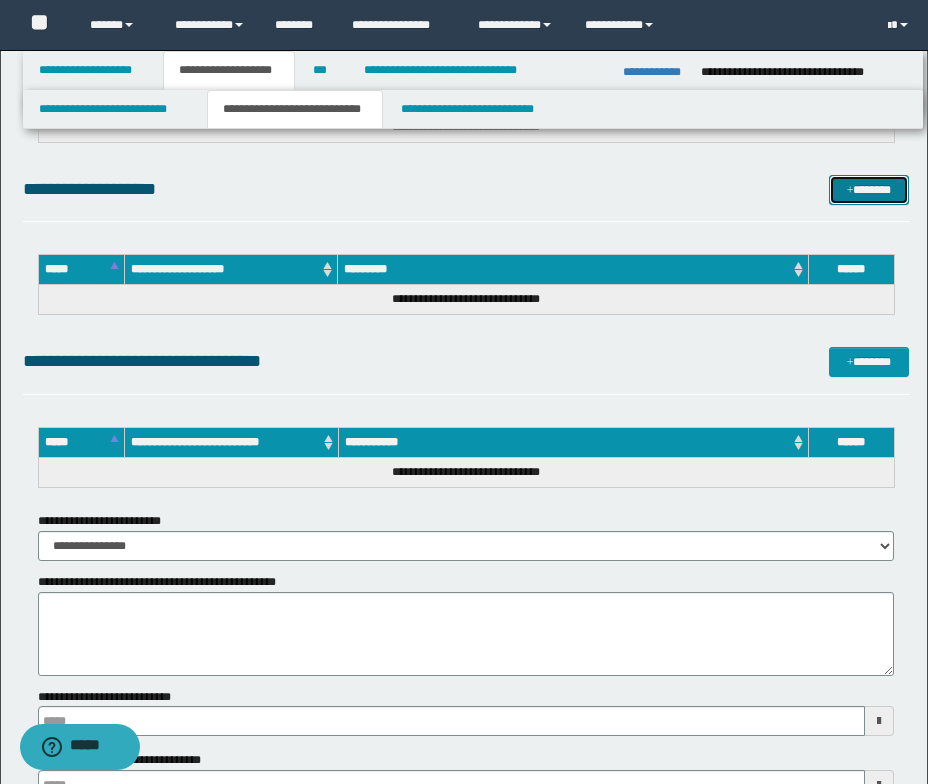 click at bounding box center (850, 191) 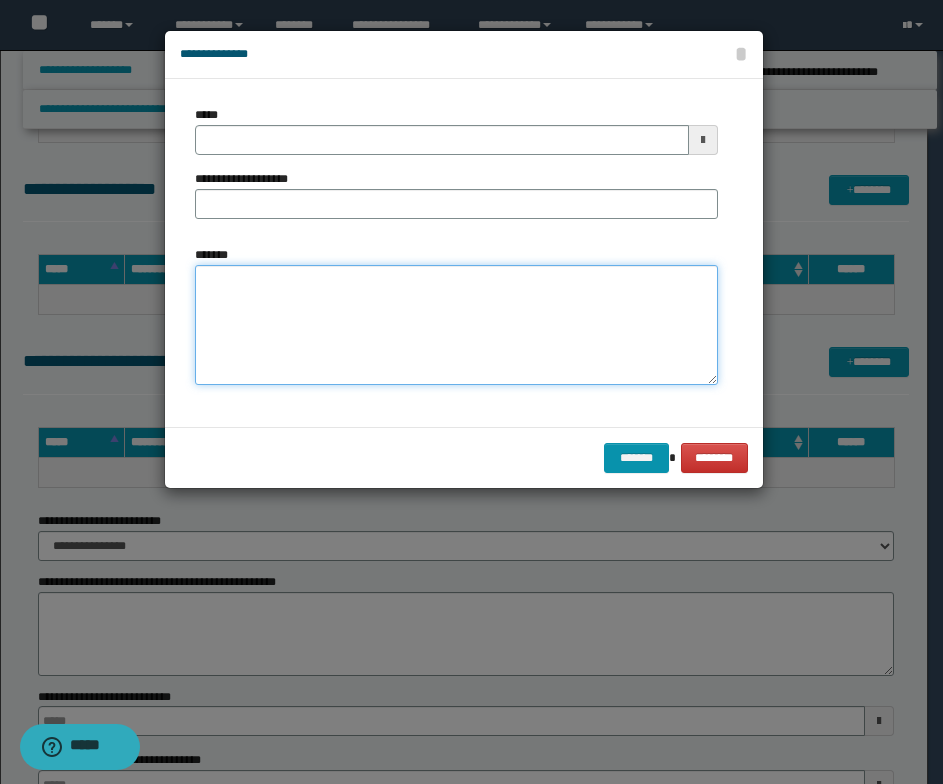click on "*******" at bounding box center [456, 325] 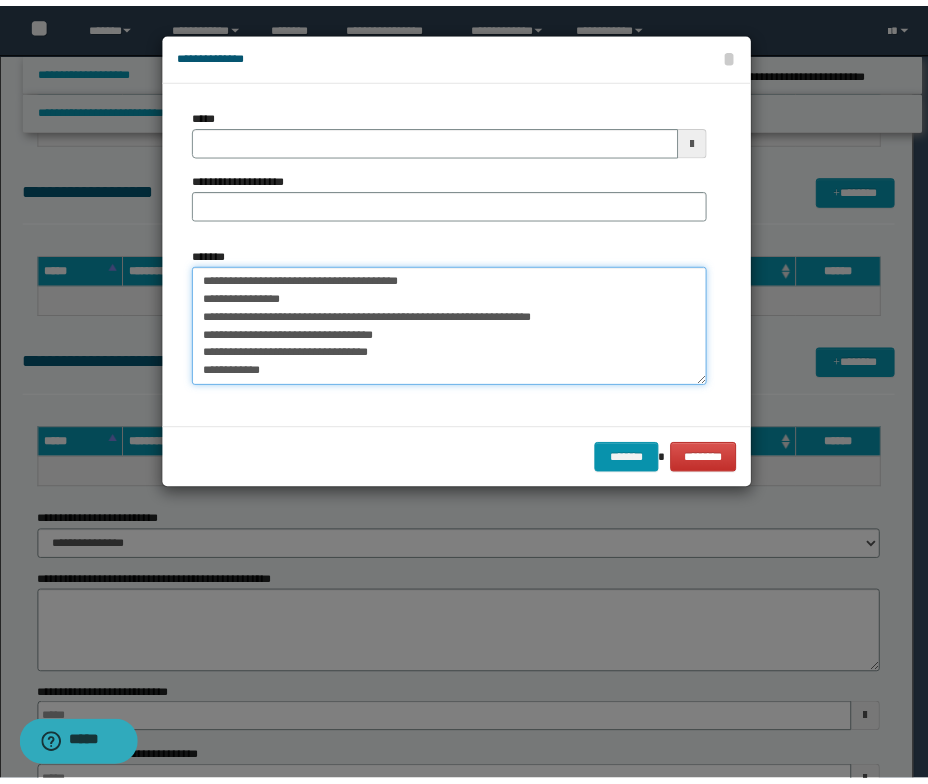 scroll, scrollTop: 0, scrollLeft: 0, axis: both 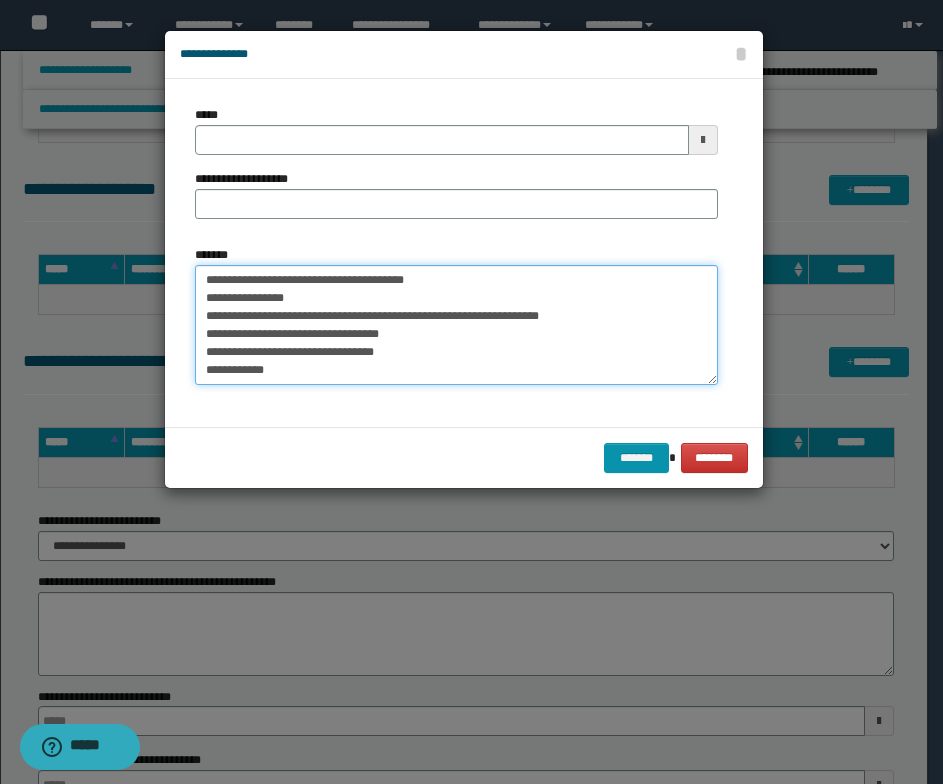 drag, startPoint x: 447, startPoint y: 279, endPoint x: 201, endPoint y: 268, distance: 246.24582 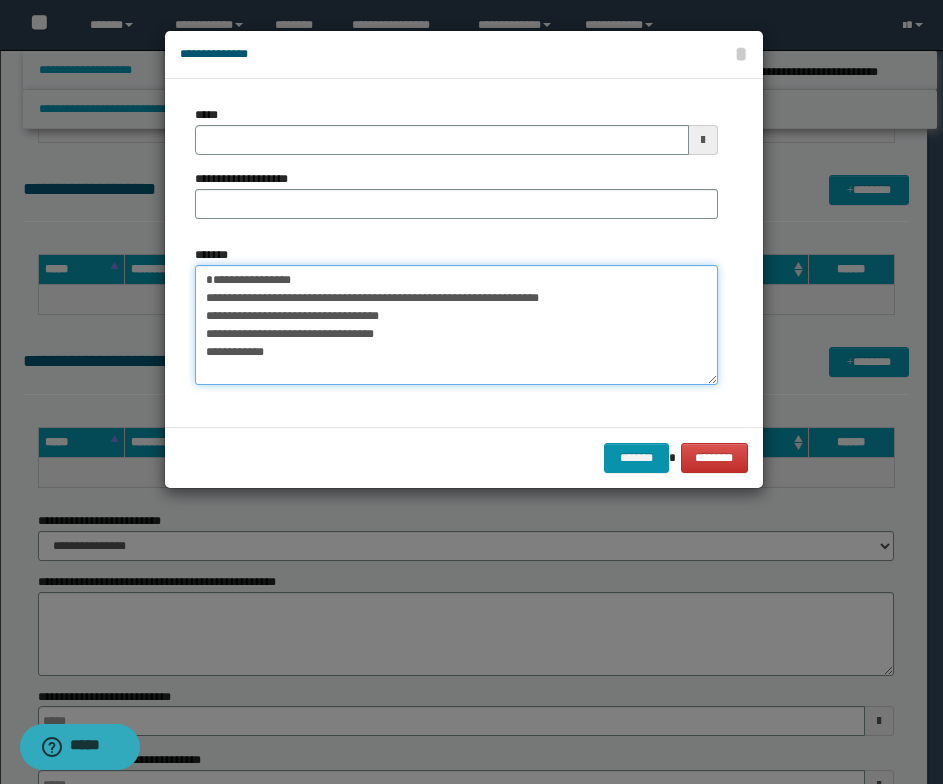 type on "**********" 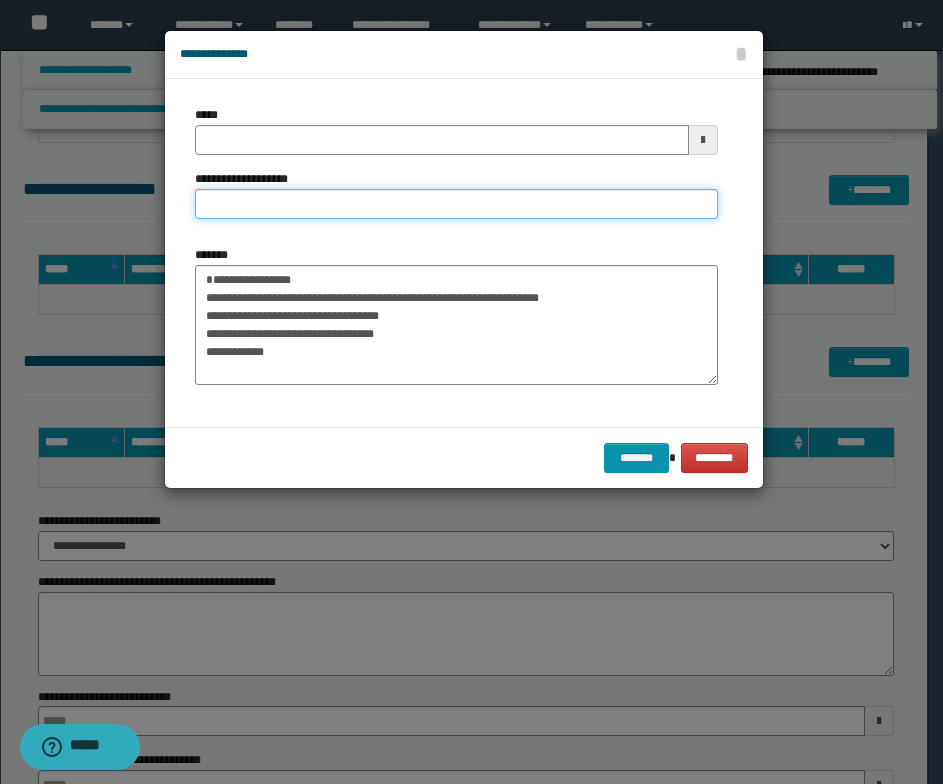 click on "**********" at bounding box center [456, 204] 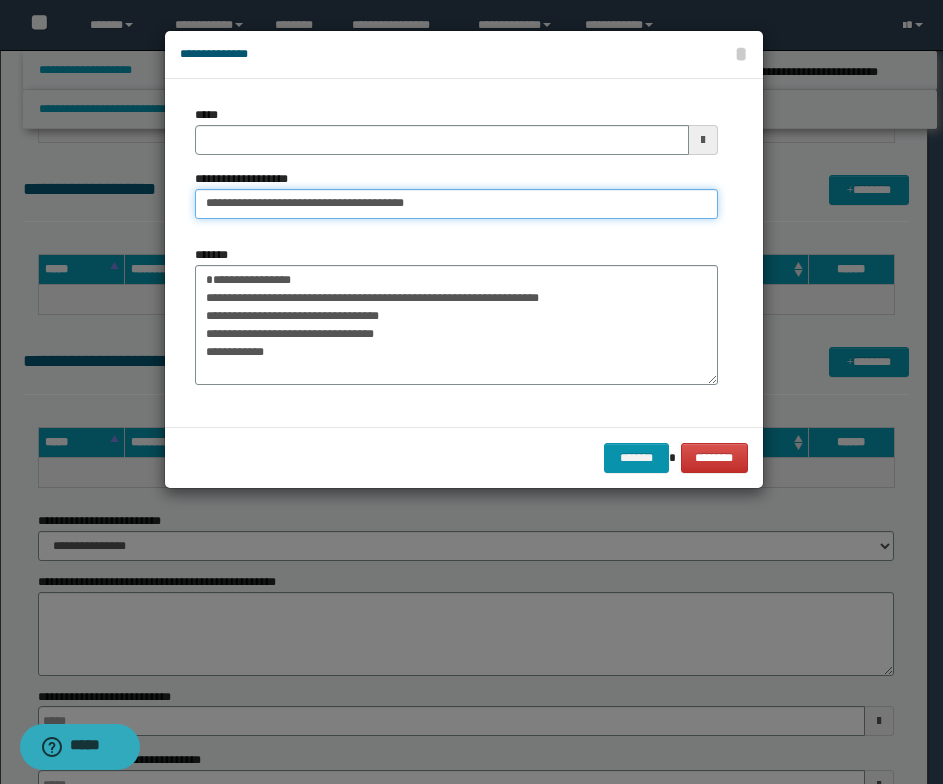 drag, startPoint x: 269, startPoint y: 204, endPoint x: 193, endPoint y: 194, distance: 76.655075 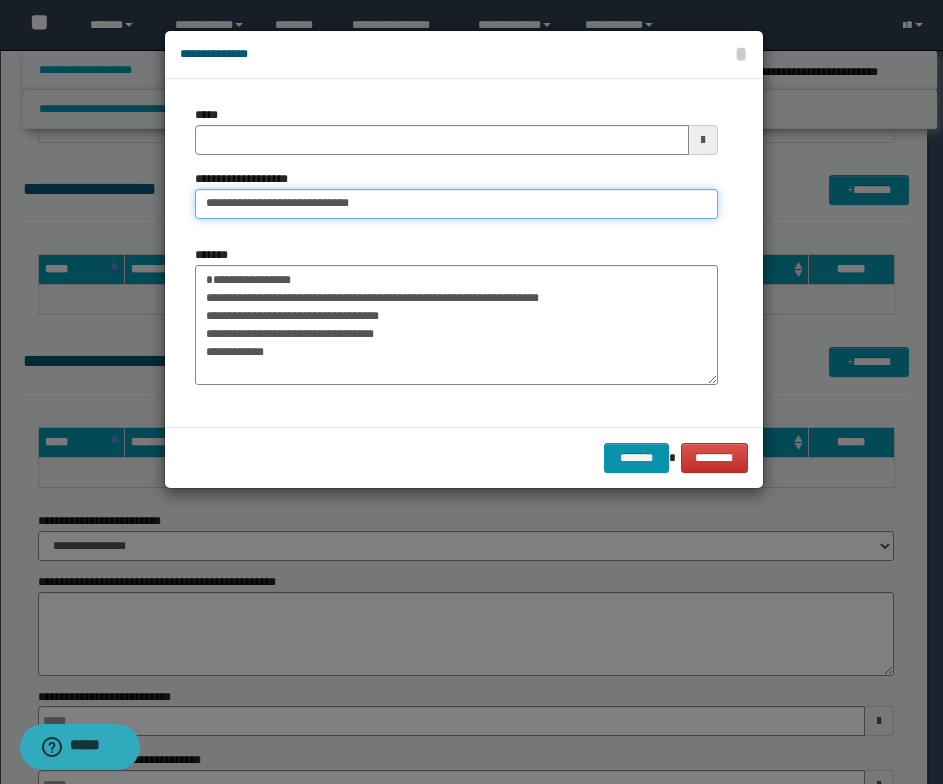 type 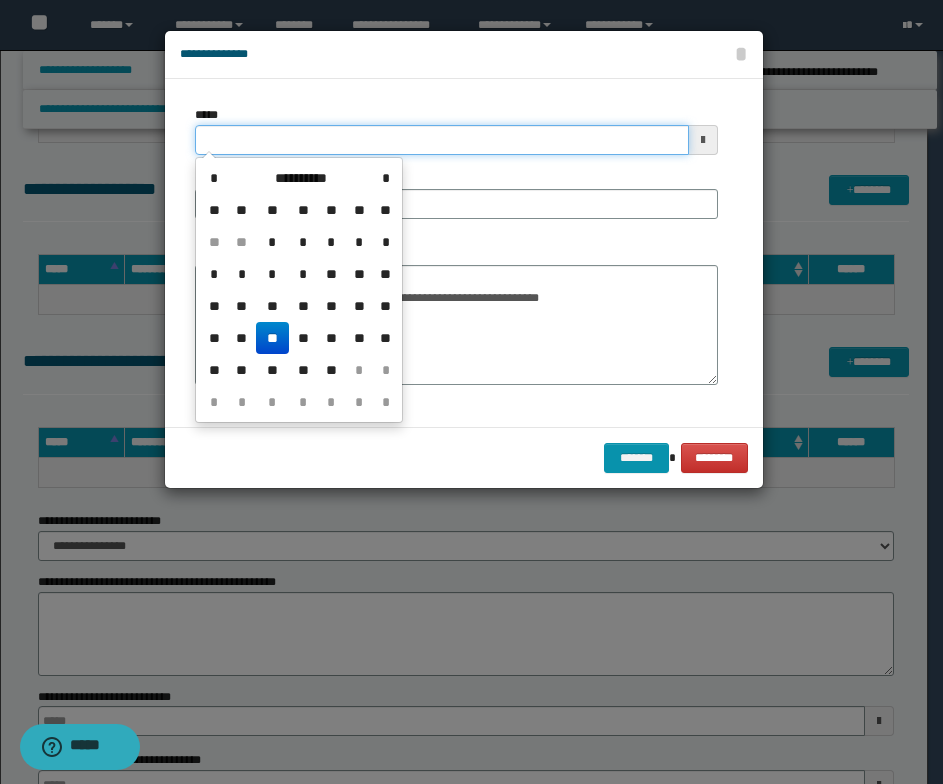 click on "*****" at bounding box center (442, 140) 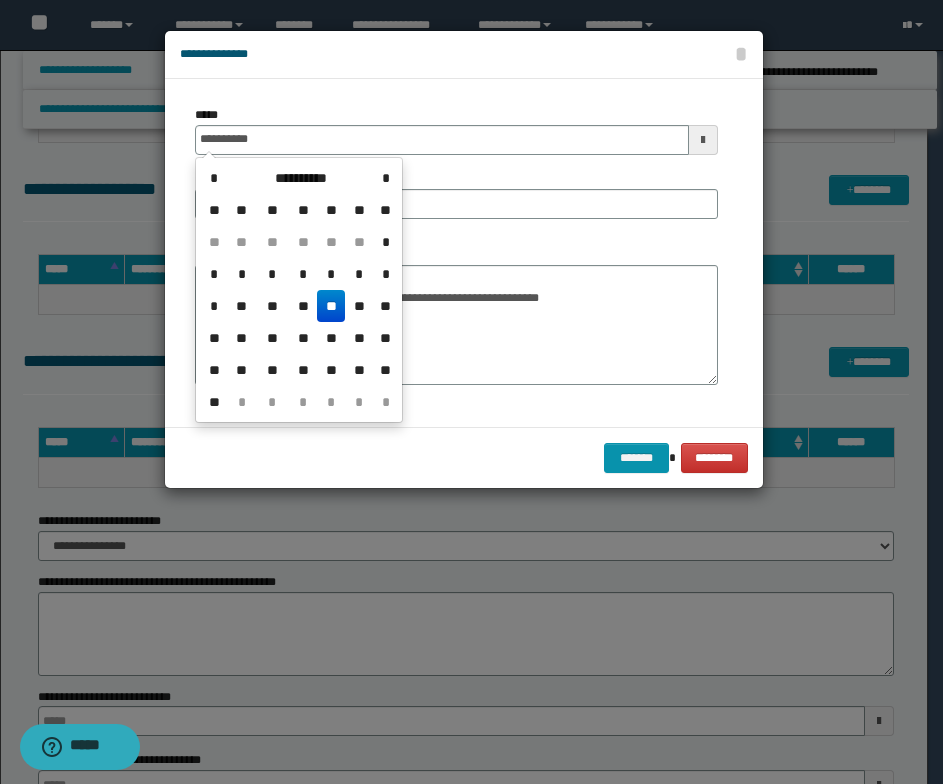 click on "**" at bounding box center [331, 306] 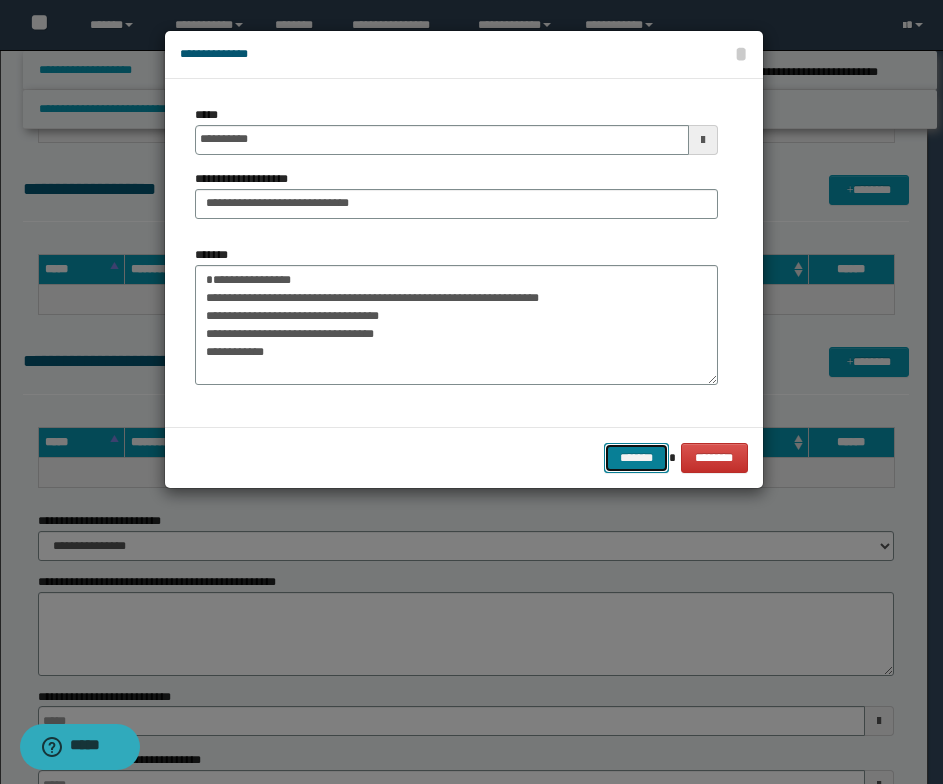 click on "*******" at bounding box center [636, 458] 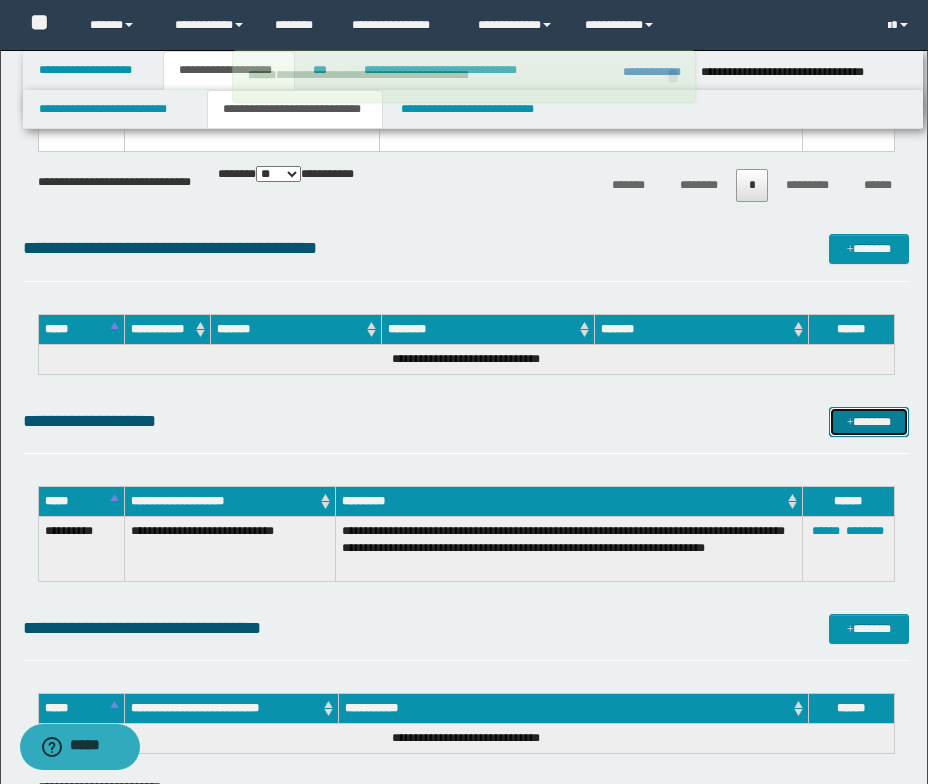 scroll, scrollTop: 4238, scrollLeft: 0, axis: vertical 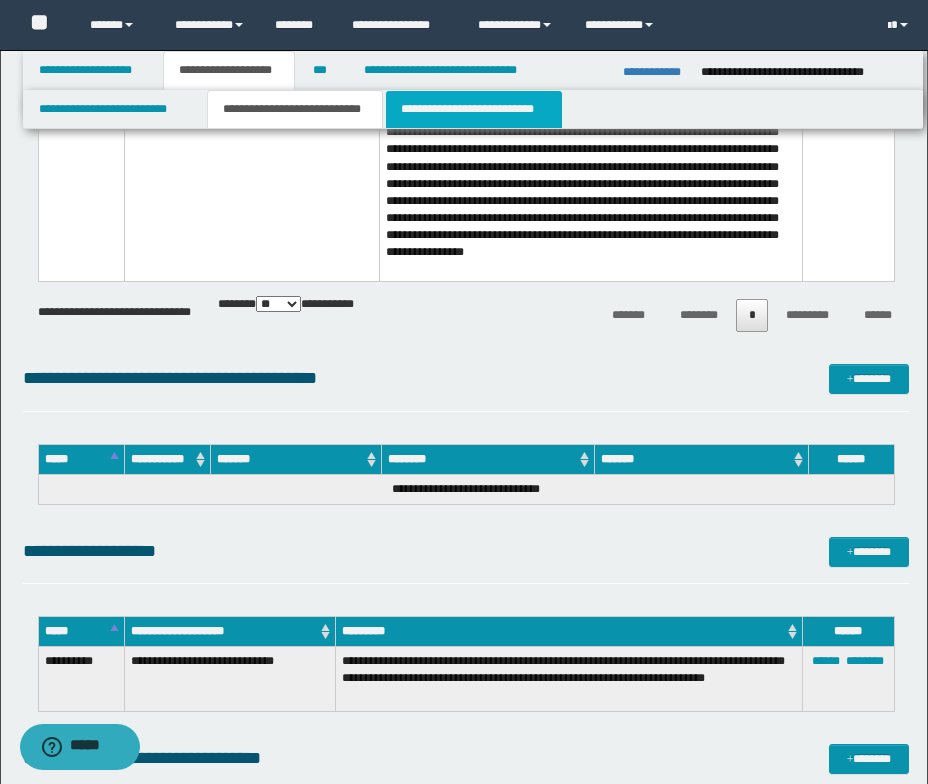 click on "**********" at bounding box center [474, 109] 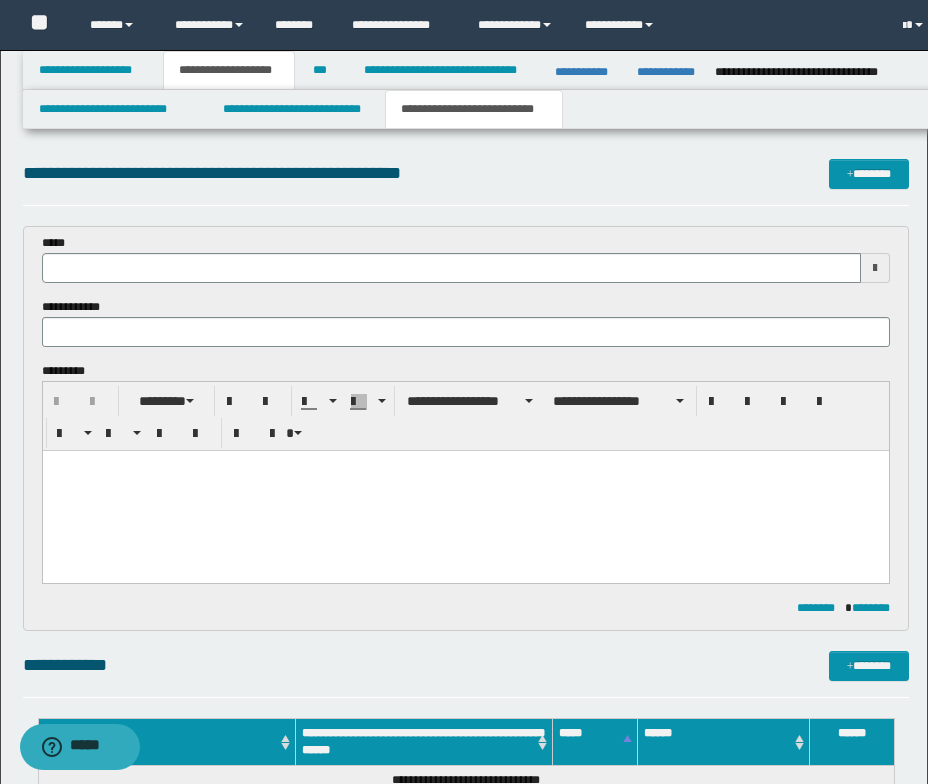 scroll, scrollTop: 0, scrollLeft: 0, axis: both 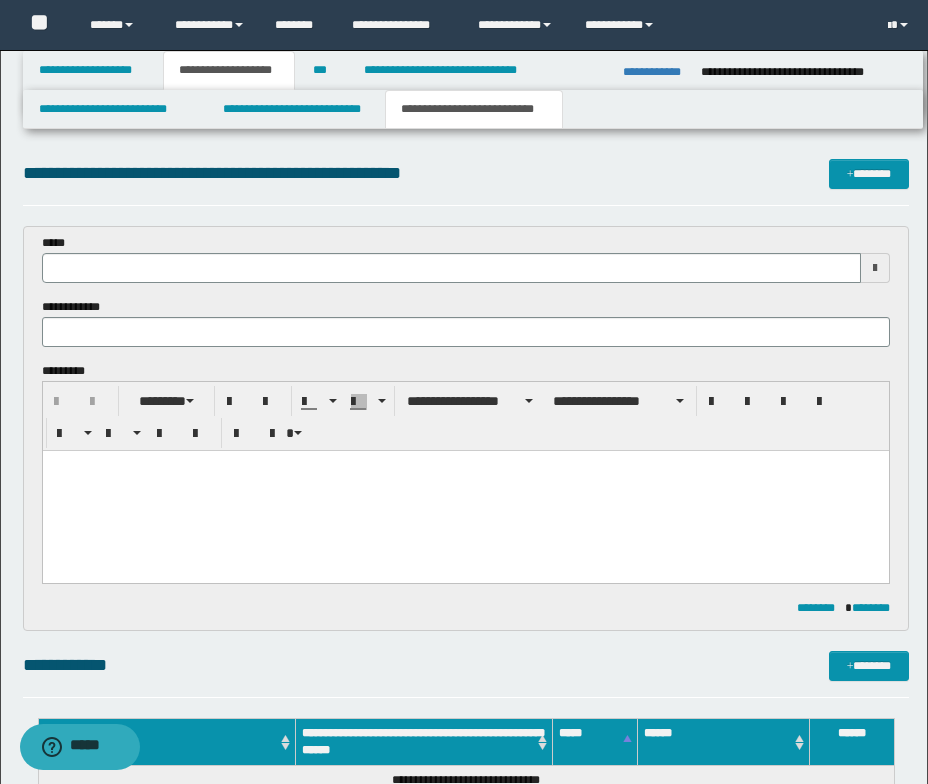 click at bounding box center (465, 466) 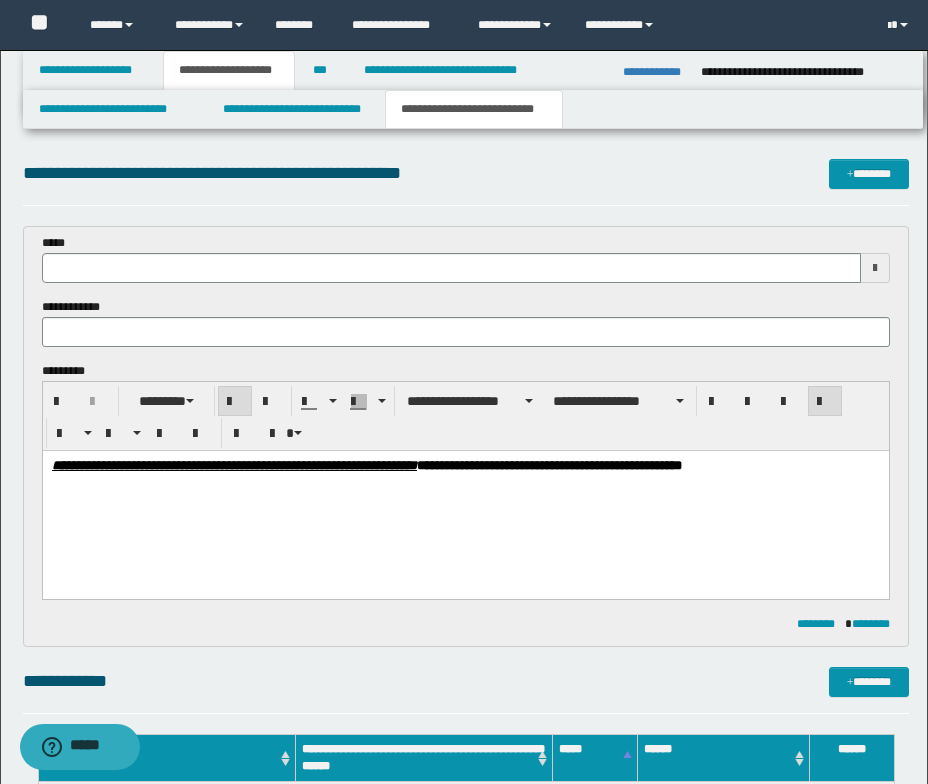 type 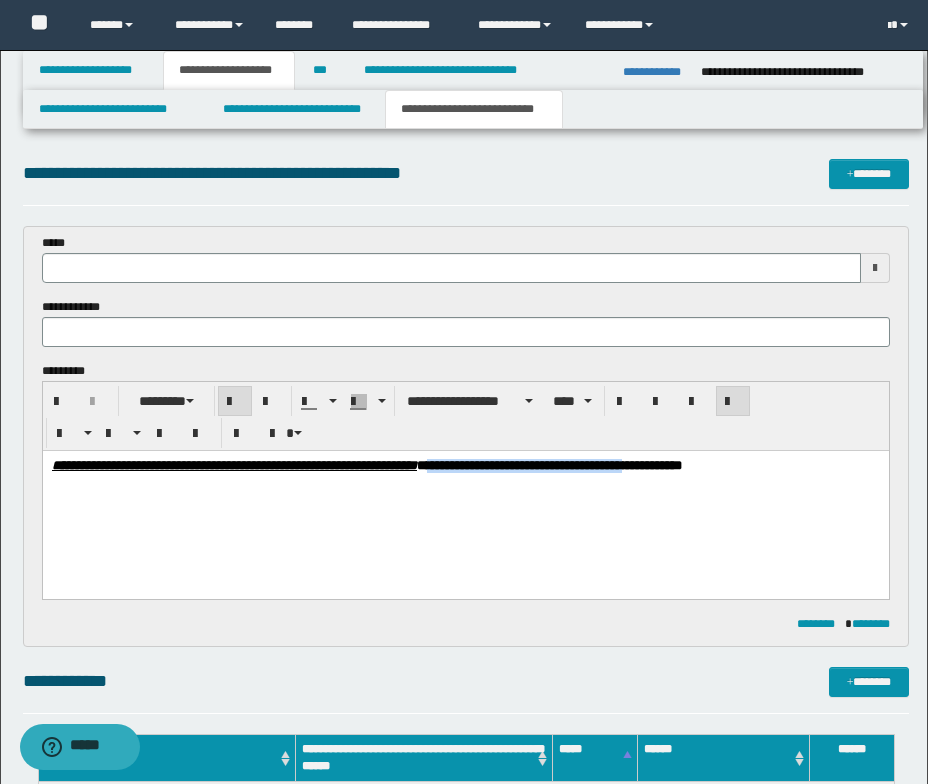drag, startPoint x: 624, startPoint y: 465, endPoint x: 857, endPoint y: 451, distance: 233.42023 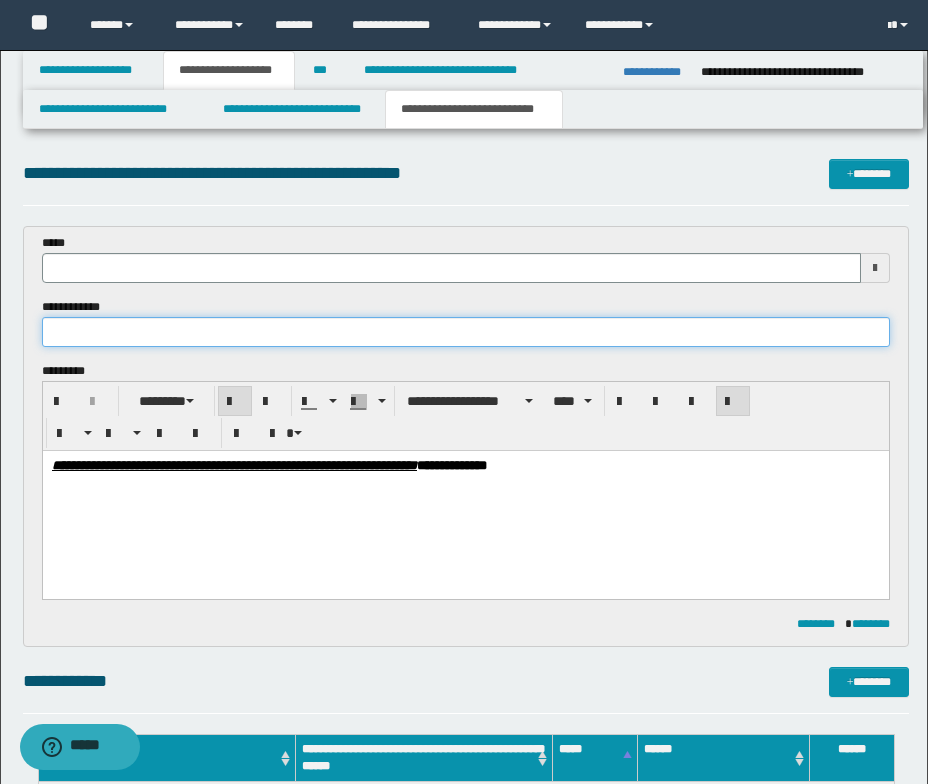 click at bounding box center (466, 332) 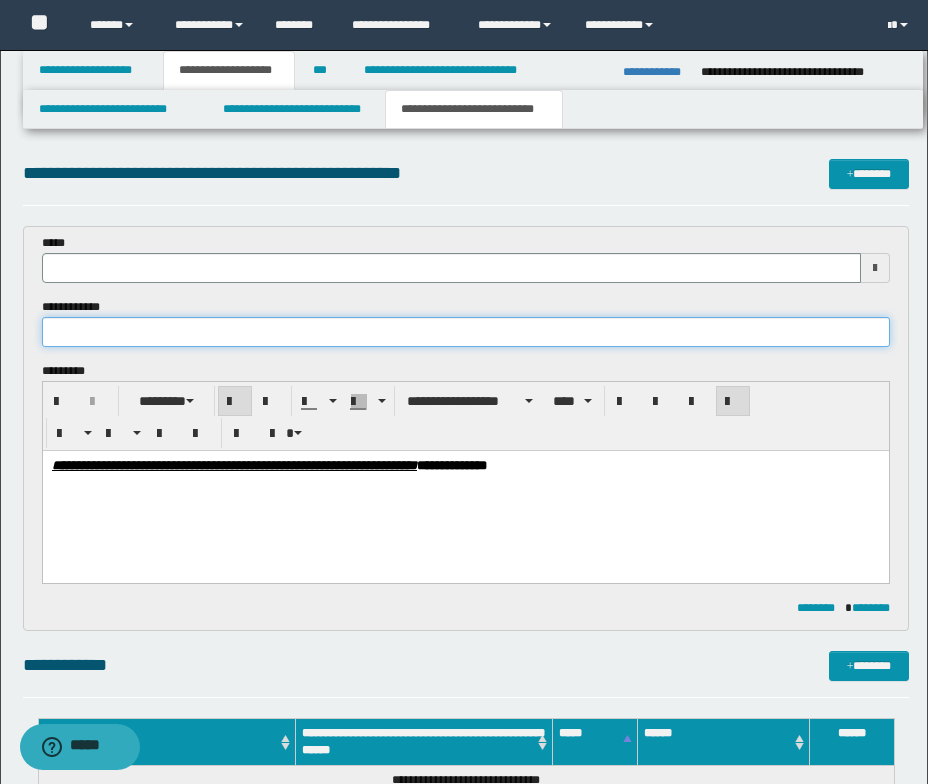type on "**********" 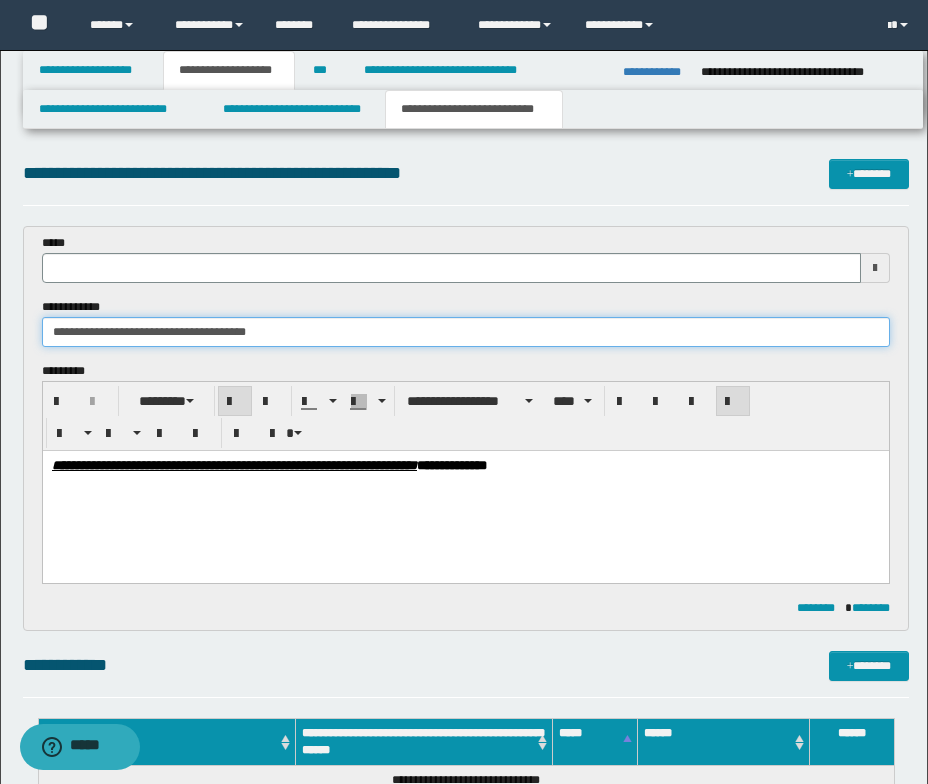 type 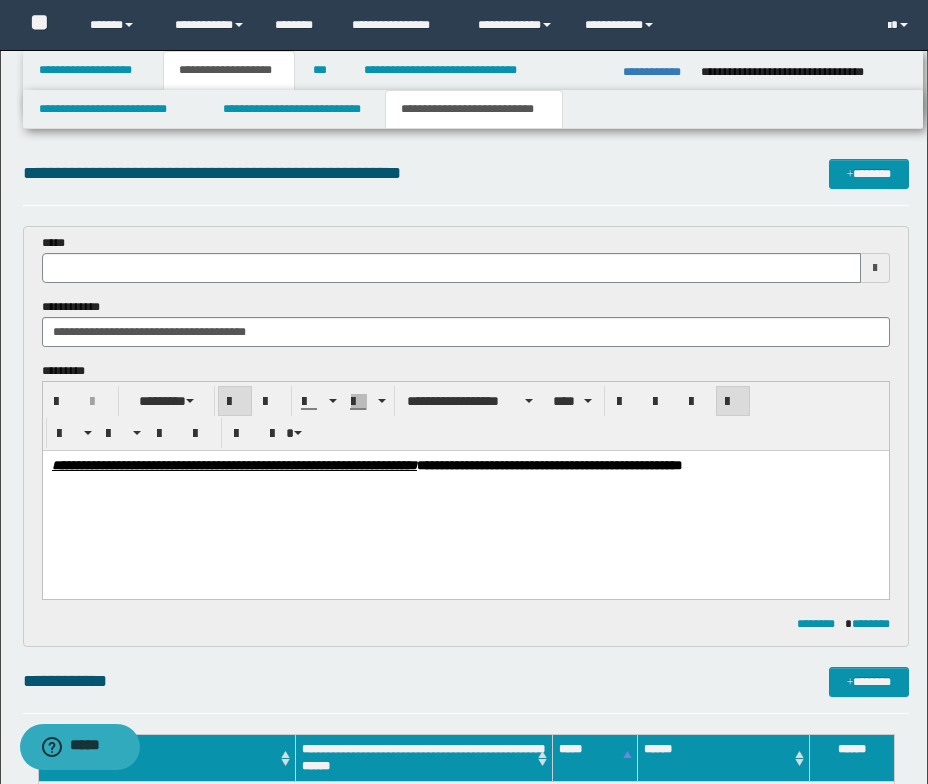 click on "**********" at bounding box center (465, 491) 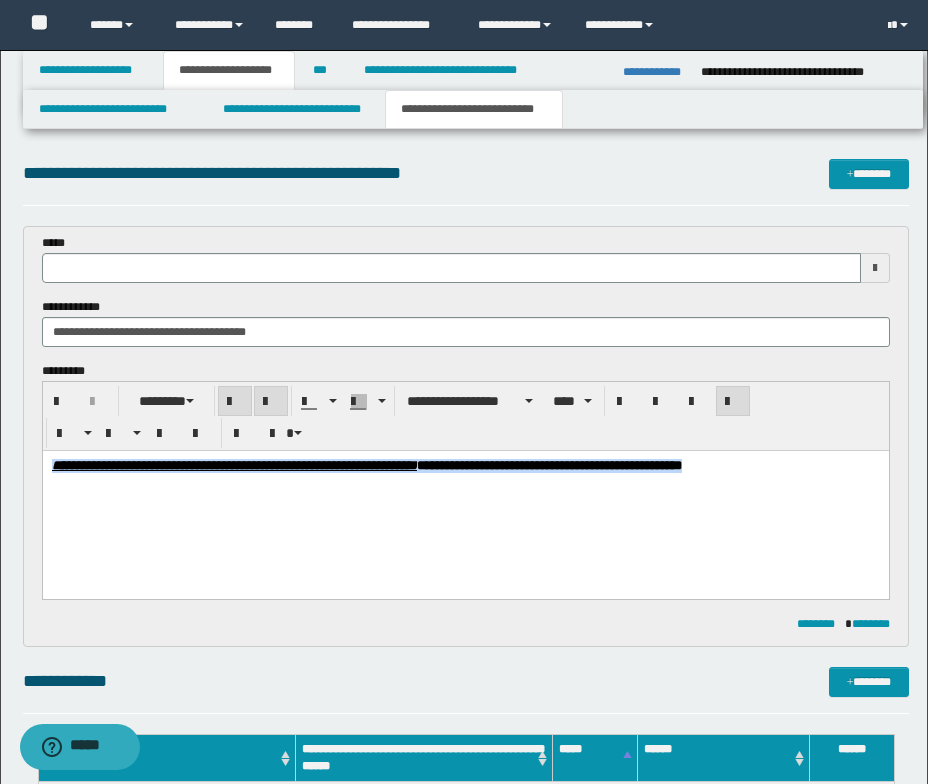 drag, startPoint x: 112, startPoint y: 484, endPoint x: 48, endPoint y: 464, distance: 67.052216 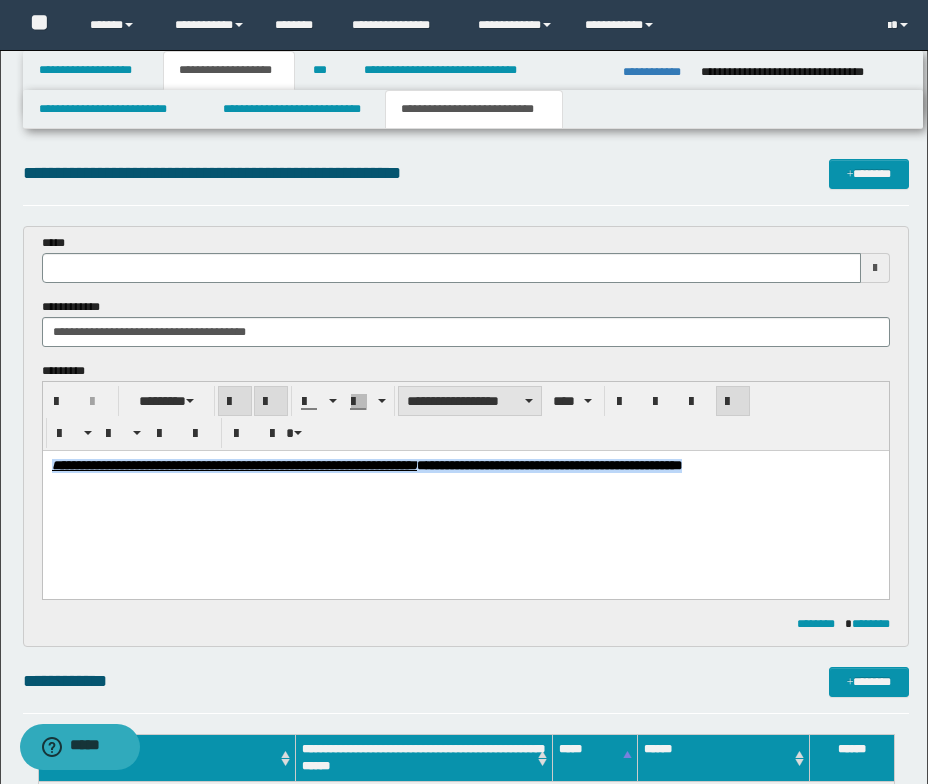 click on "**********" at bounding box center [470, 401] 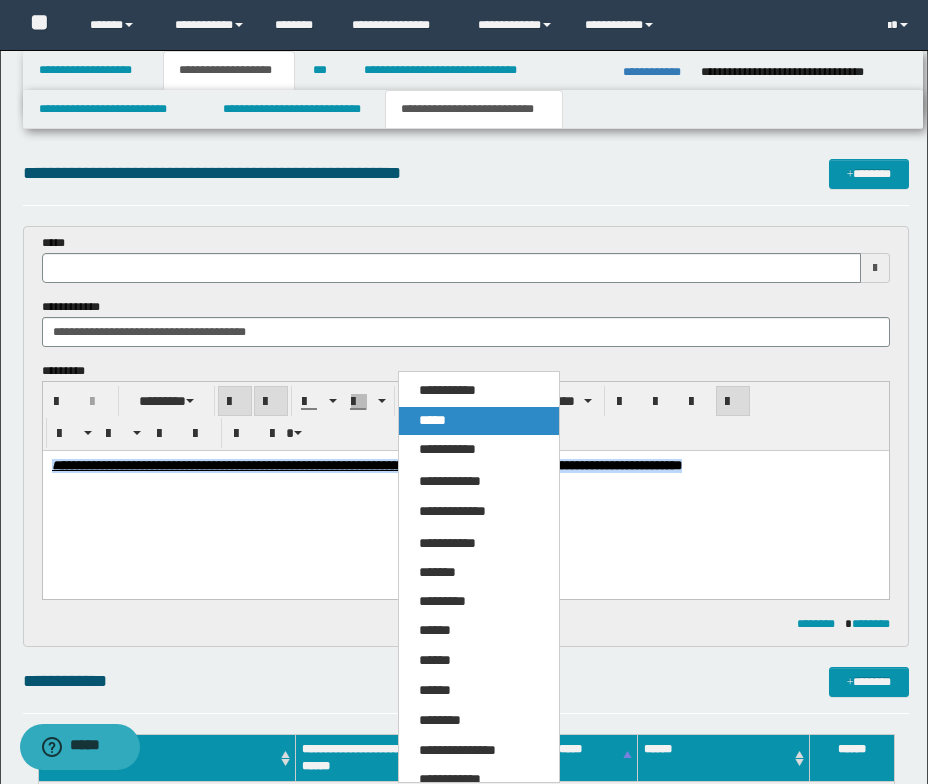 click on "*****" at bounding box center (479, 421) 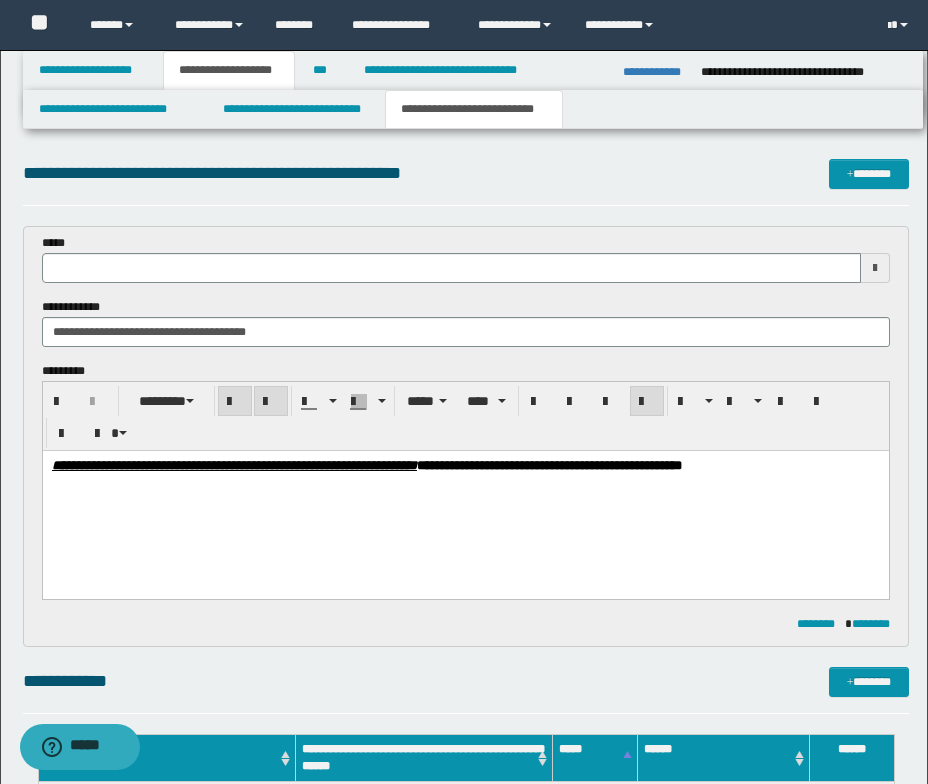 click on "**********" at bounding box center (465, 491) 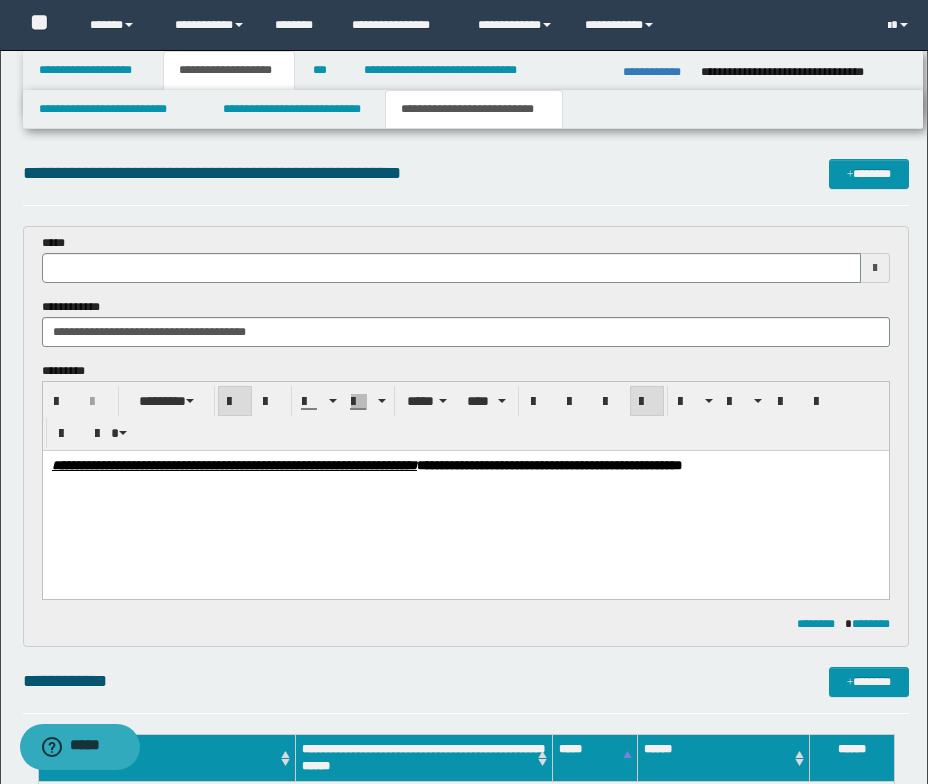 type 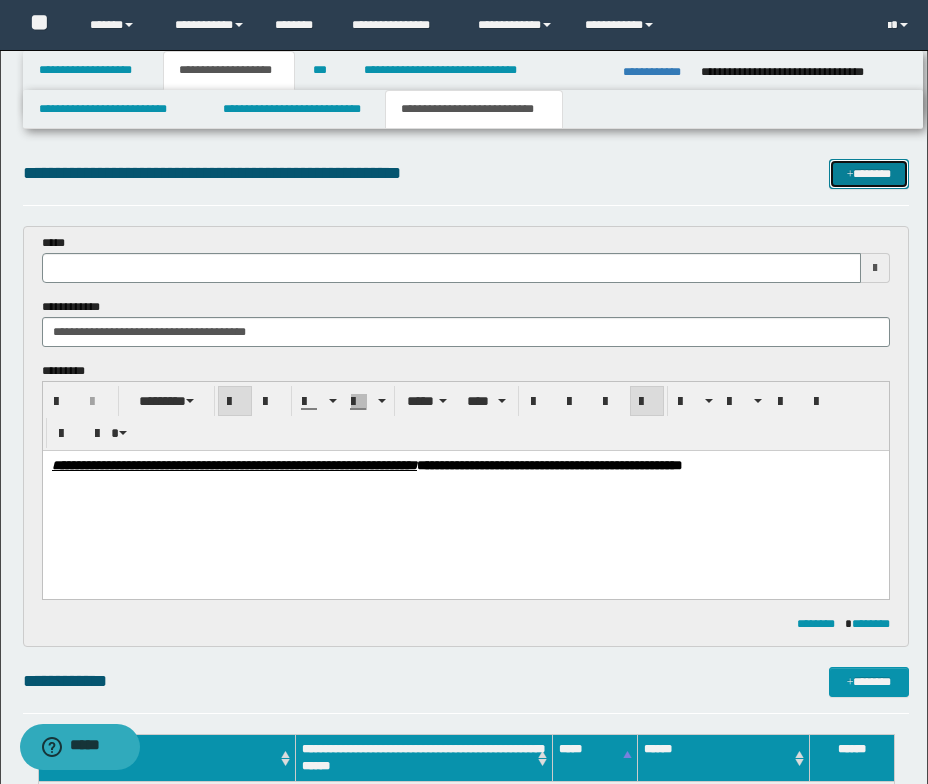 click at bounding box center (850, 175) 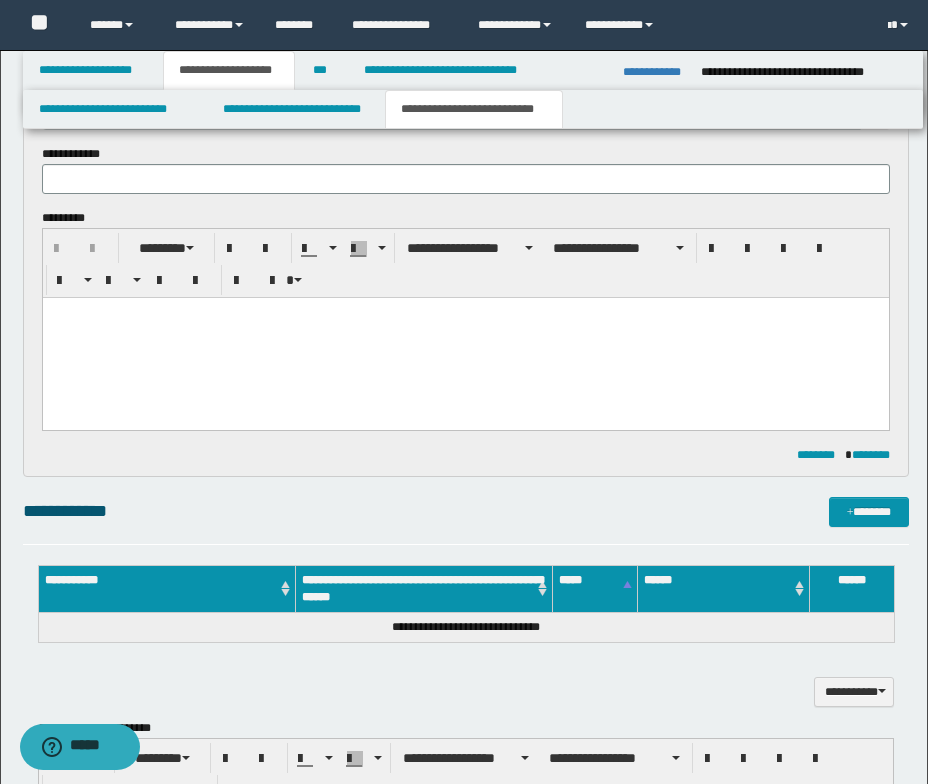 scroll, scrollTop: 0, scrollLeft: 0, axis: both 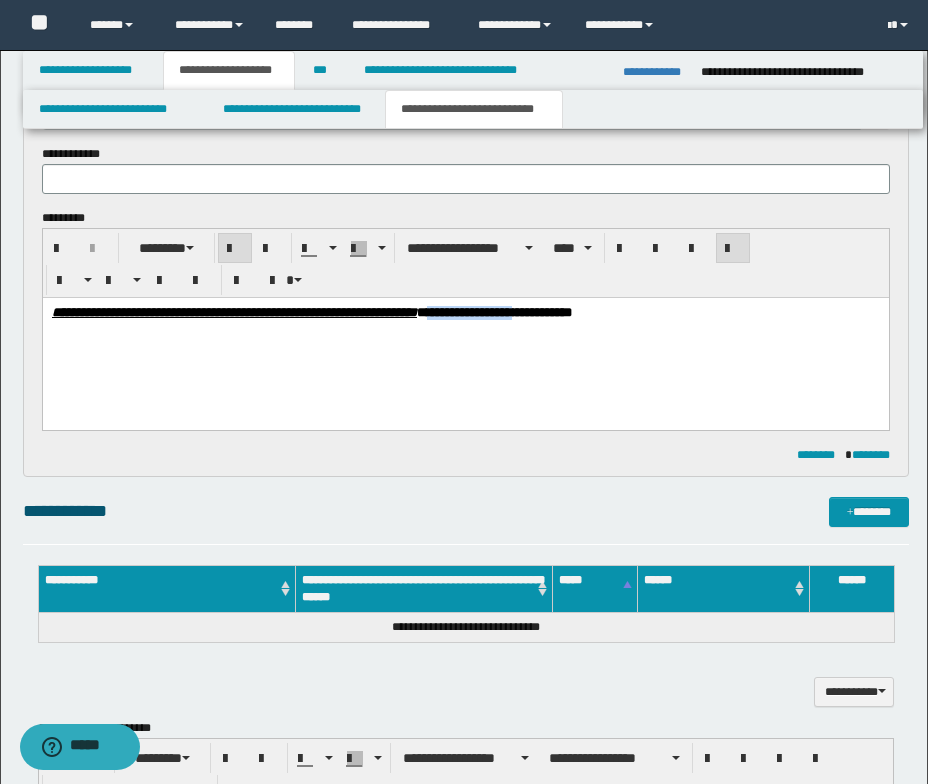 drag, startPoint x: 728, startPoint y: 311, endPoint x: 622, endPoint y: 311, distance: 106 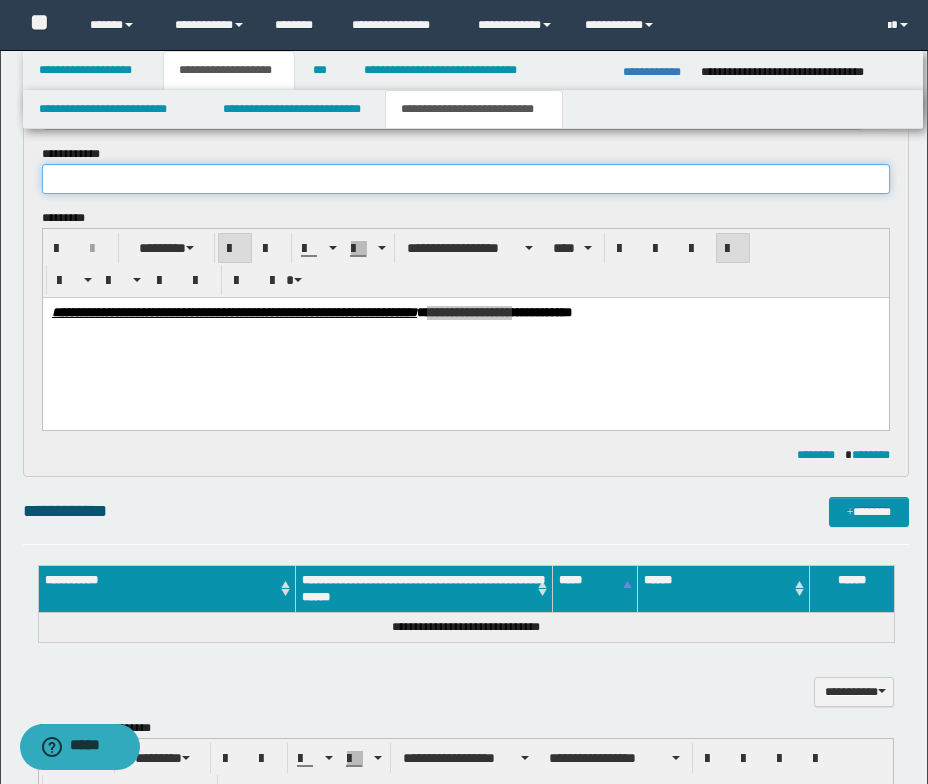 click at bounding box center (466, 179) 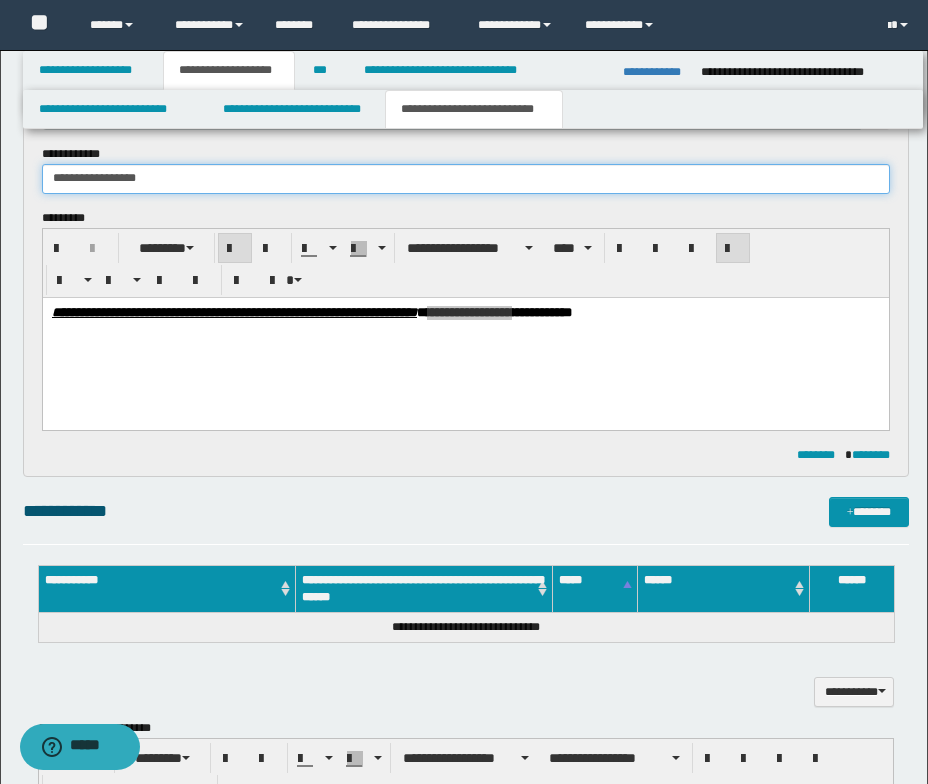 type on "**********" 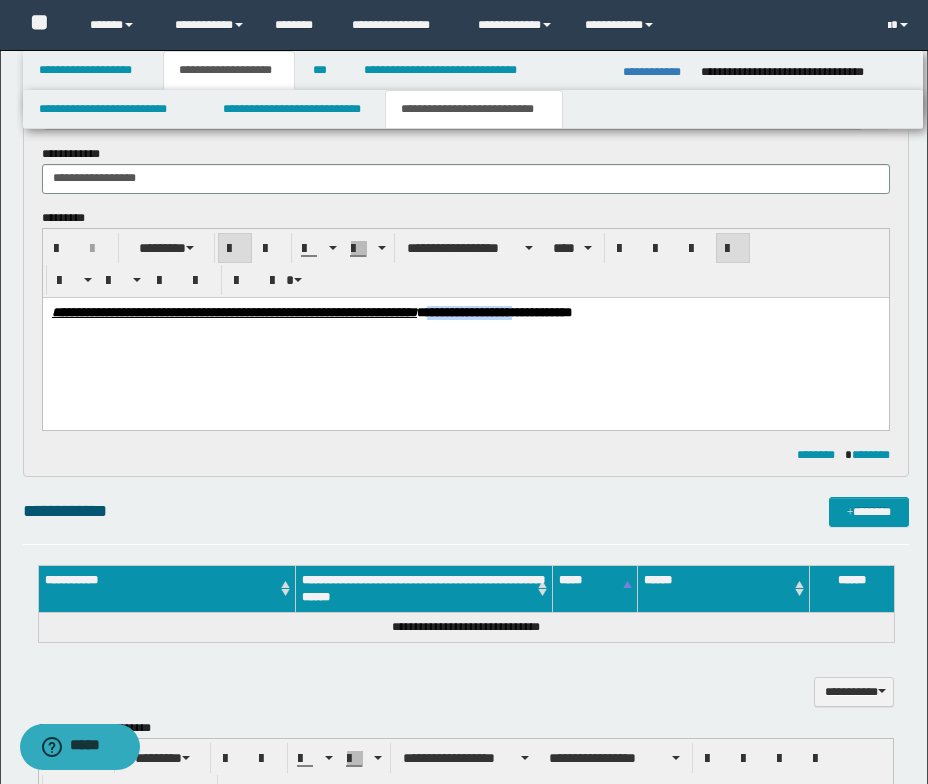 click on "**********" at bounding box center (465, 337) 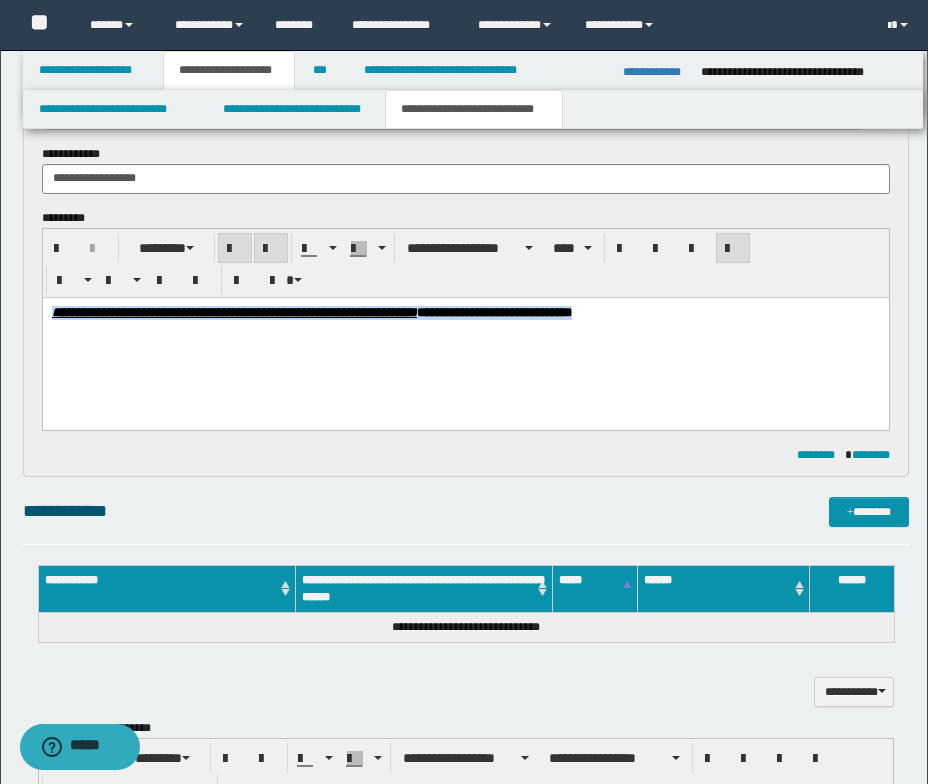 drag, startPoint x: 819, startPoint y: 309, endPoint x: 36, endPoint y: 318, distance: 783.0517 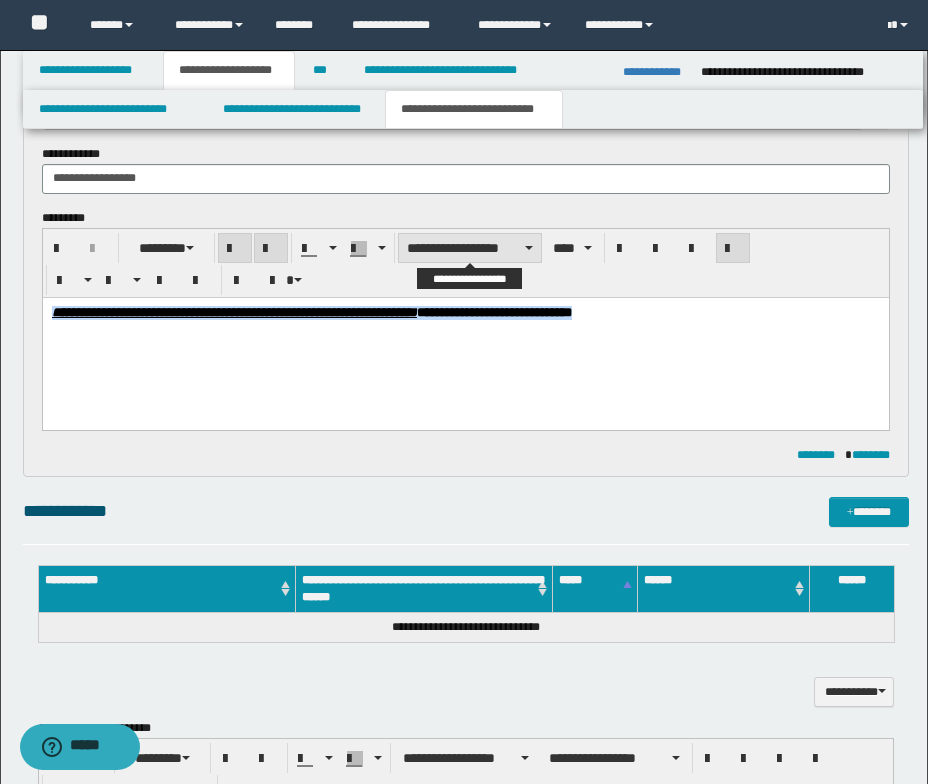 click on "**********" at bounding box center [470, 248] 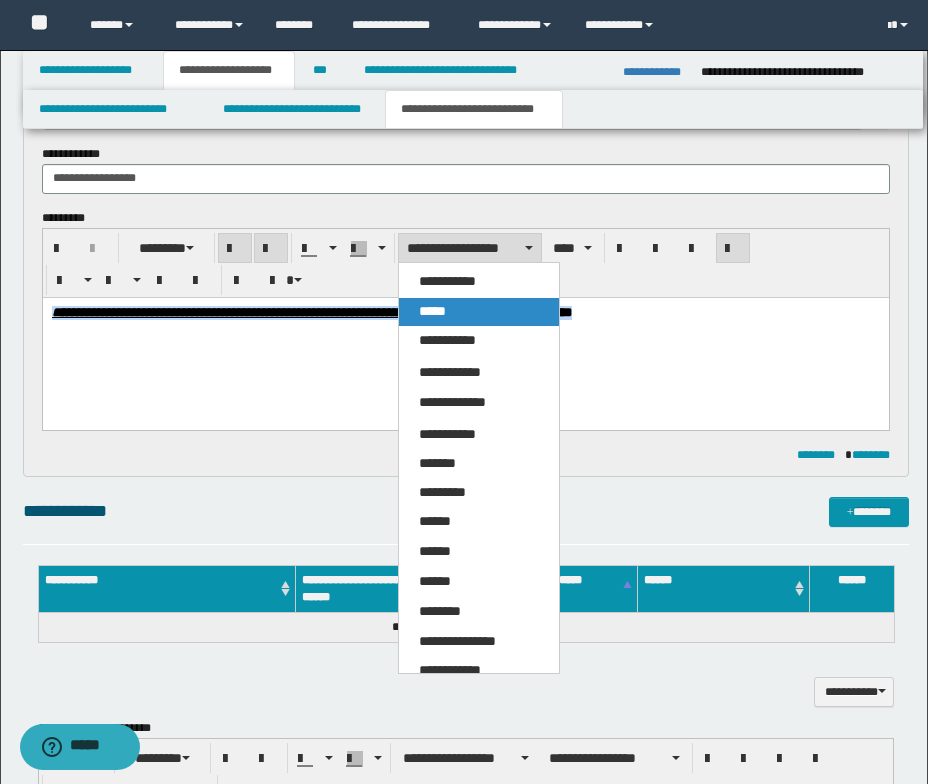 click on "*****" at bounding box center (479, 312) 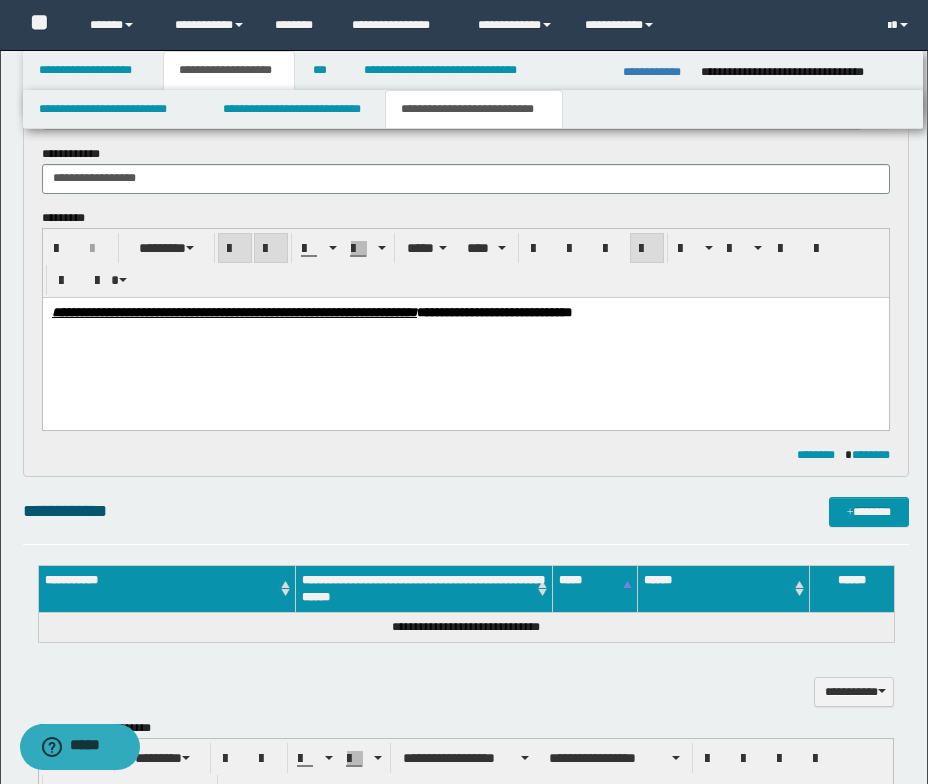 click on "**********" at bounding box center [465, 337] 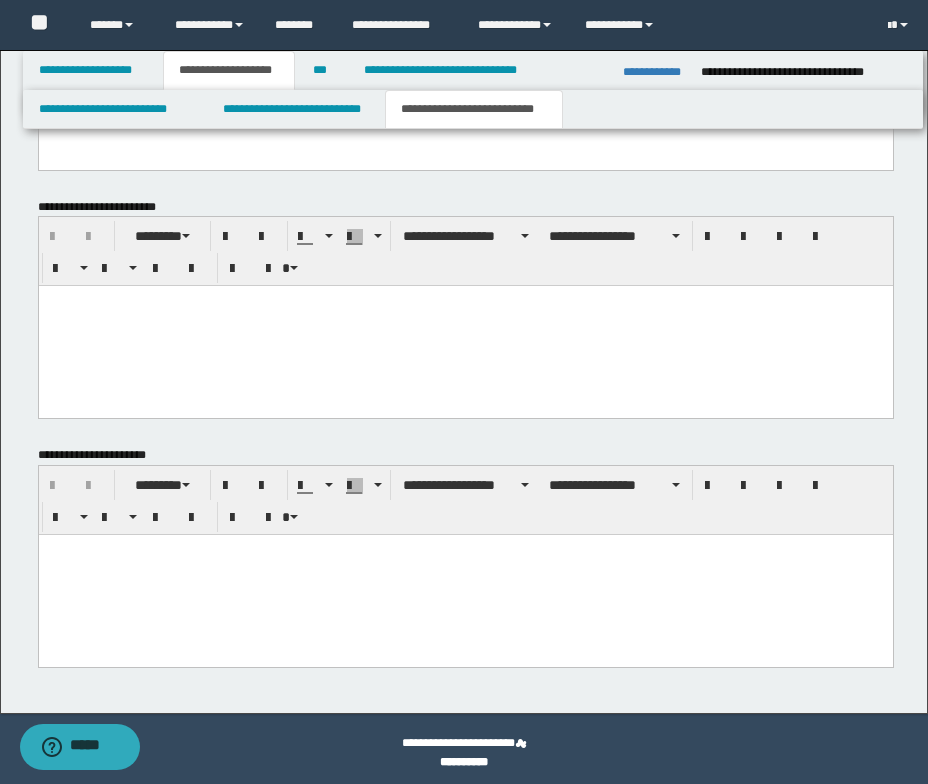 scroll, scrollTop: 1372, scrollLeft: 0, axis: vertical 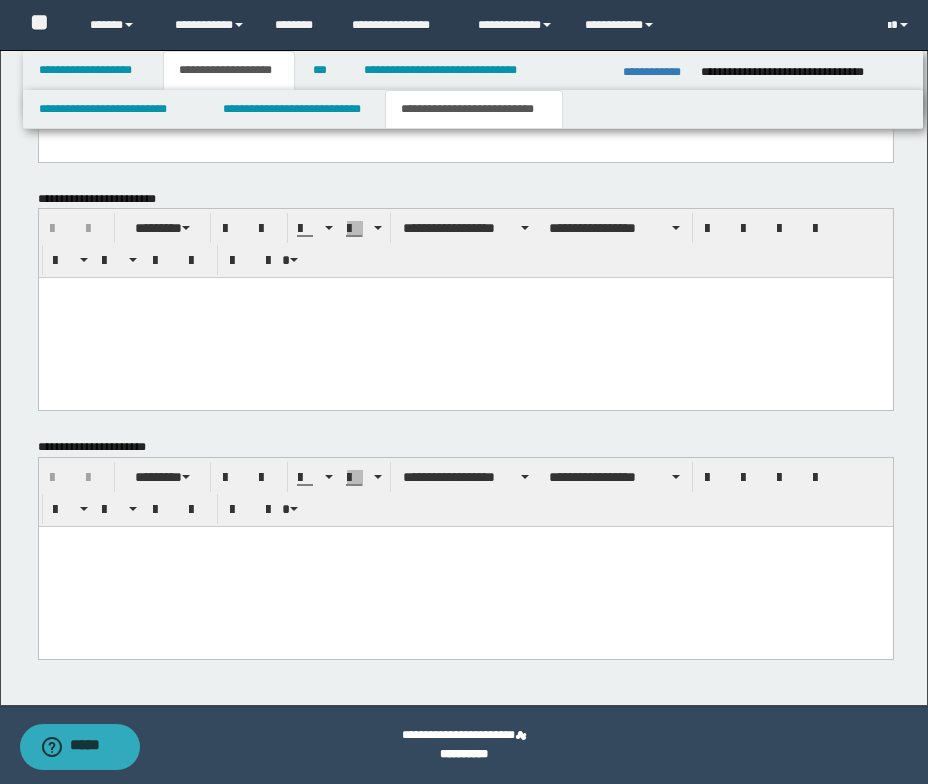 click at bounding box center (465, 542) 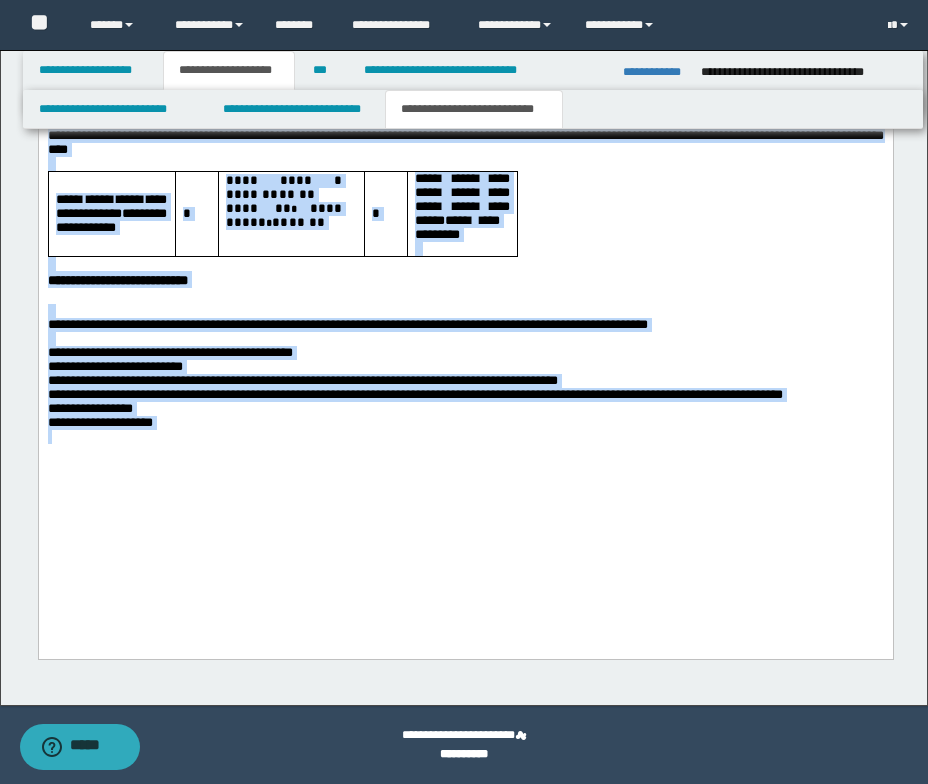 drag, startPoint x: 45, startPoint y: -173, endPoint x: 301, endPoint y: 804, distance: 1009.98267 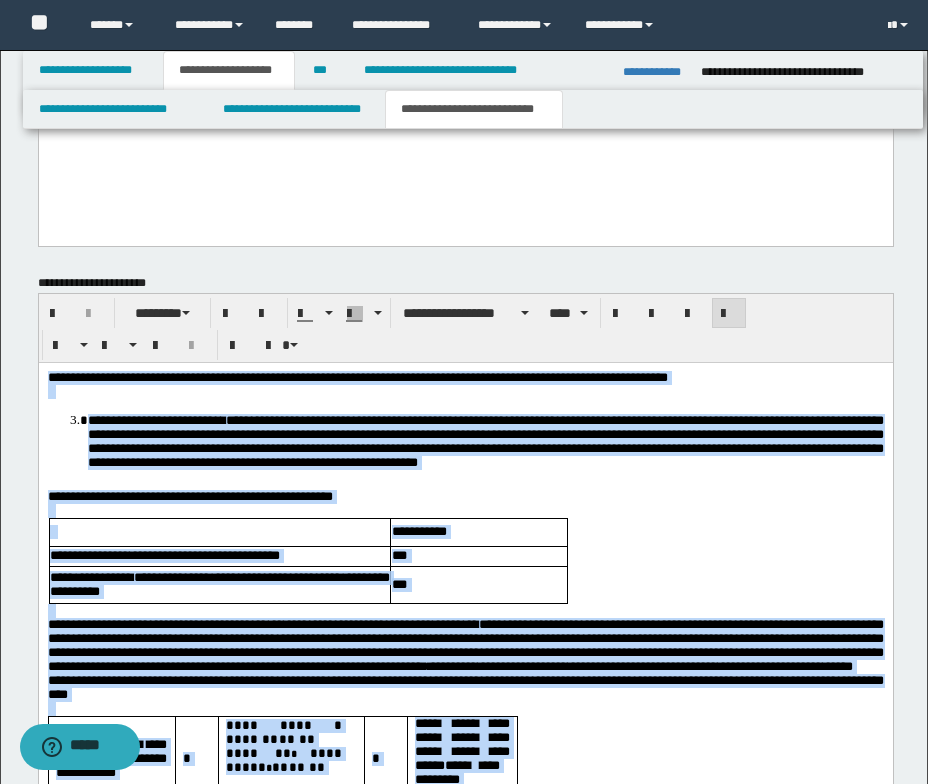 scroll, scrollTop: 1481, scrollLeft: 0, axis: vertical 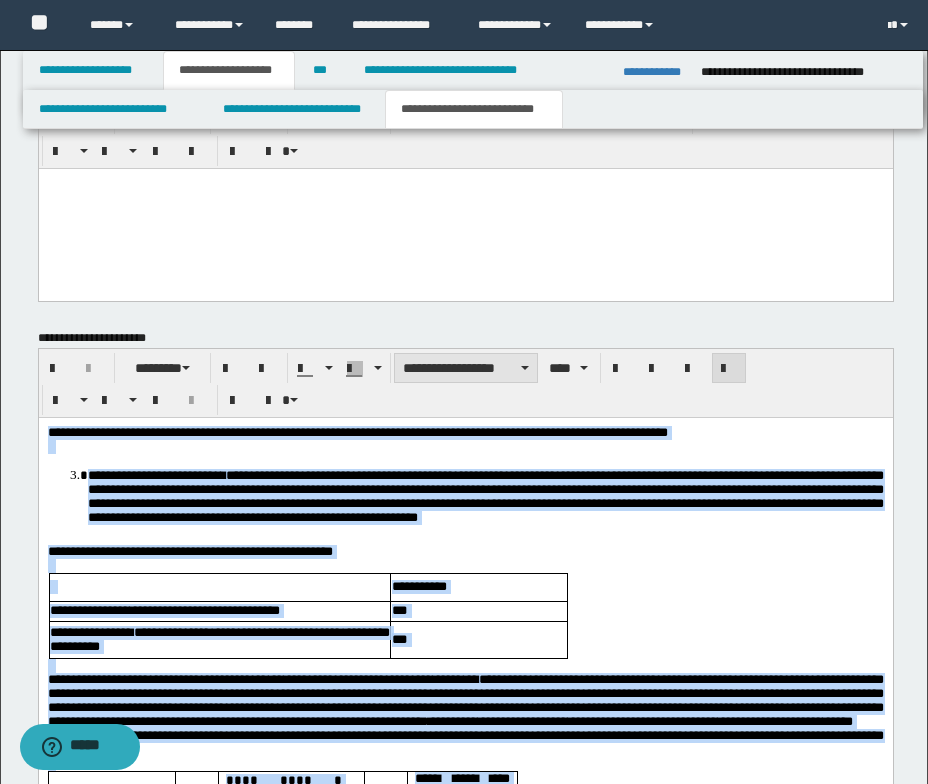 click at bounding box center (525, 368) 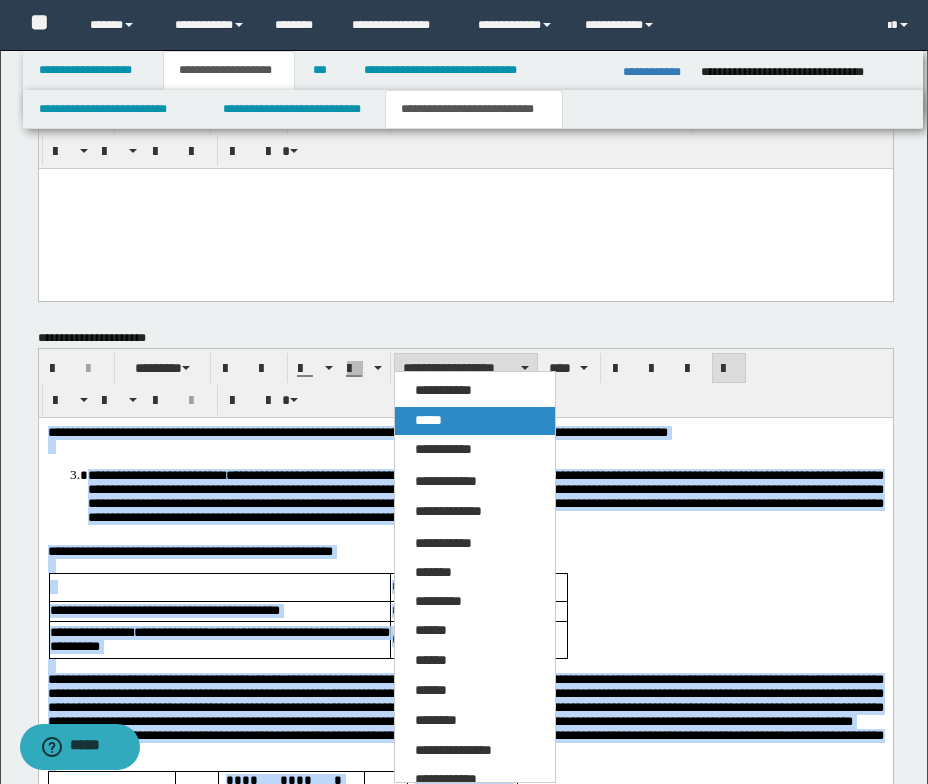 click on "*****" at bounding box center (475, 421) 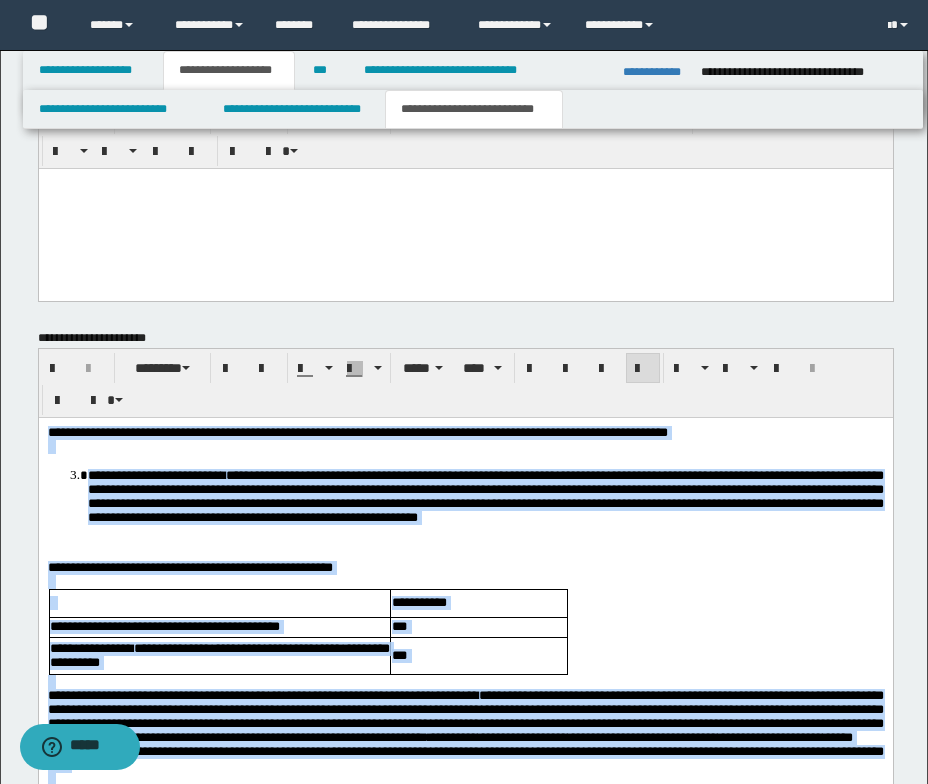 click at bounding box center [465, 582] 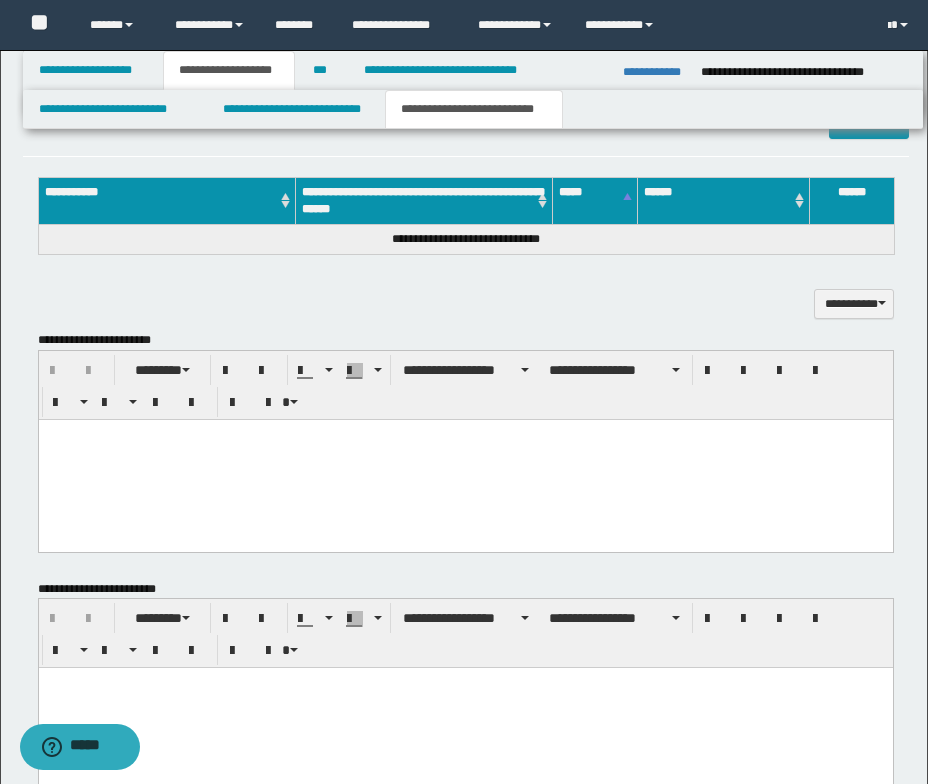 scroll, scrollTop: 881, scrollLeft: 0, axis: vertical 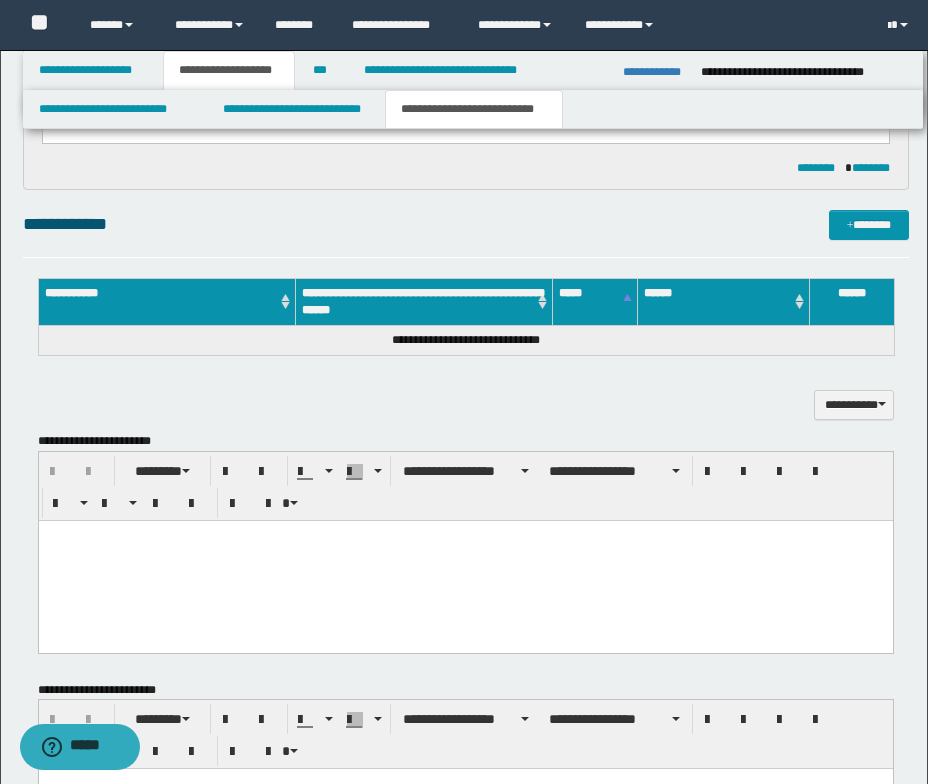 click at bounding box center [465, 535] 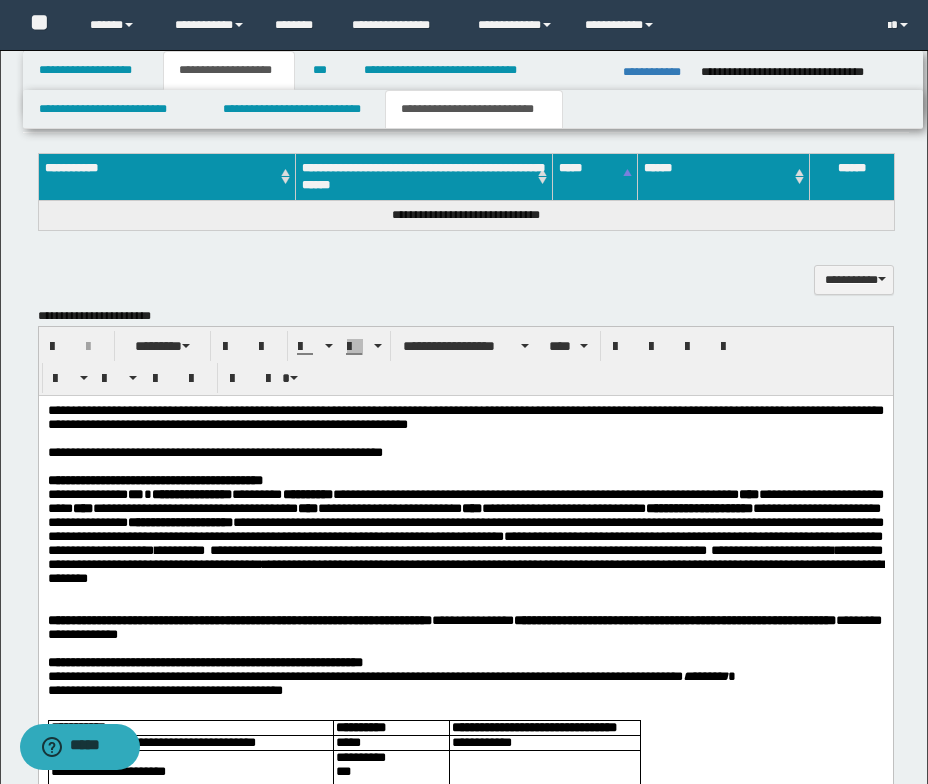 scroll, scrollTop: 1081, scrollLeft: 0, axis: vertical 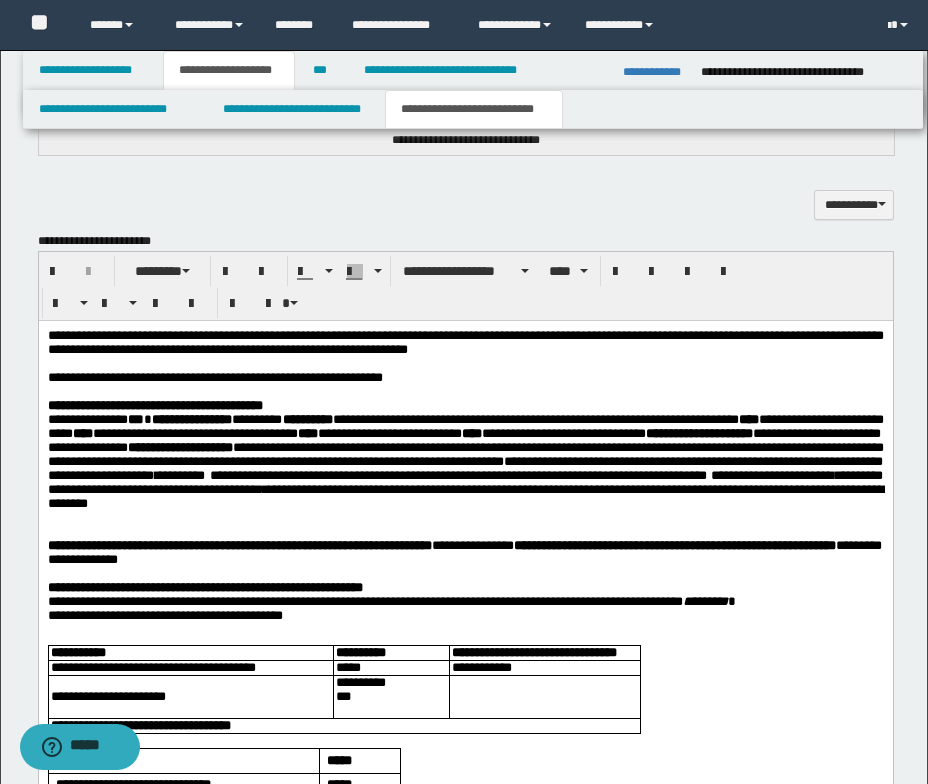 click on "**********" at bounding box center (154, 404) 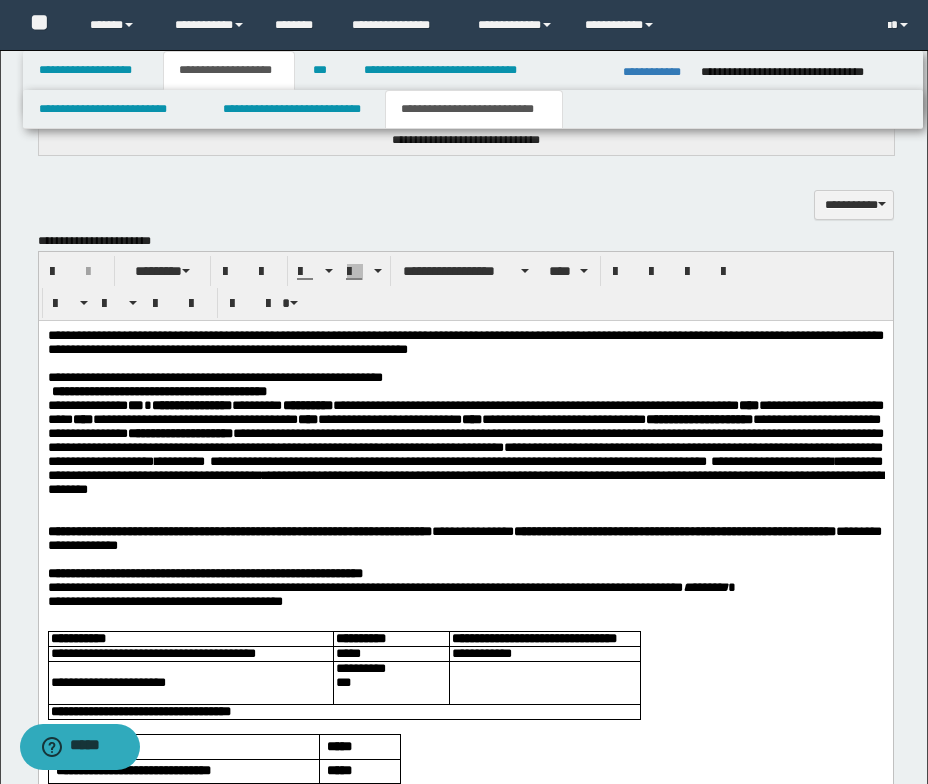 type 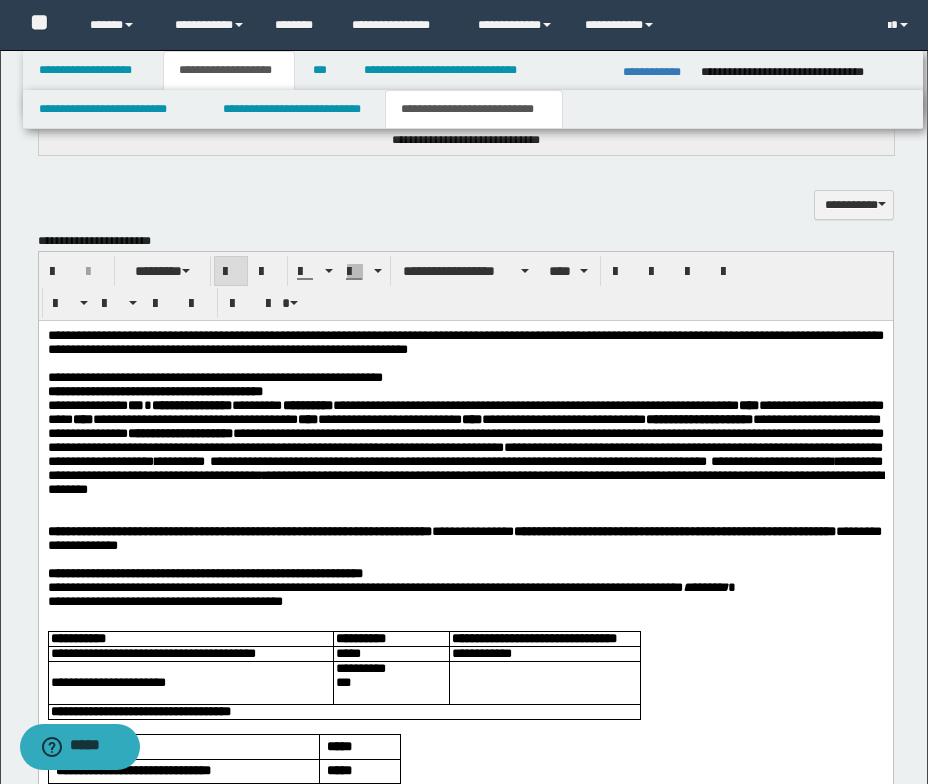 click on "**********" at bounding box center (214, 376) 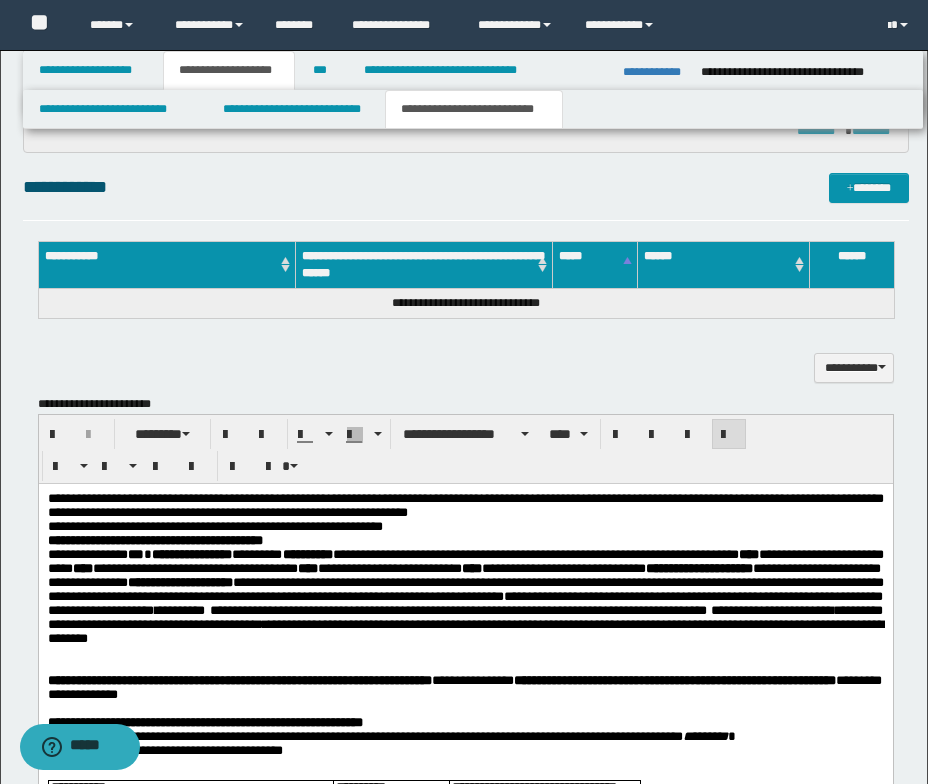 scroll, scrollTop: 881, scrollLeft: 0, axis: vertical 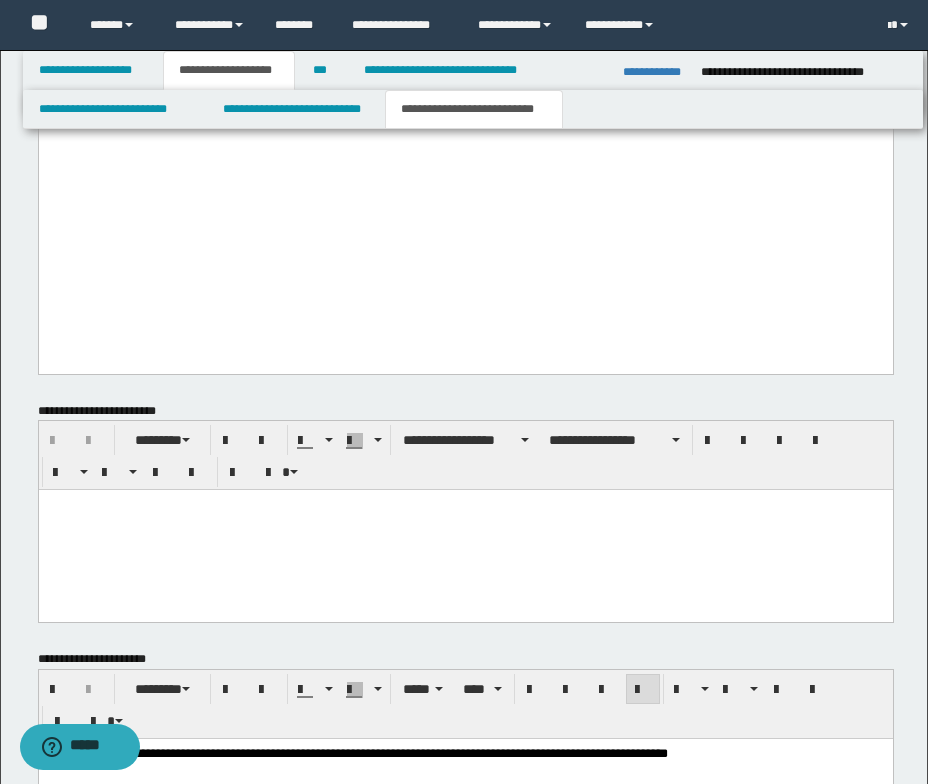 drag, startPoint x: 45, startPoint y: -1665, endPoint x: 239, endPoint y: 605, distance: 2278.275 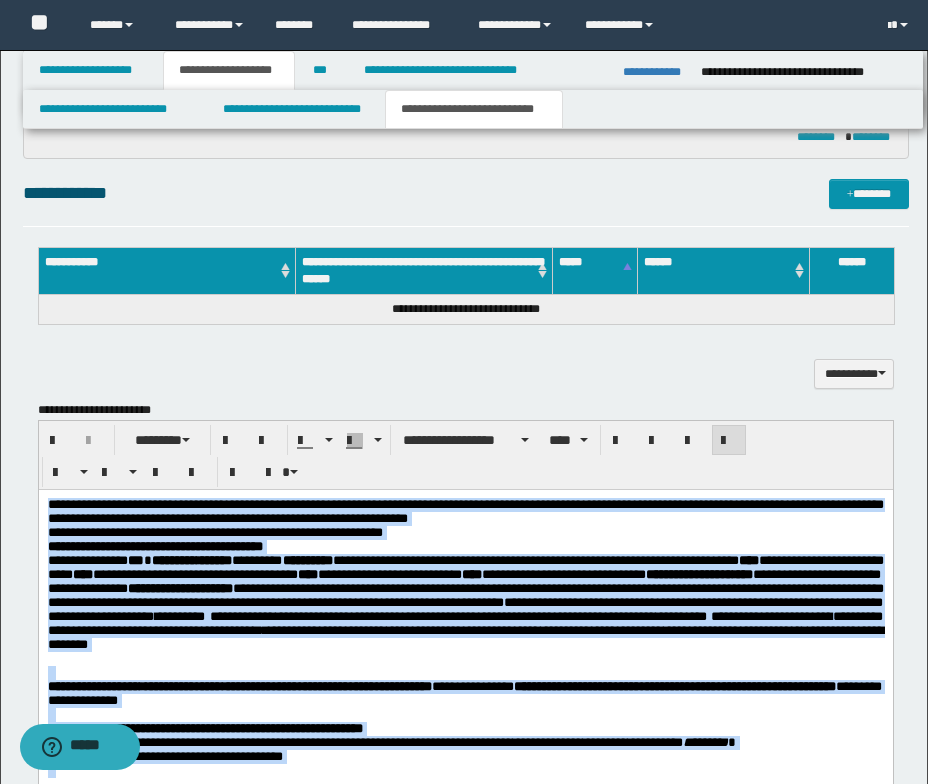 scroll, scrollTop: 881, scrollLeft: 0, axis: vertical 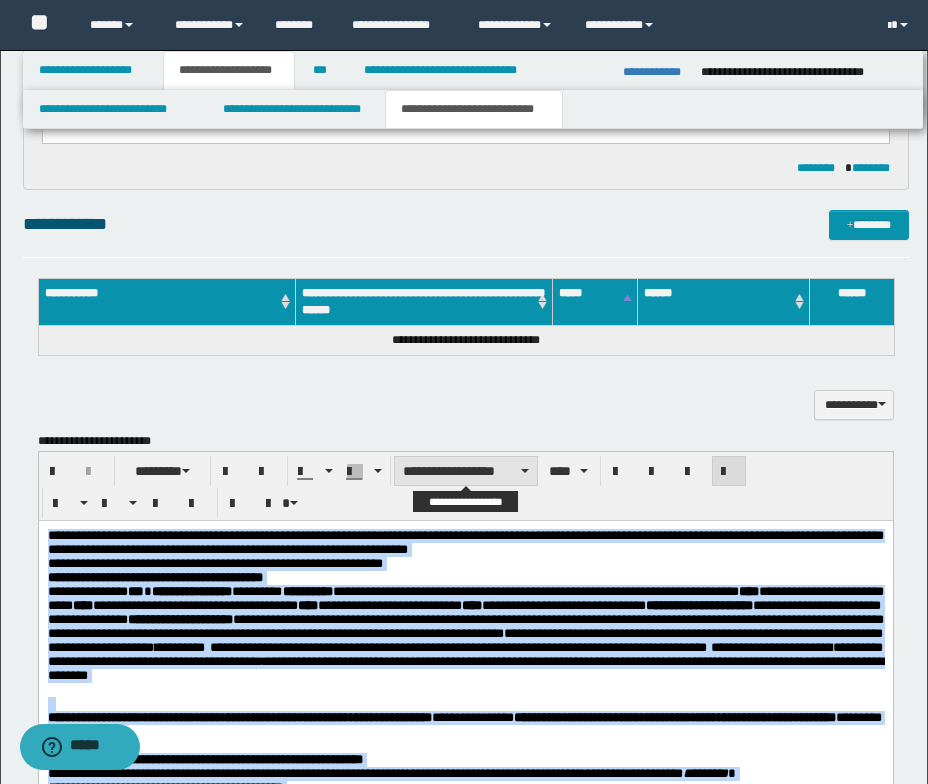 click on "**********" at bounding box center (466, 471) 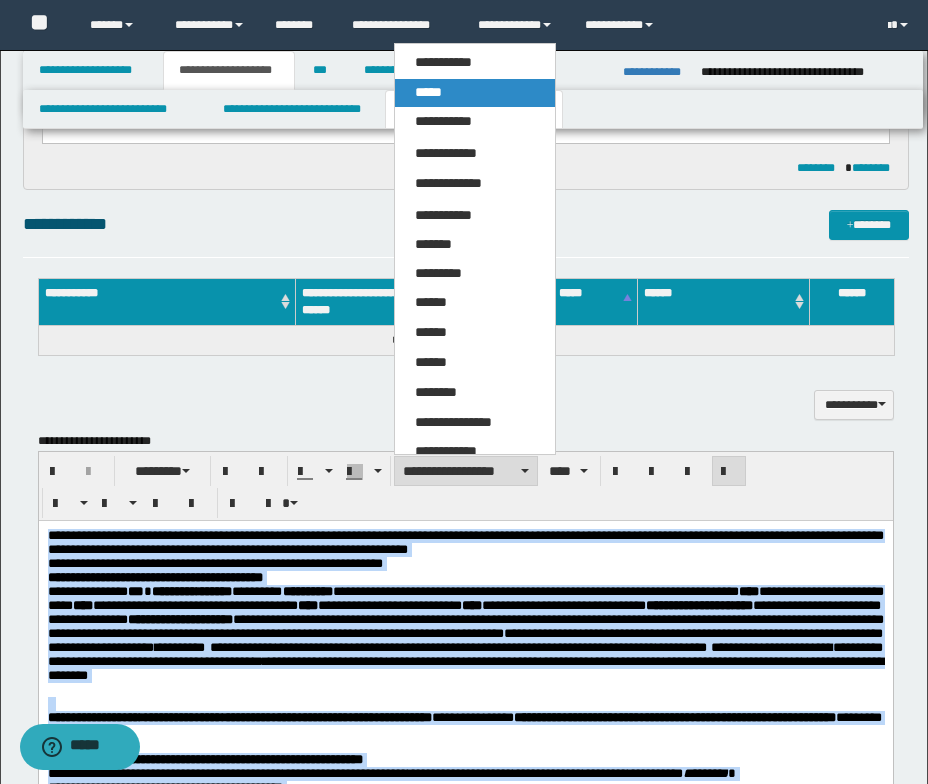 click on "*****" at bounding box center (475, 93) 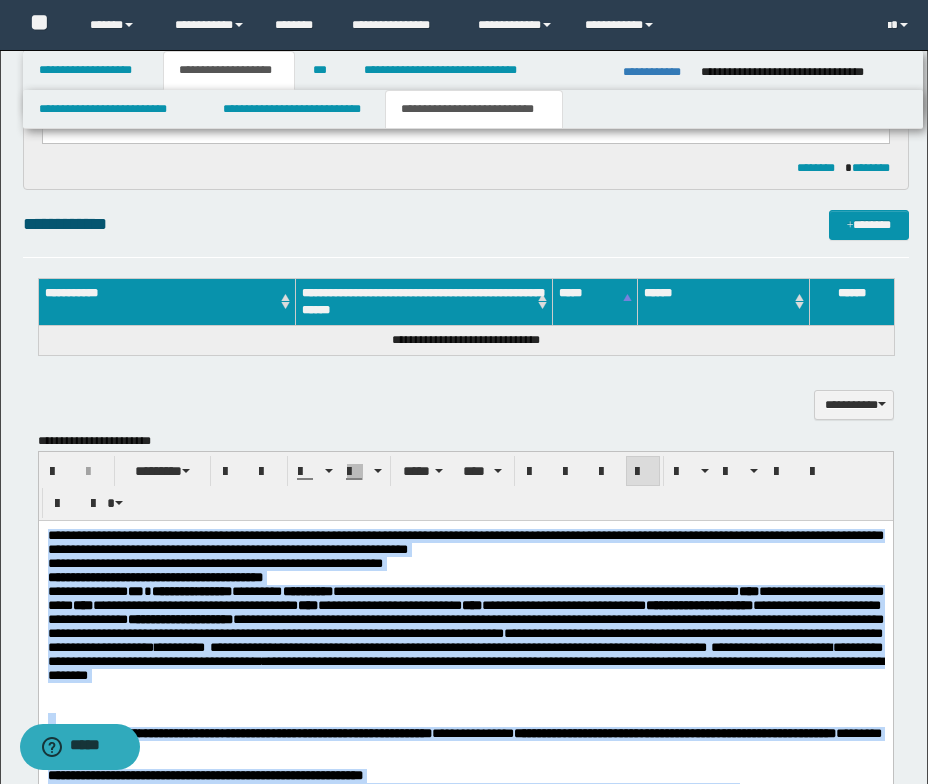 click on "**********" at bounding box center [465, 577] 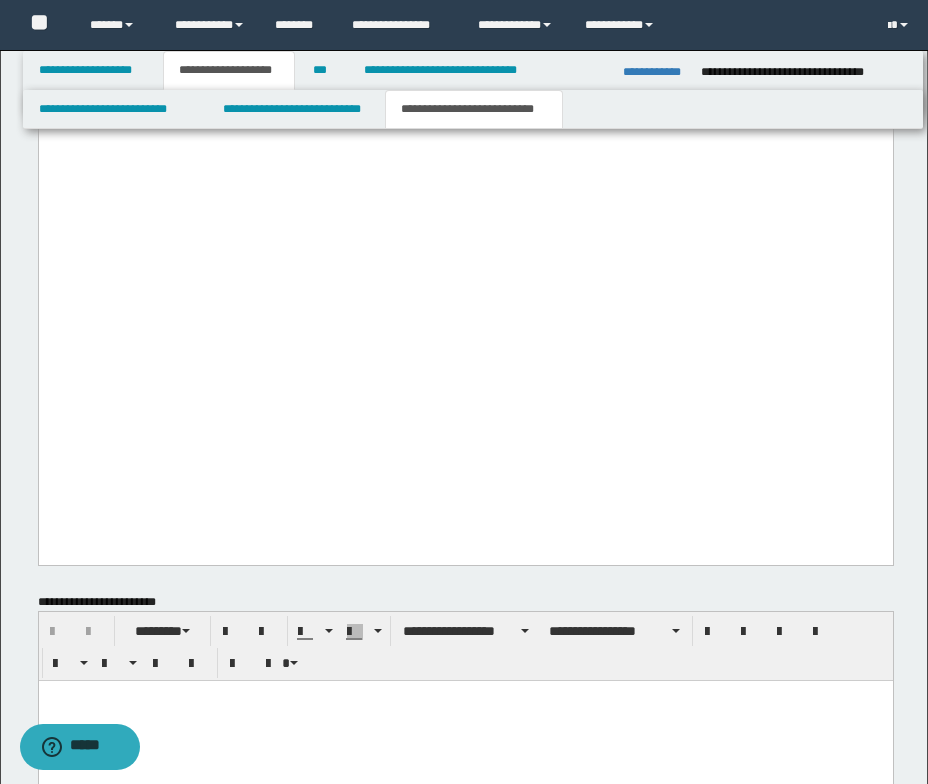 scroll, scrollTop: 2981, scrollLeft: 0, axis: vertical 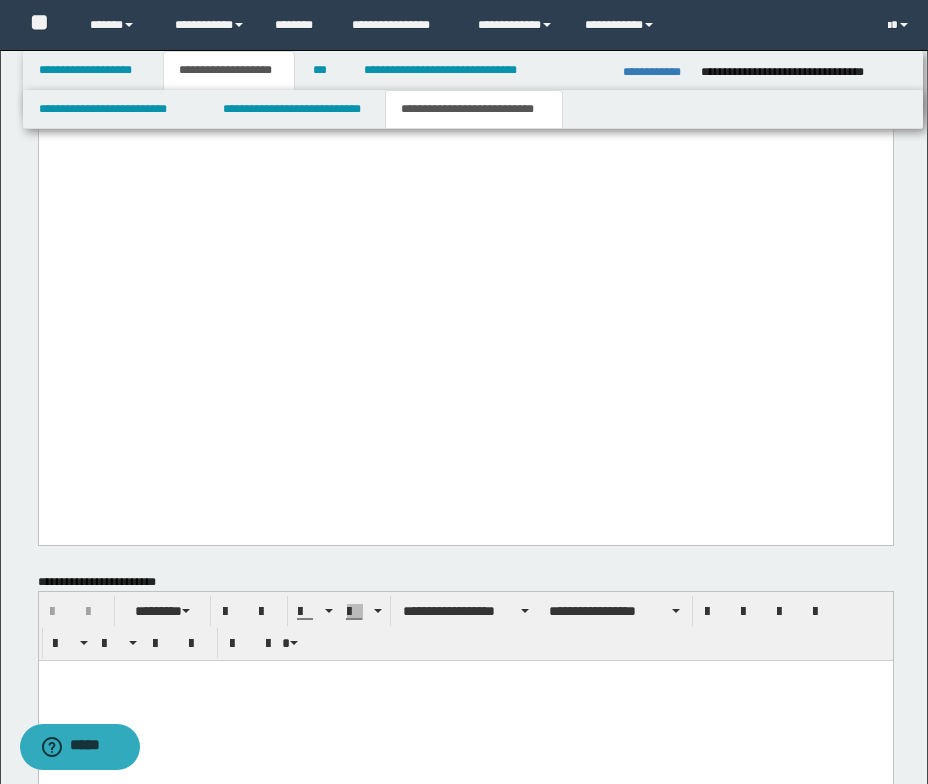 click on "**********" at bounding box center (465, -10) 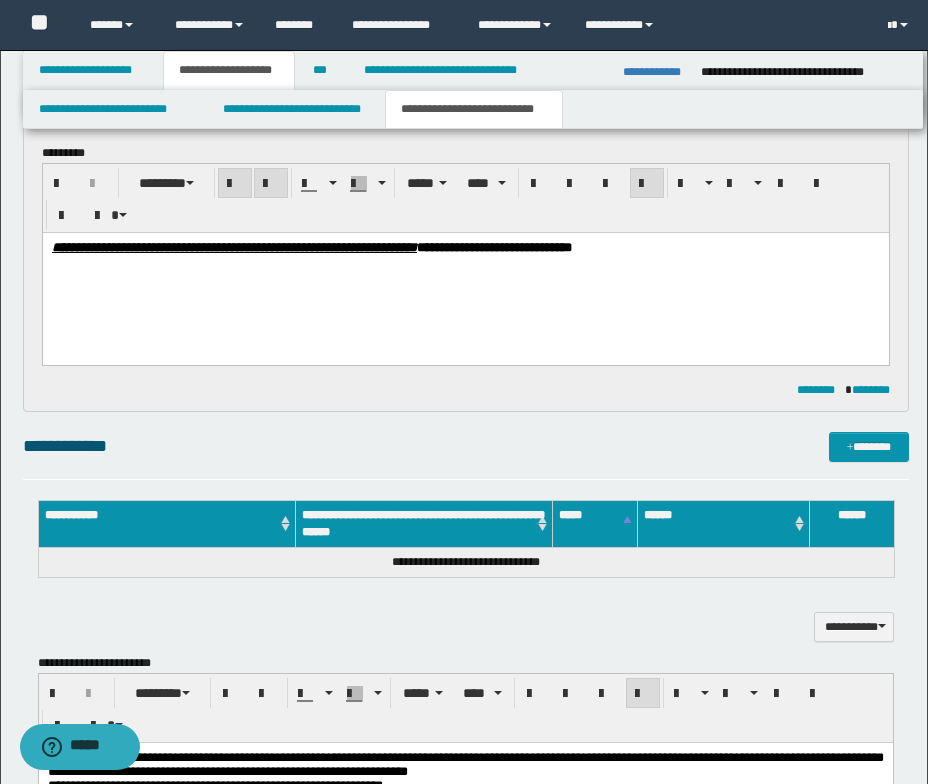 scroll, scrollTop: 881, scrollLeft: 0, axis: vertical 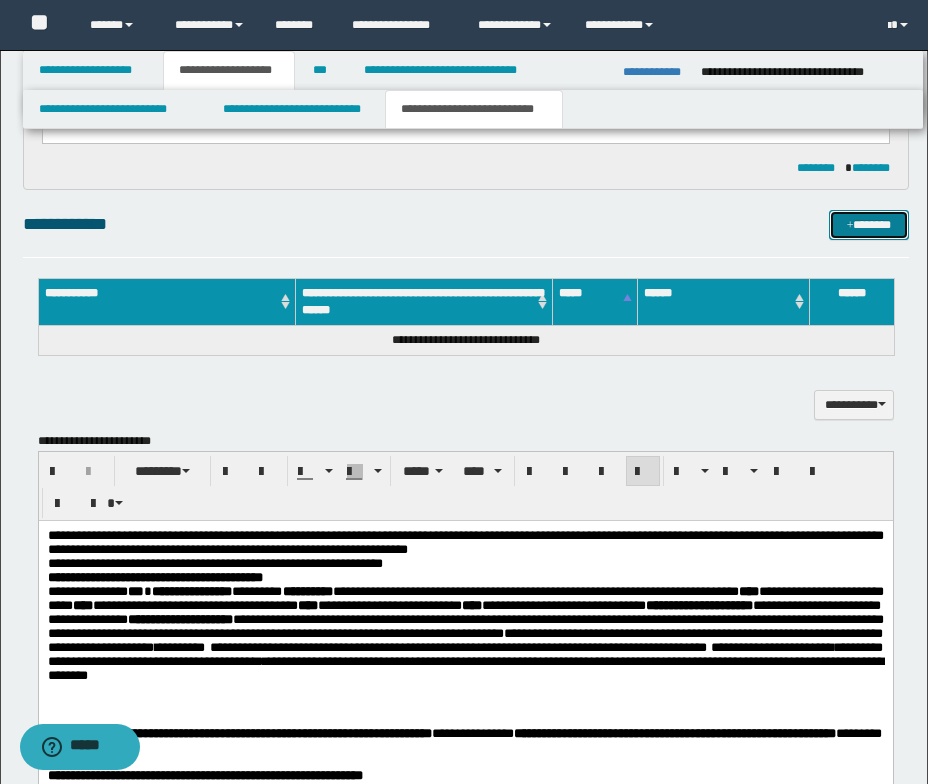 click at bounding box center (850, 226) 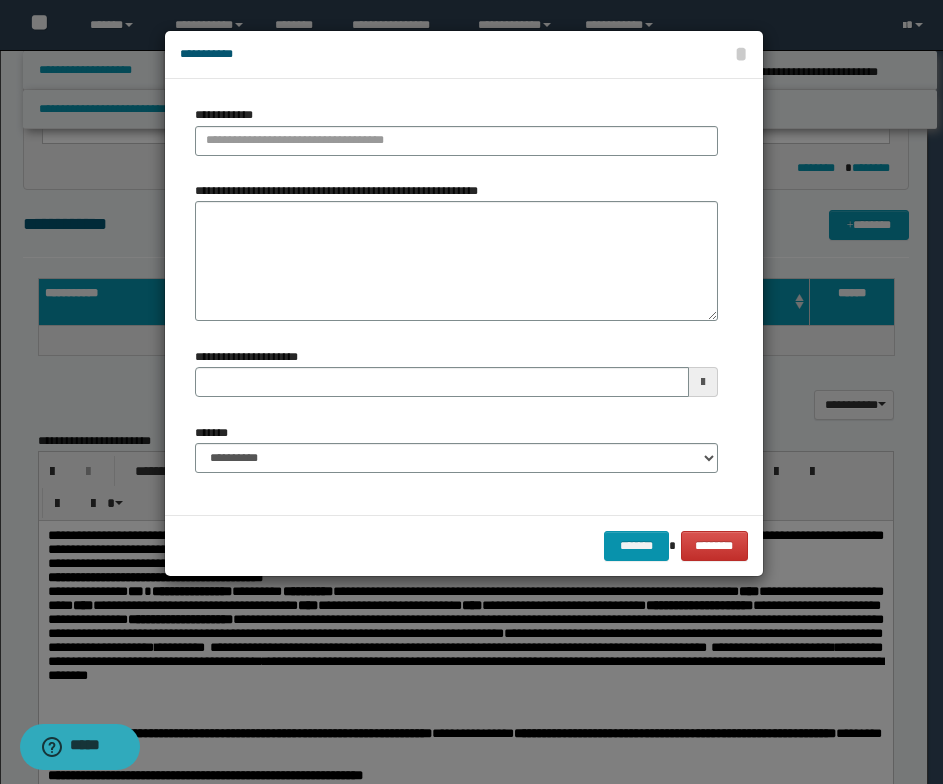 type 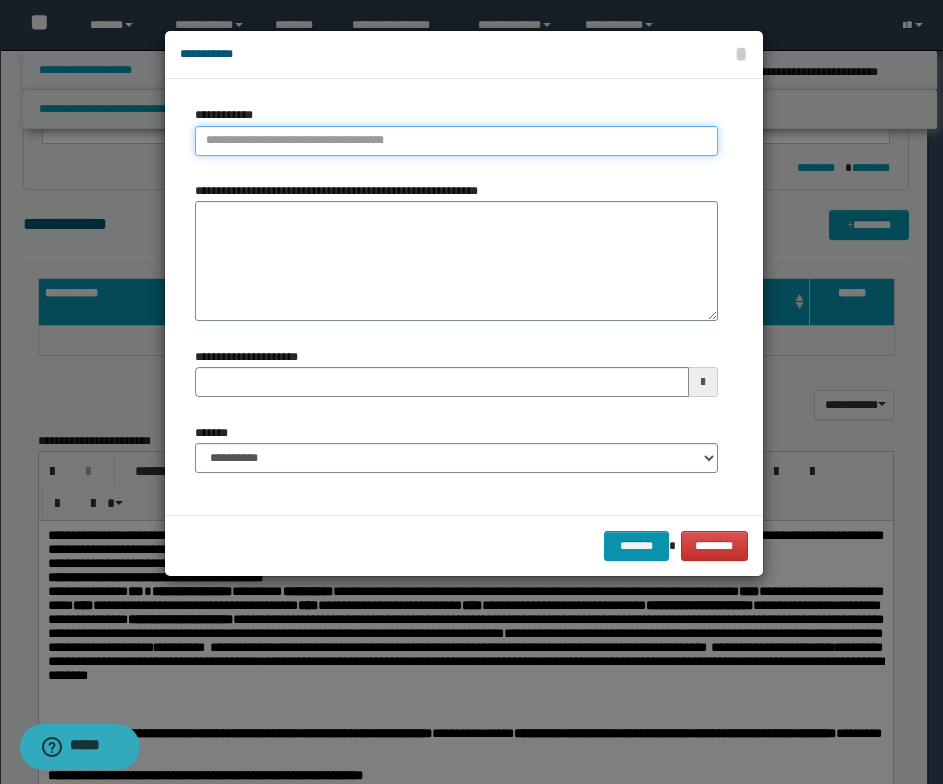 click on "**********" at bounding box center (456, 141) 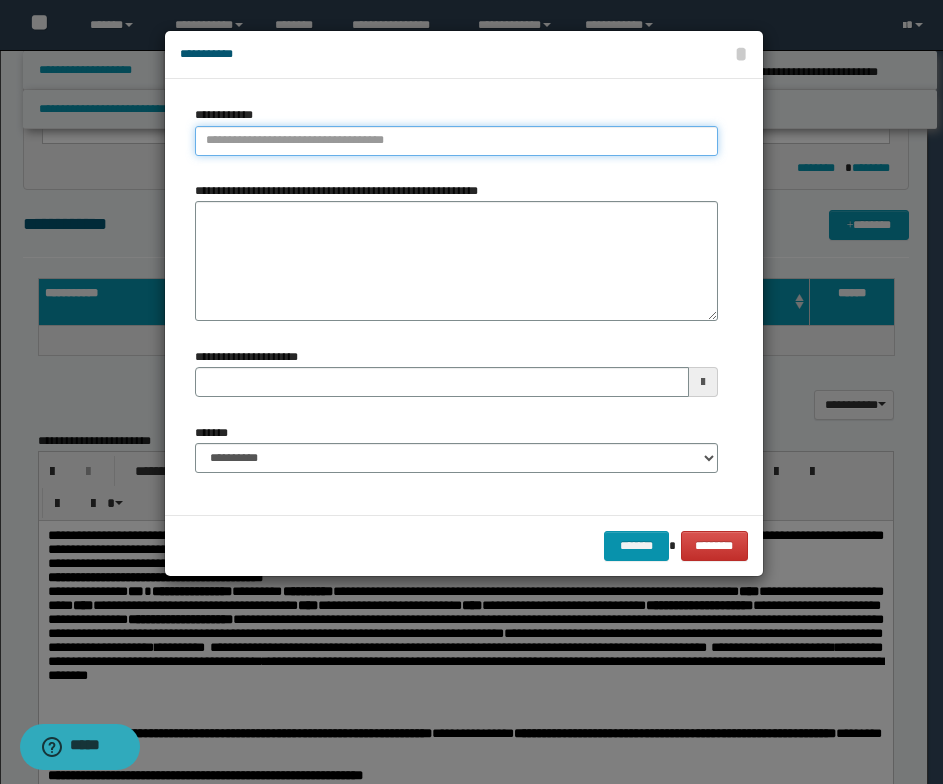 paste on "****" 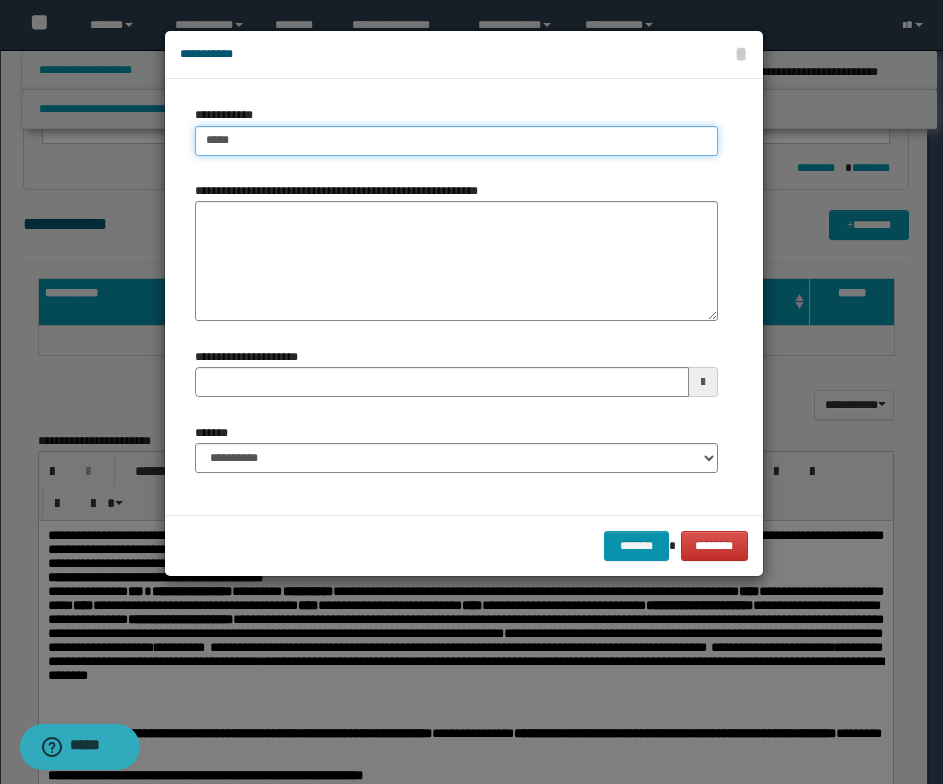 type on "****" 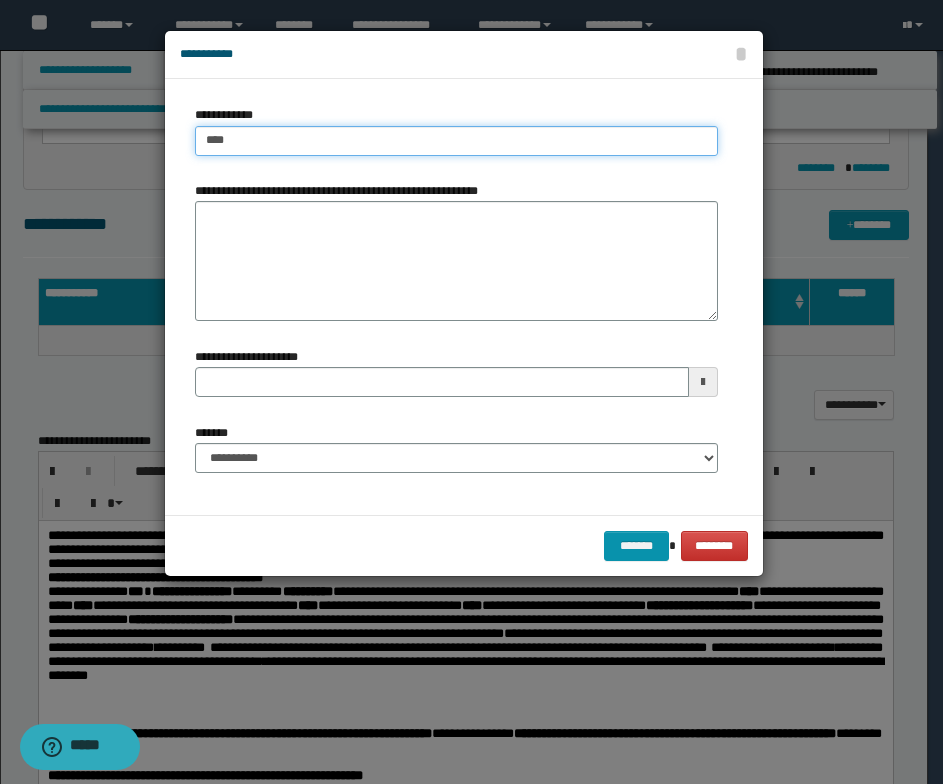 type on "****" 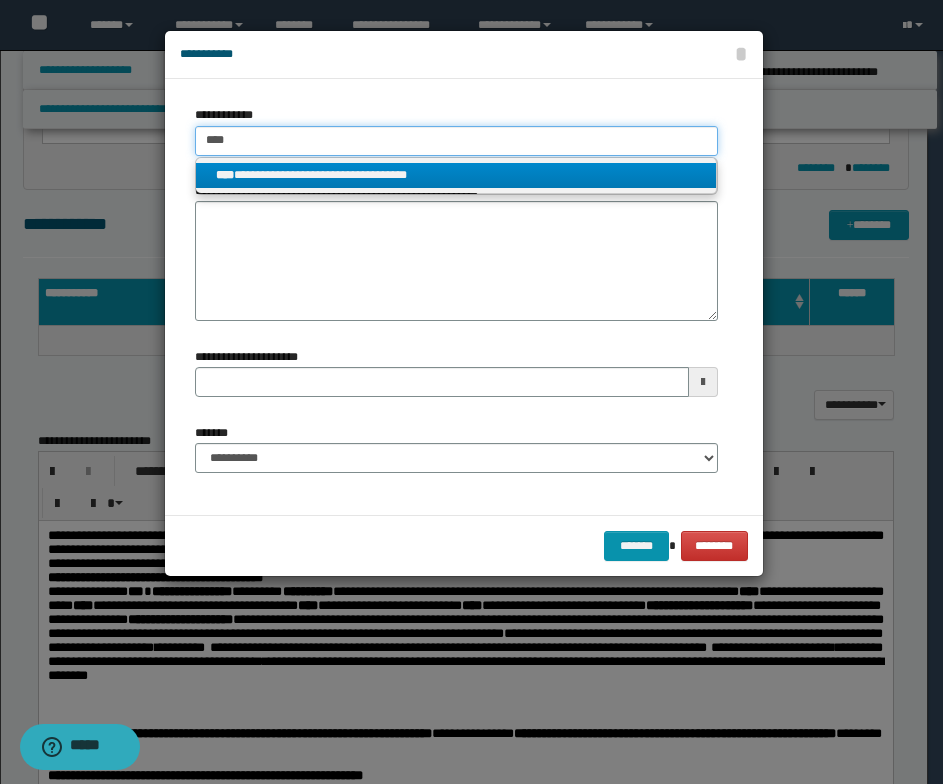 type on "****" 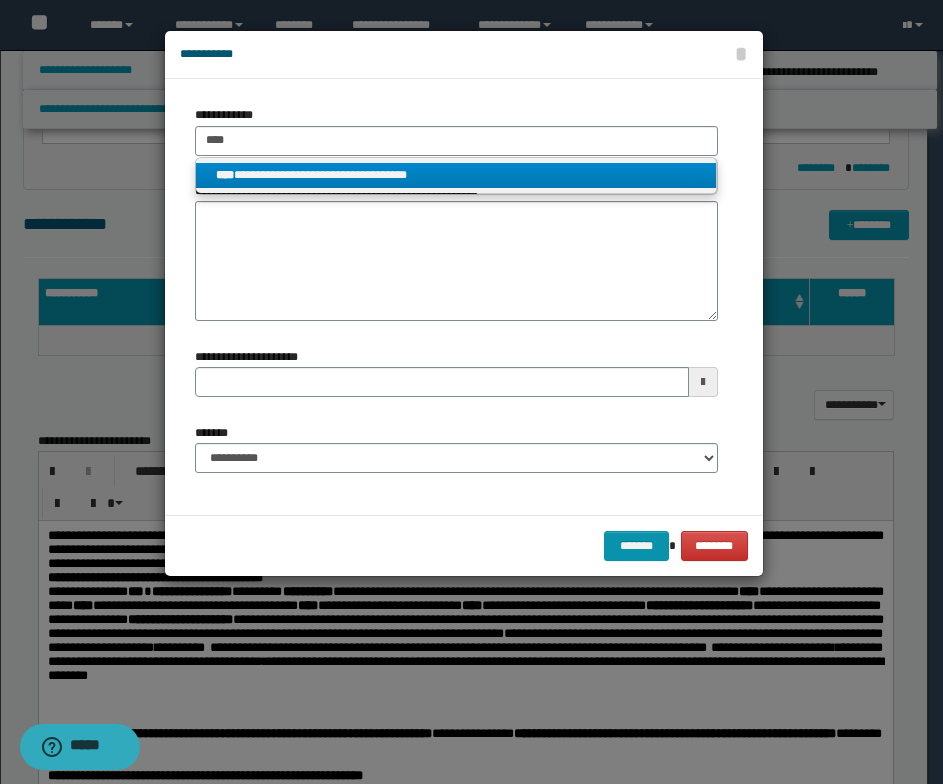 click on "**********" at bounding box center (456, 175) 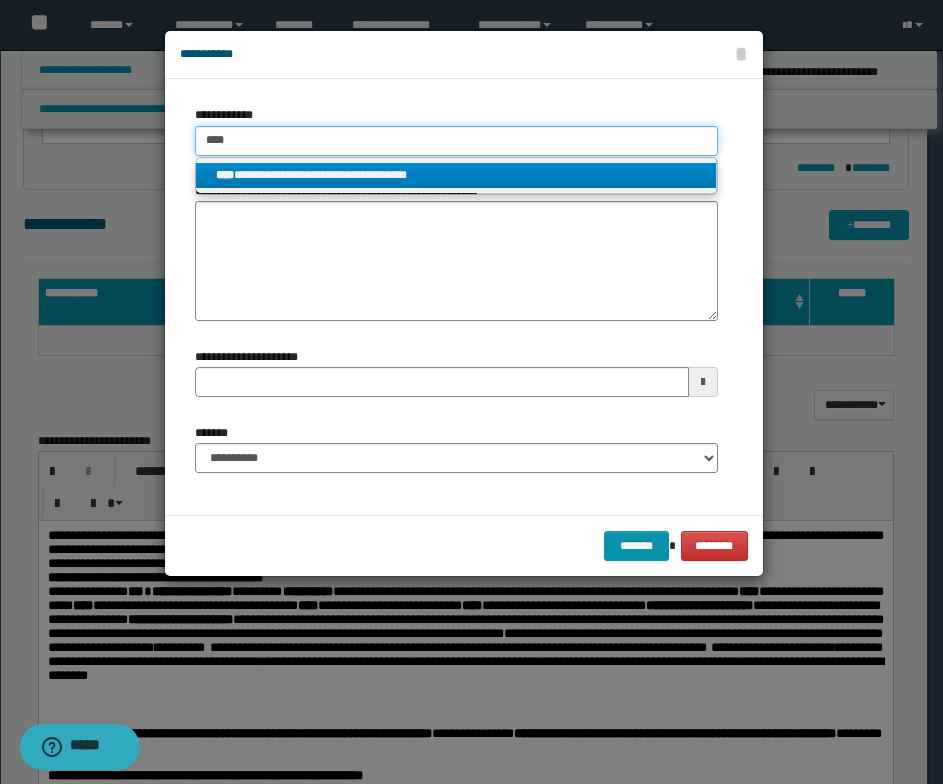 type 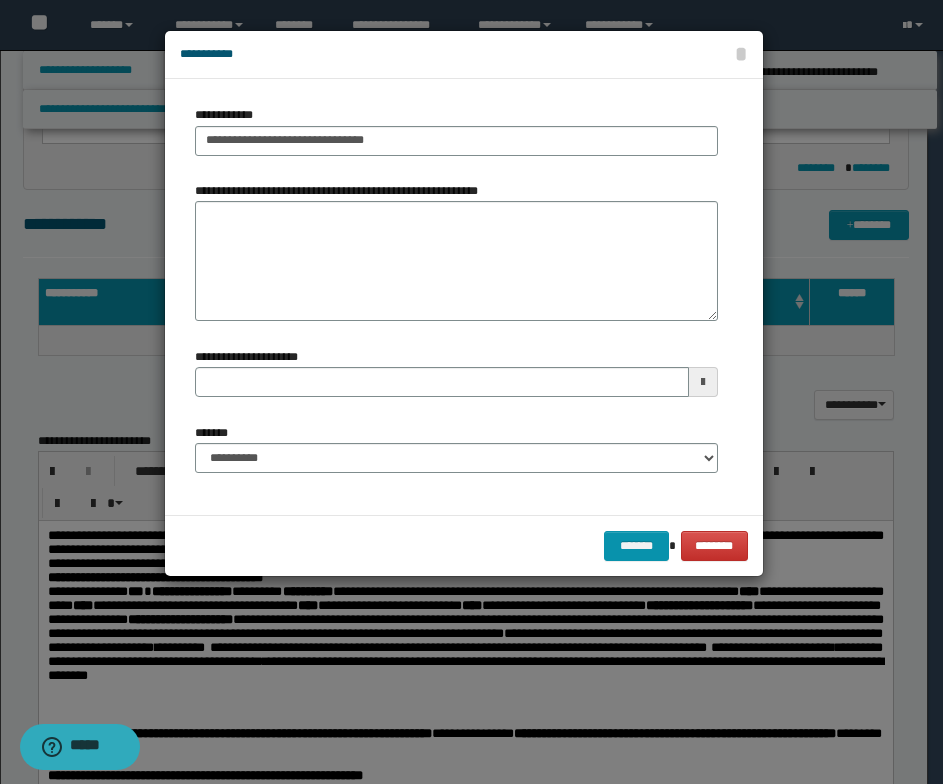 type 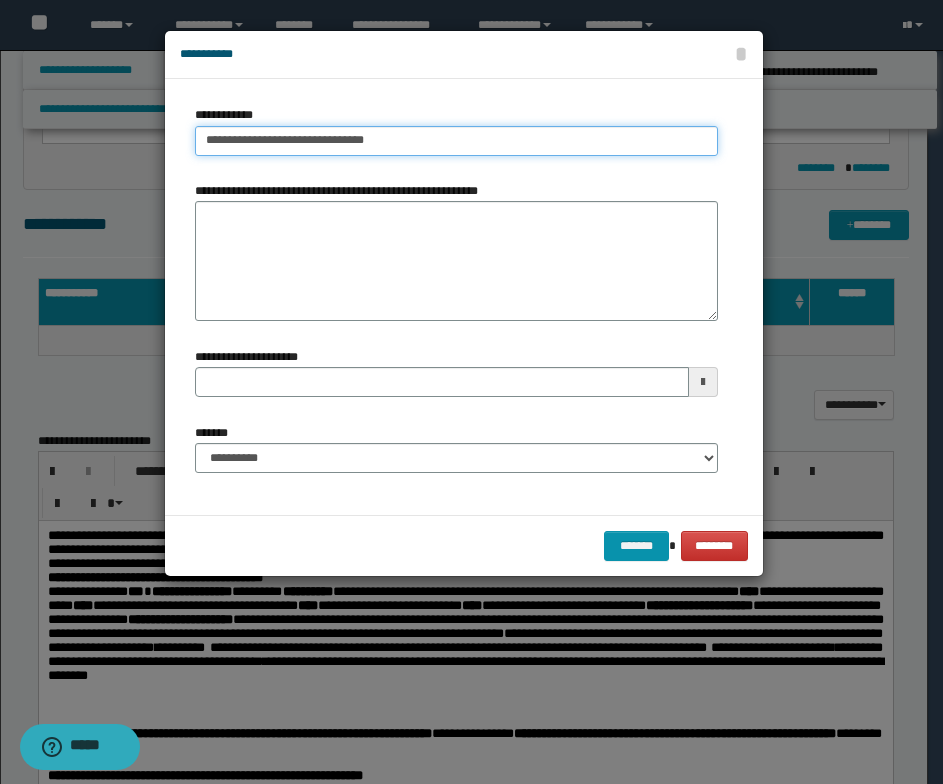 type on "**********" 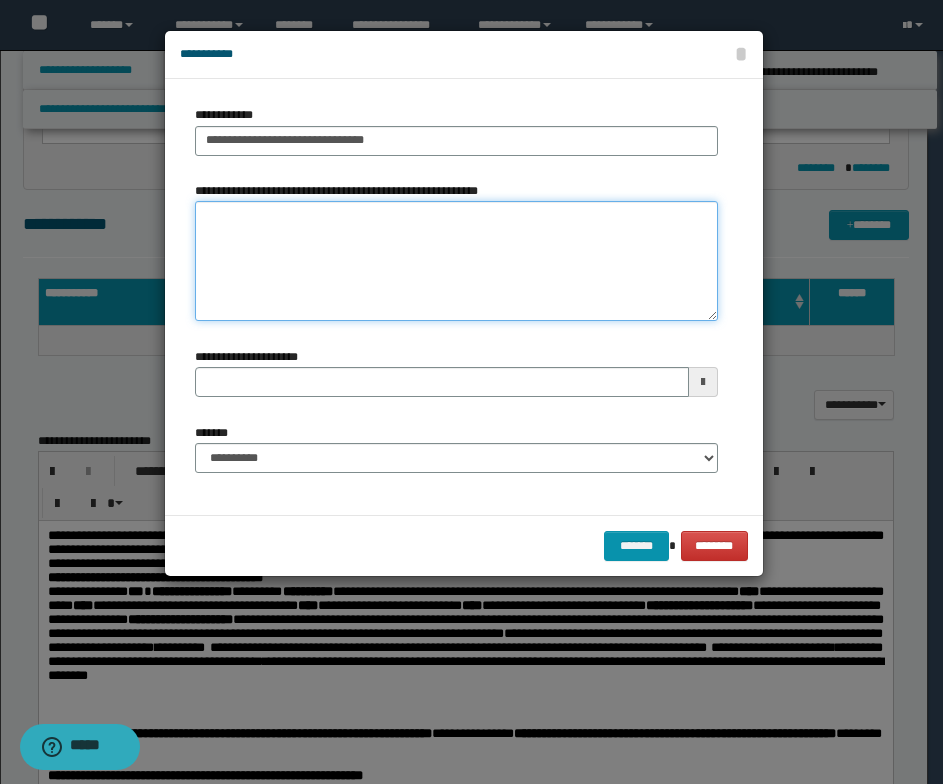 type 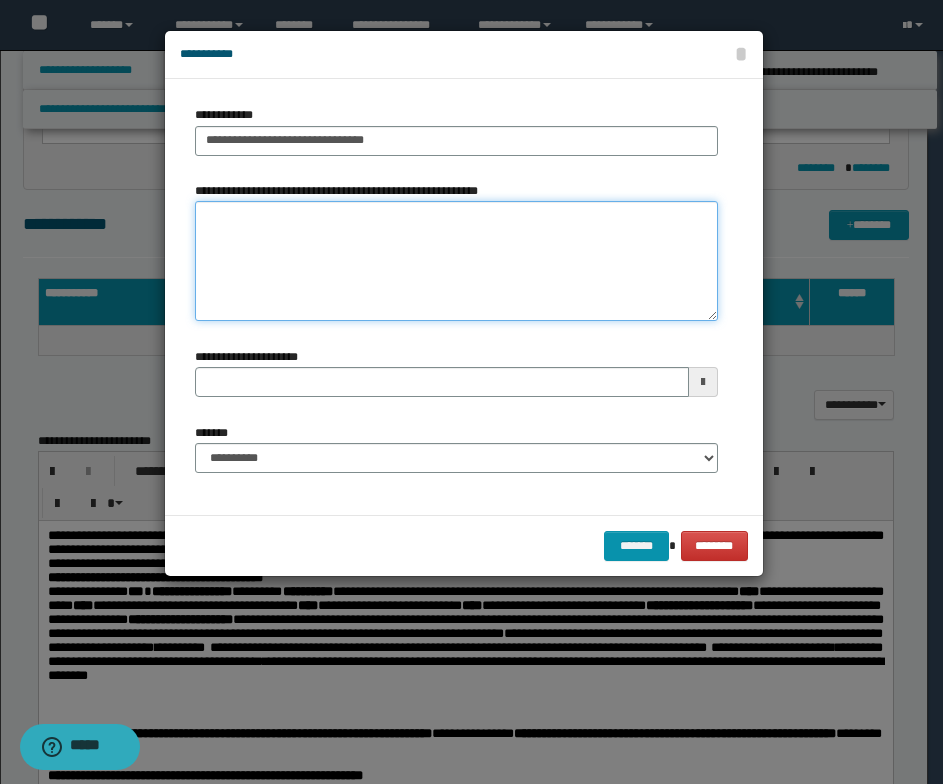 click on "**********" at bounding box center [456, 261] 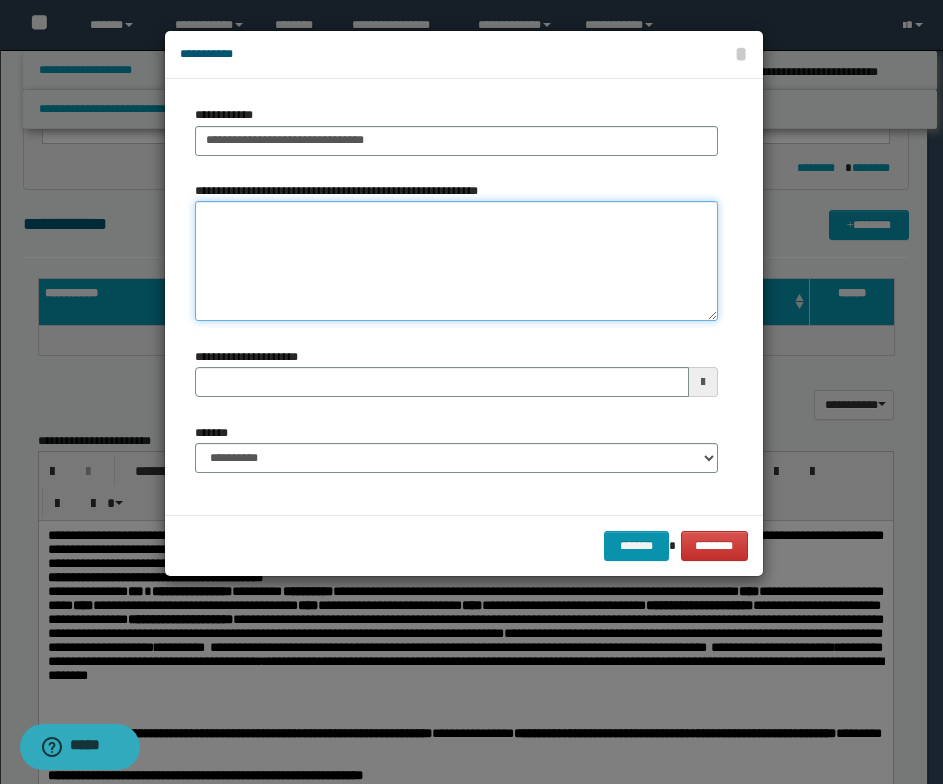 paste on "*******" 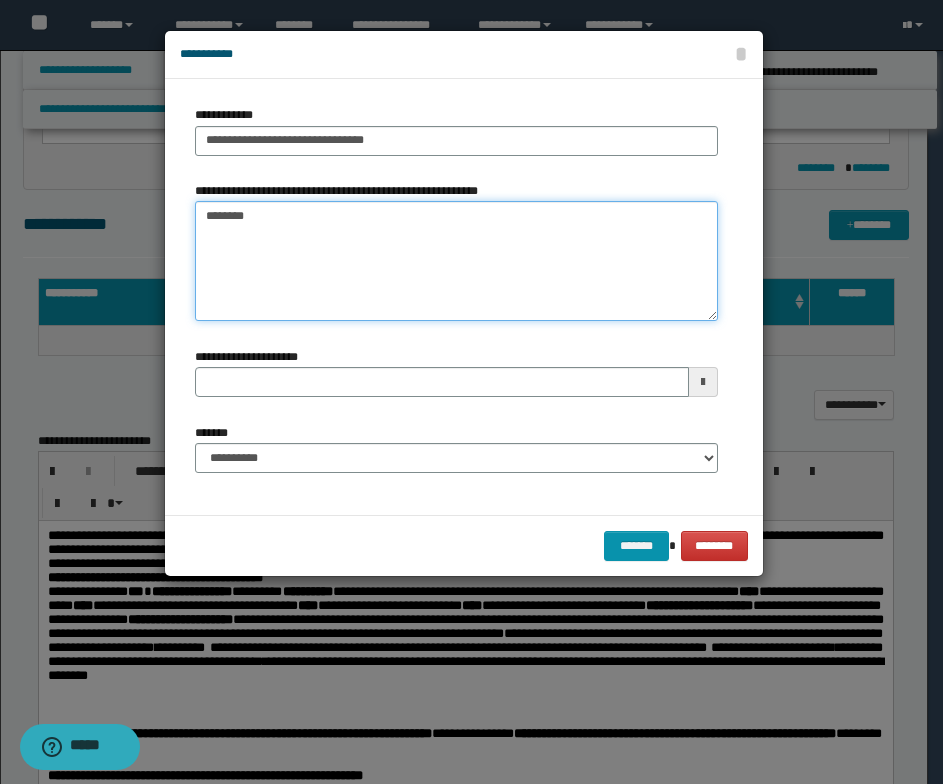 type on "*******" 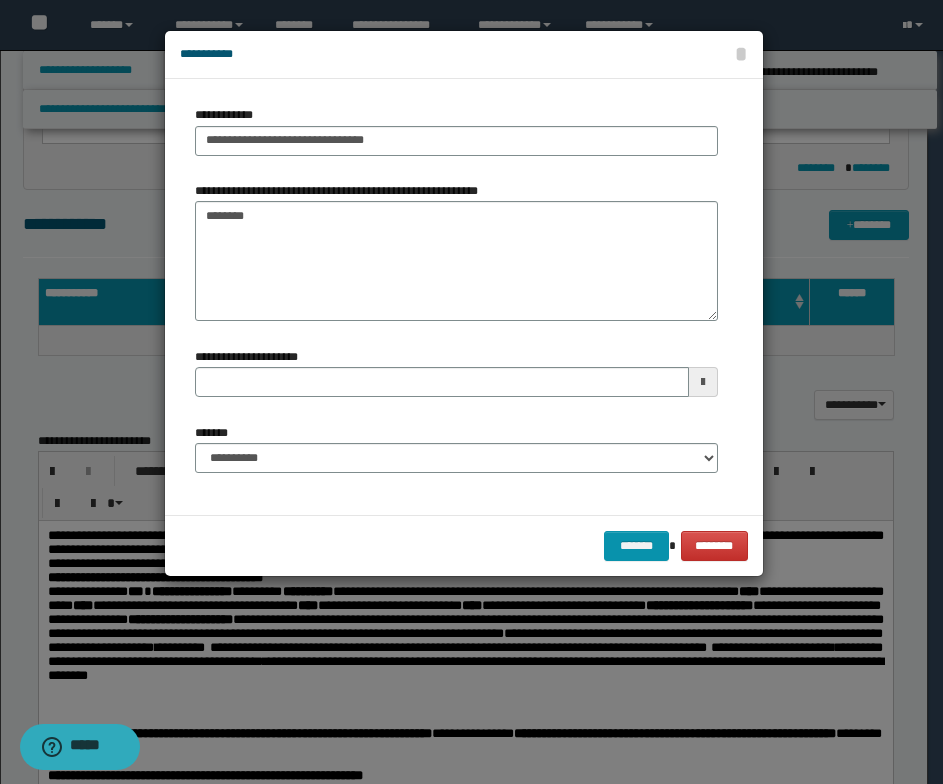 type 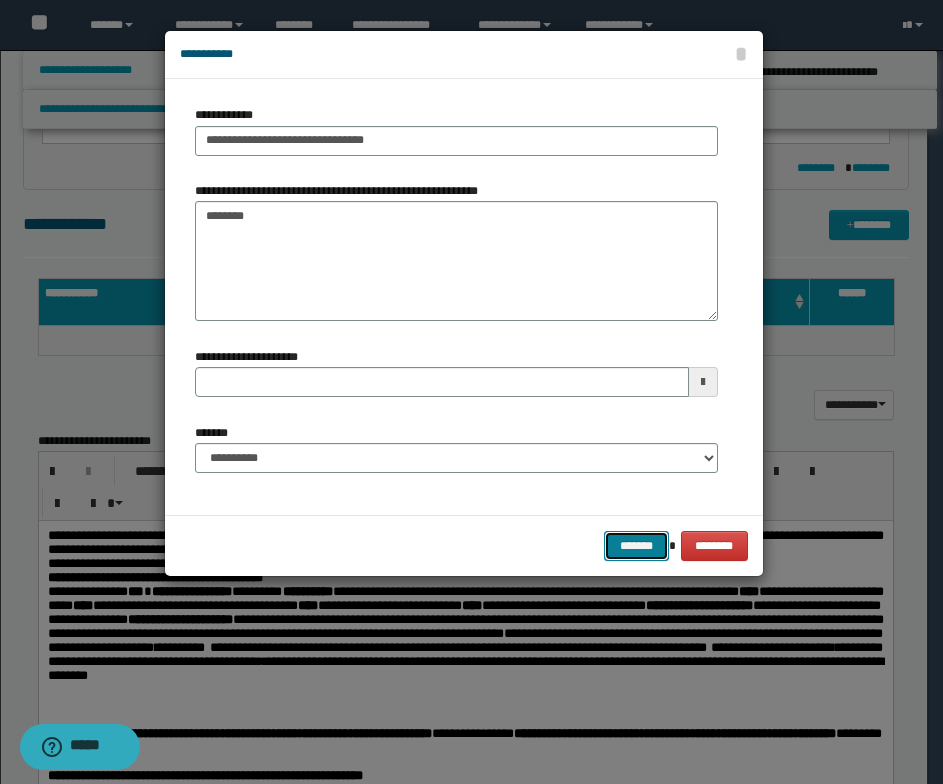 click on "*******" at bounding box center [636, 546] 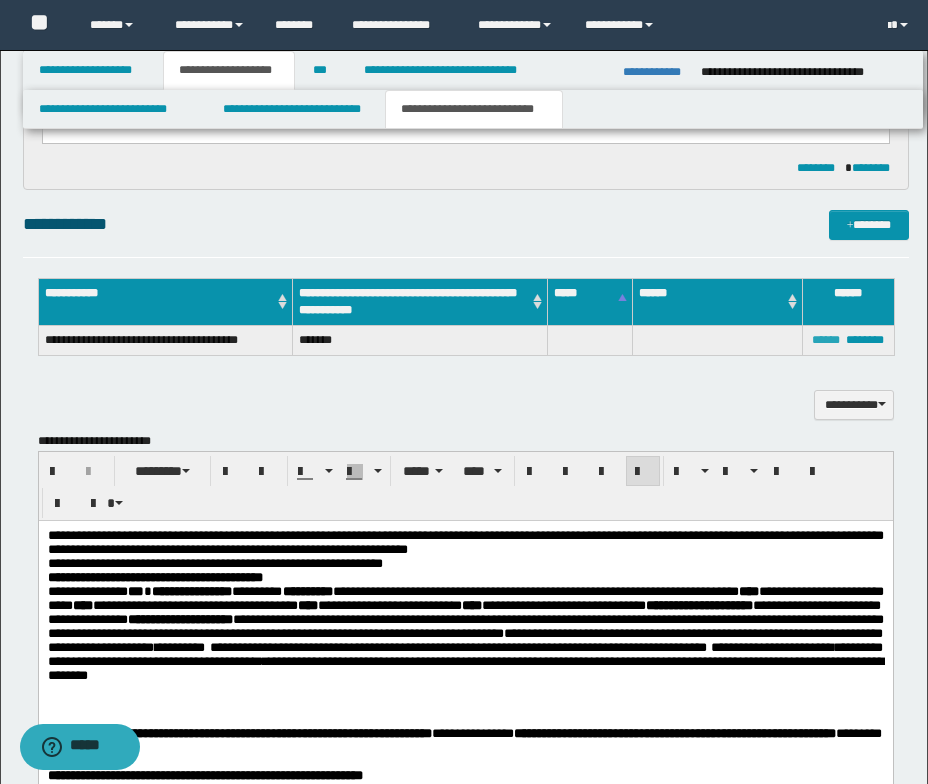 click on "******" at bounding box center [826, 340] 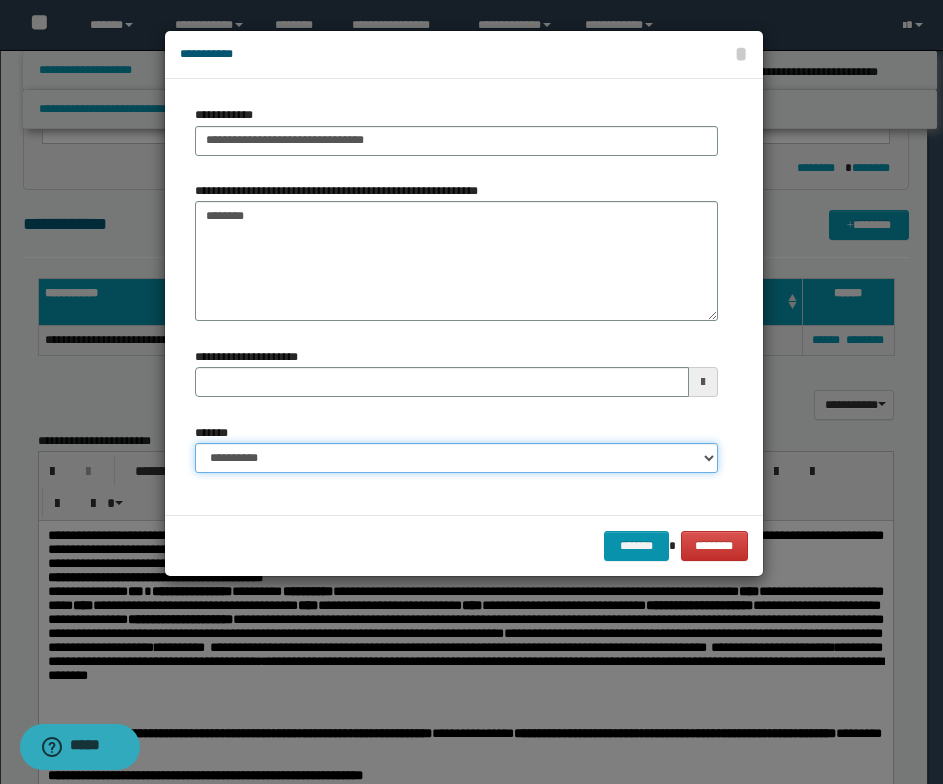 click on "**********" at bounding box center (456, 458) 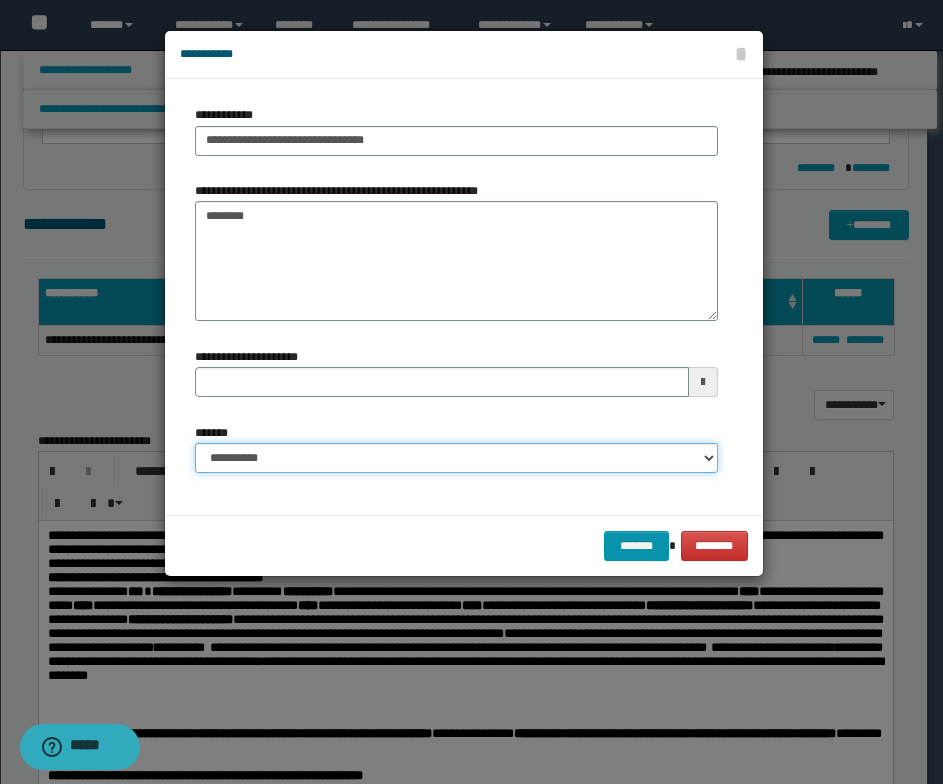 select on "*" 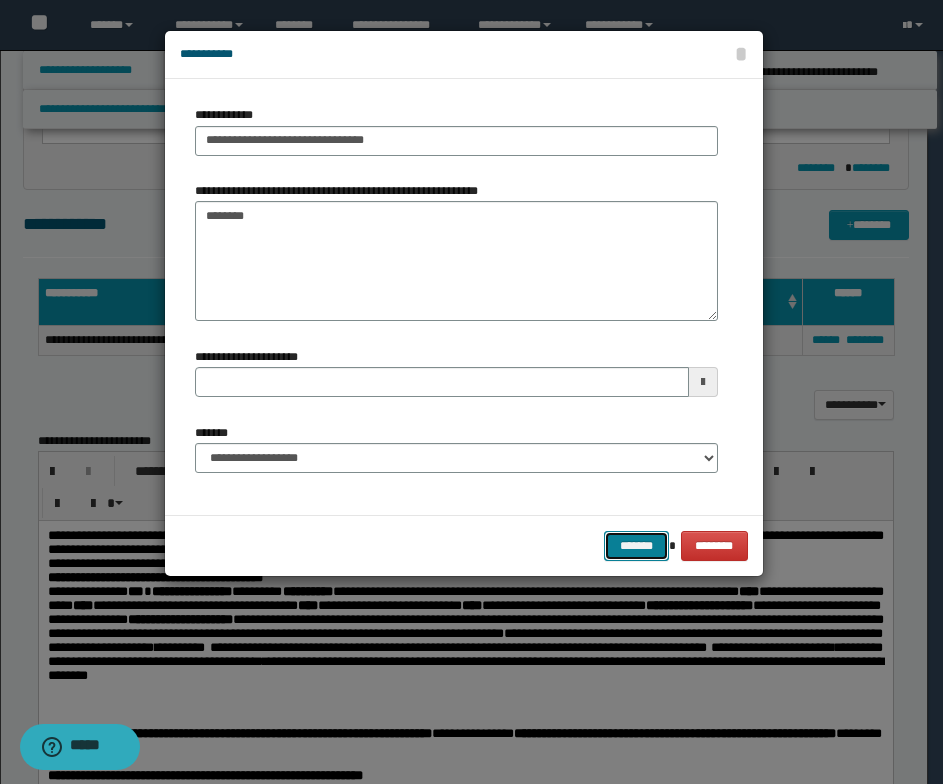 click on "*******" at bounding box center (636, 546) 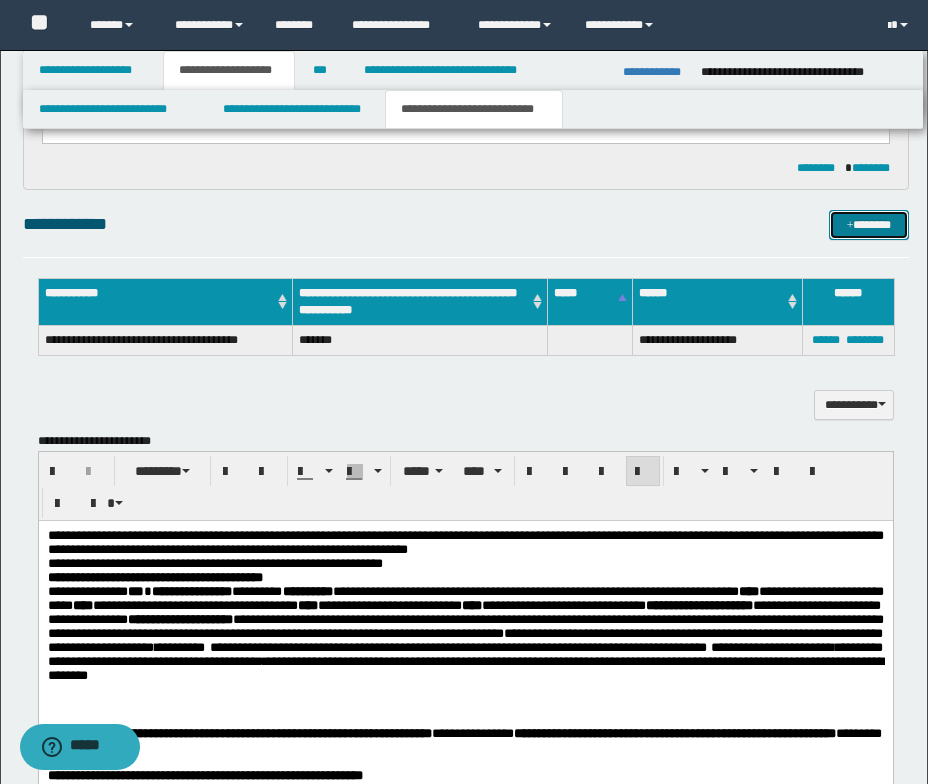click at bounding box center [850, 226] 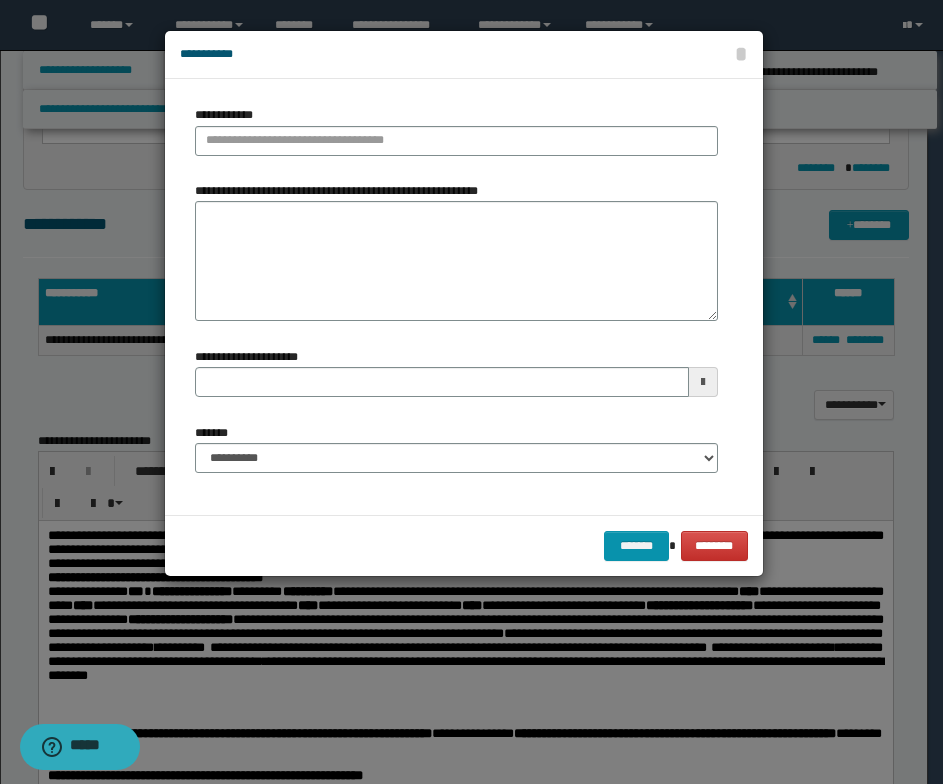 type 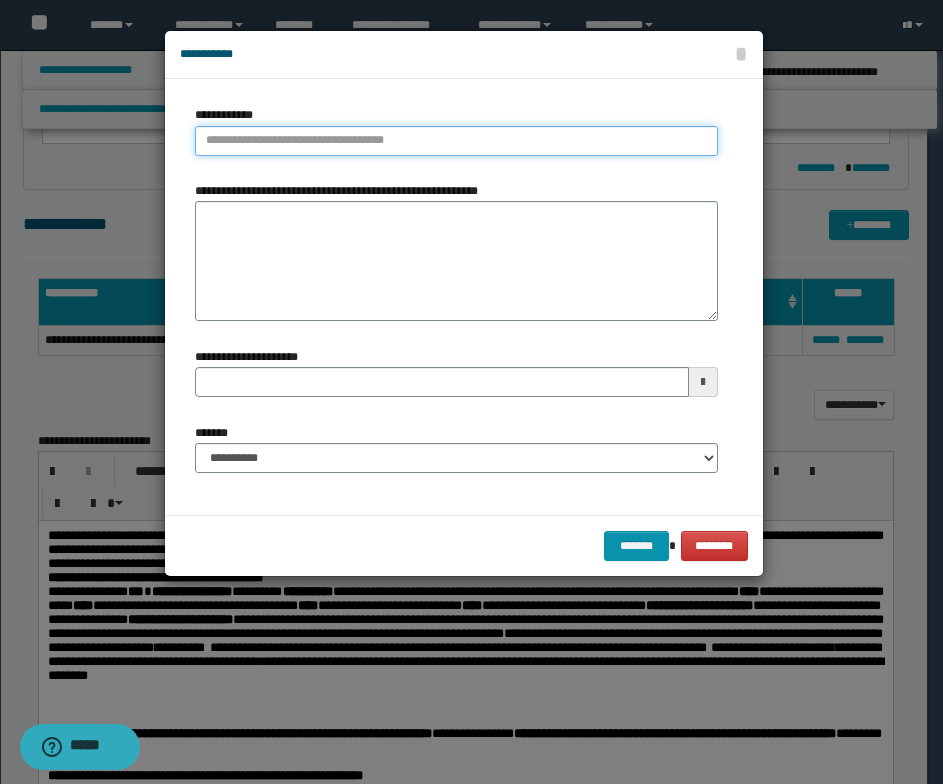 type on "**********" 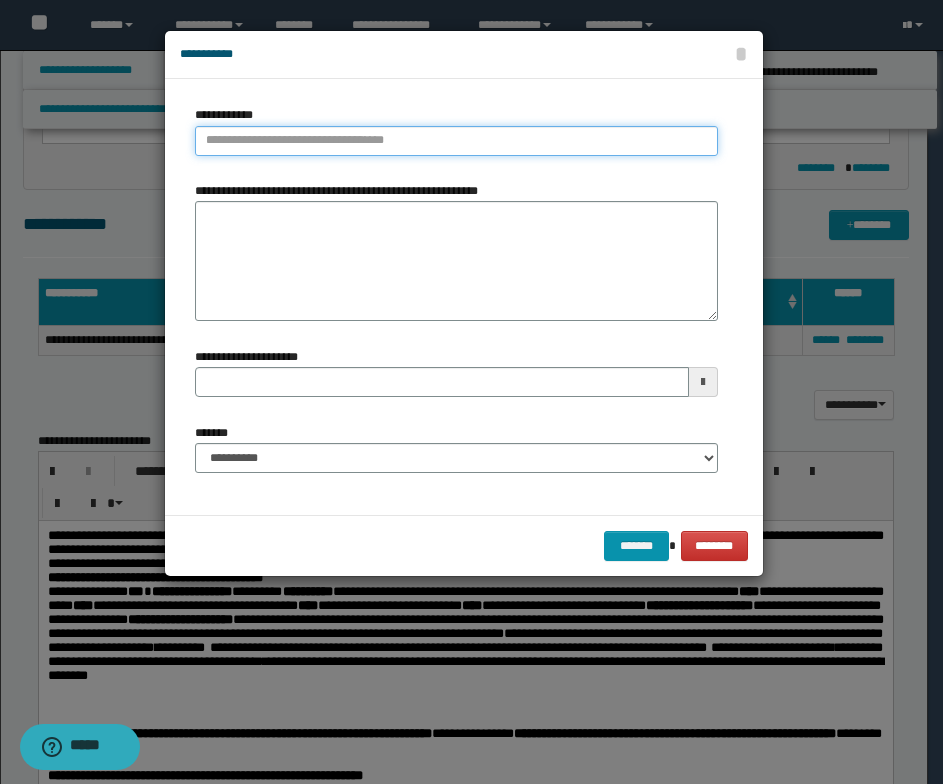 click on "**********" at bounding box center (456, 141) 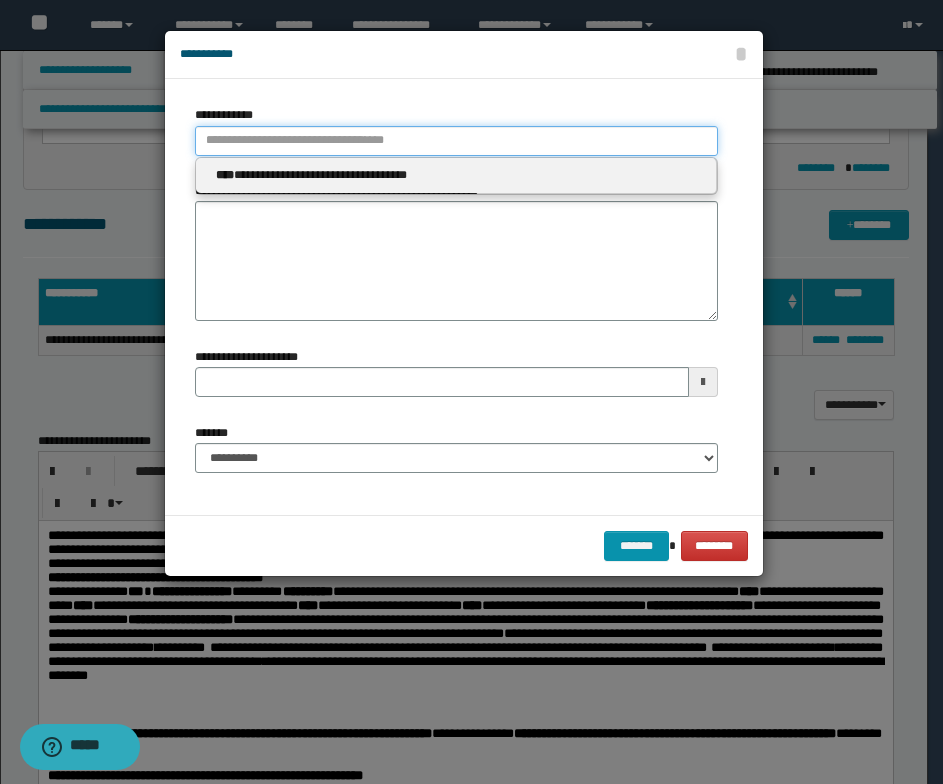 paste on "****" 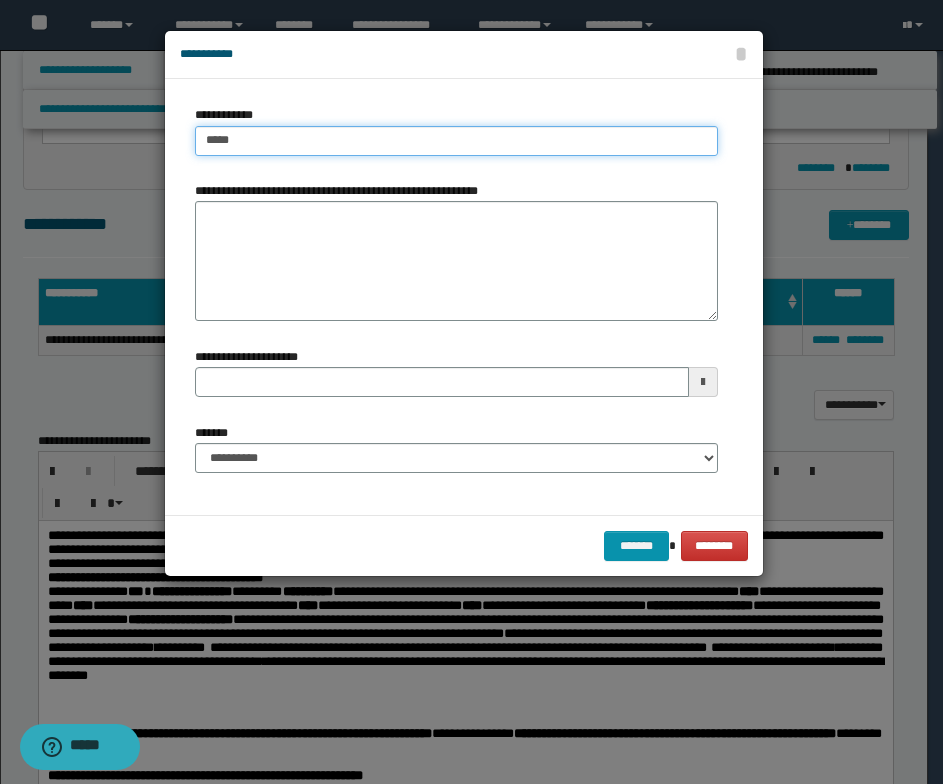 type on "****" 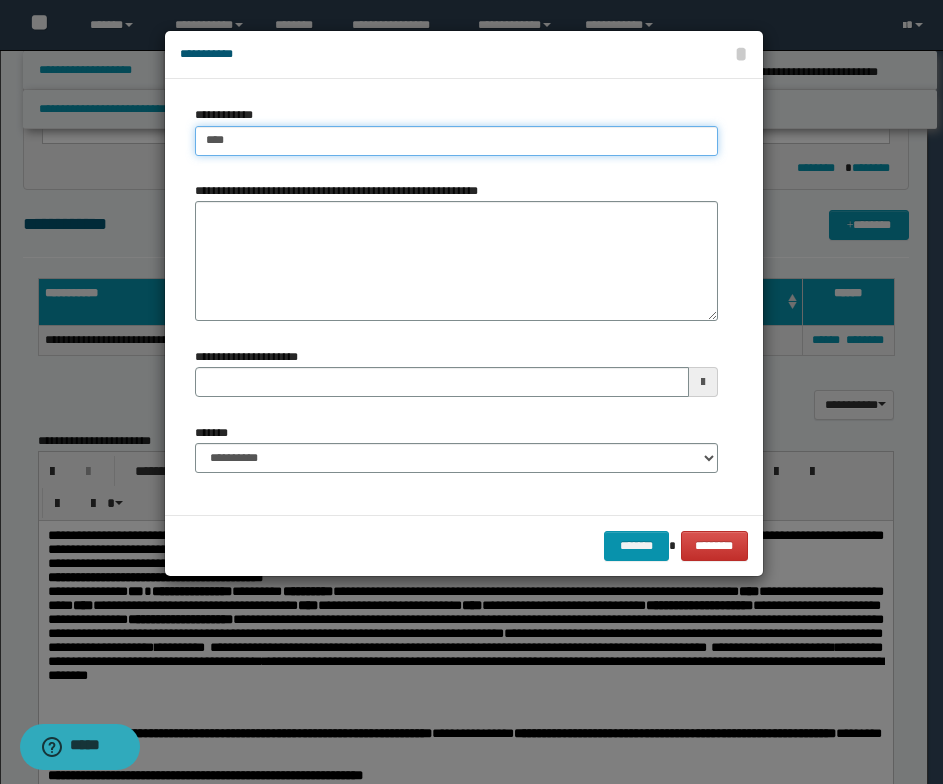 type on "****" 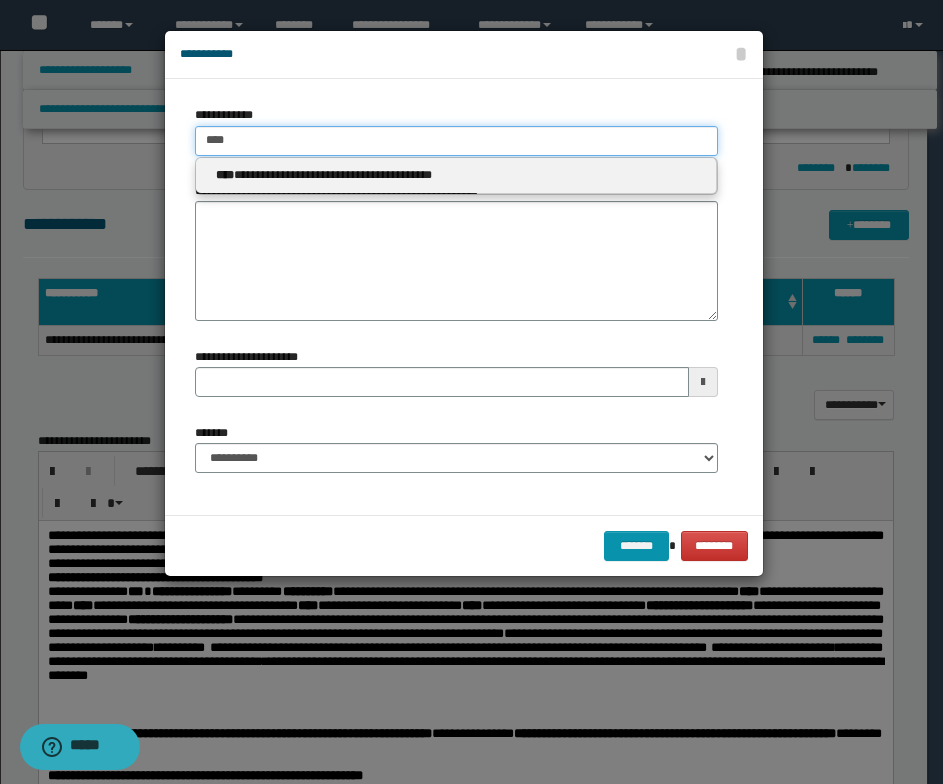 type 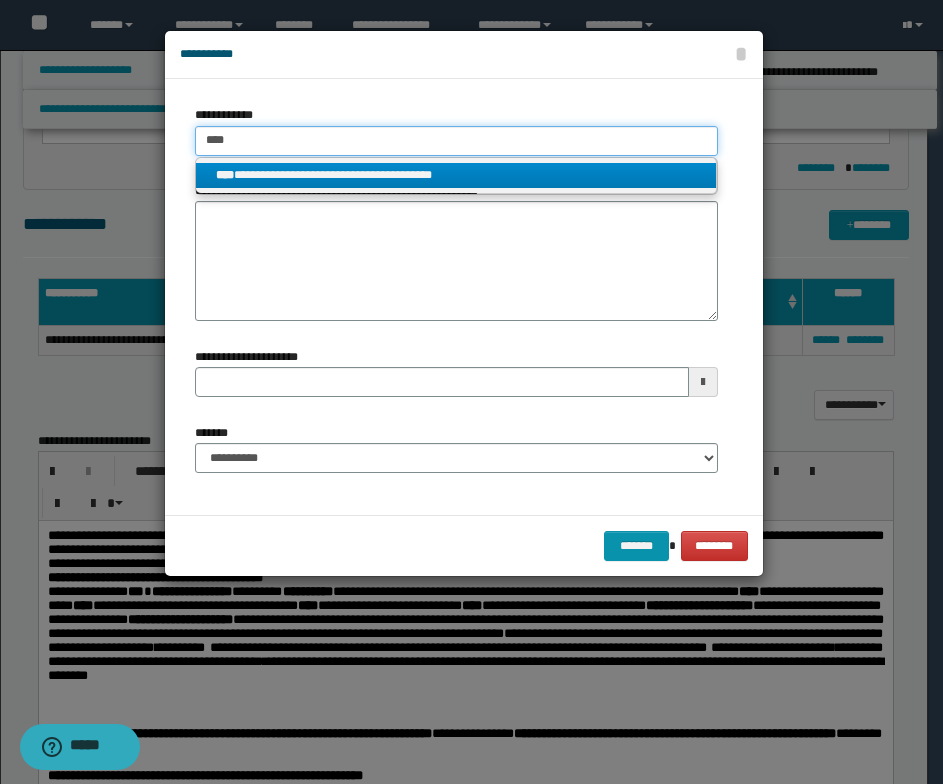 type on "****" 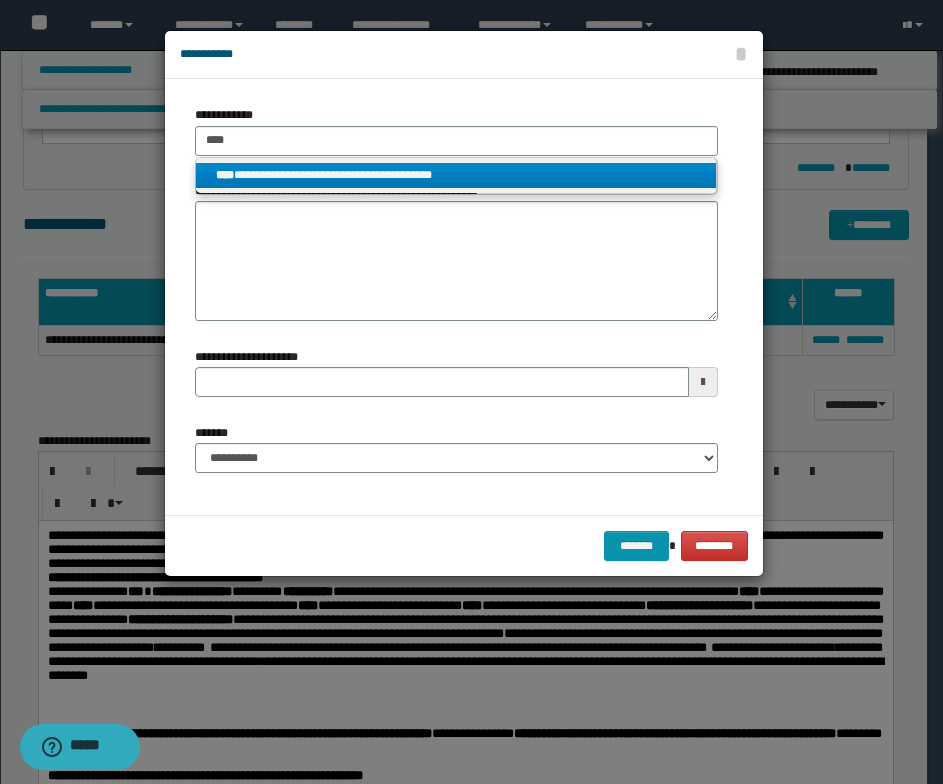 click on "**********" at bounding box center [456, 175] 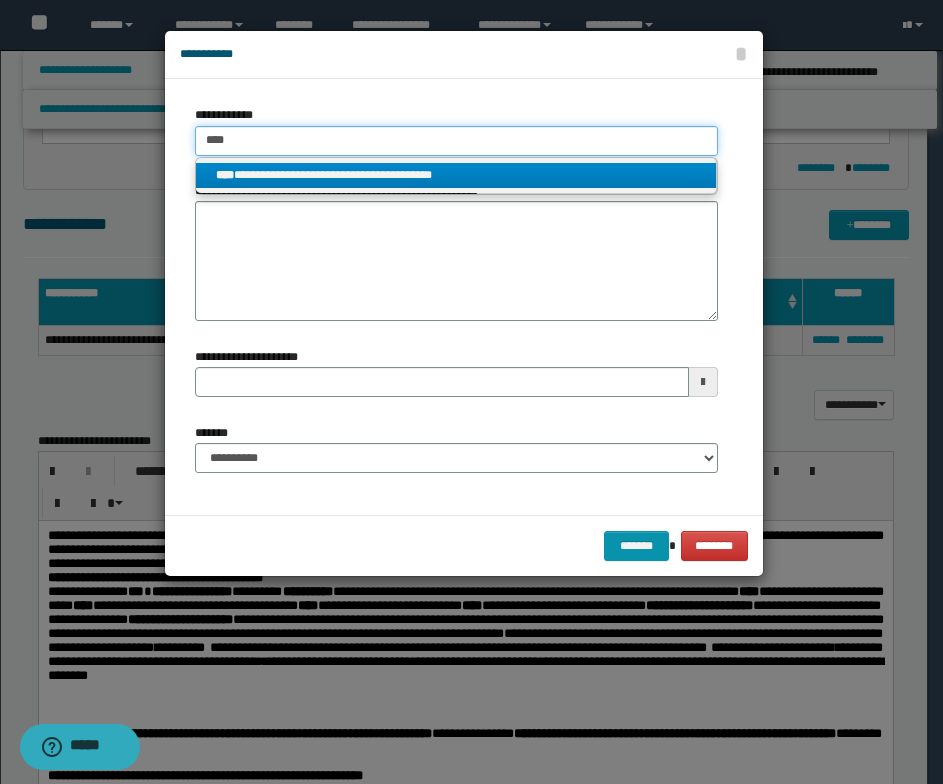 type 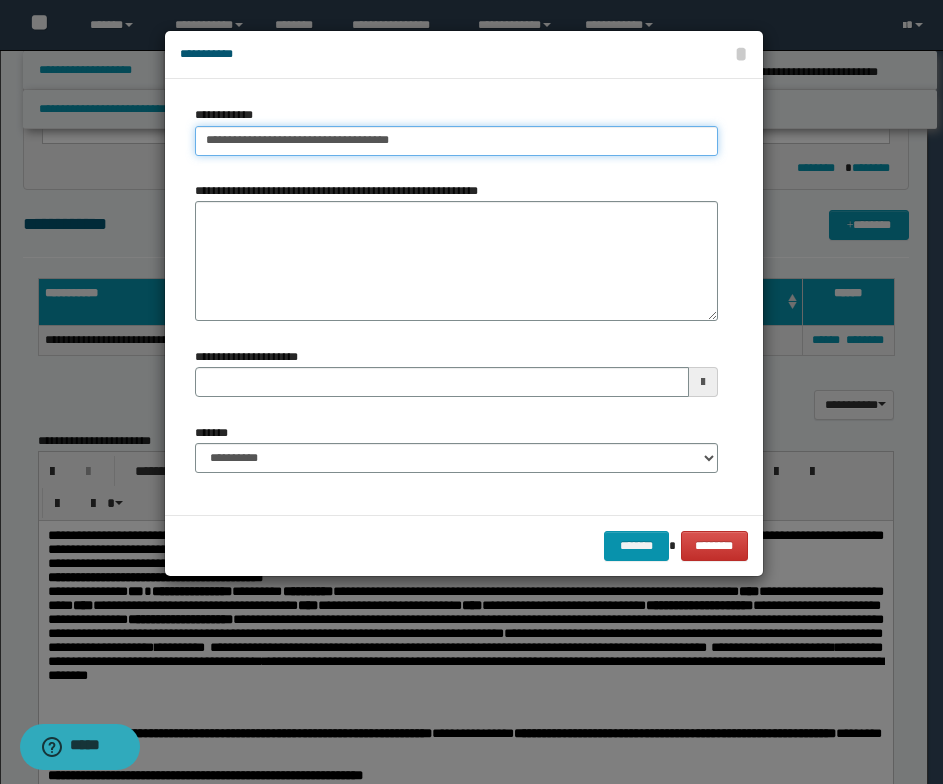 type 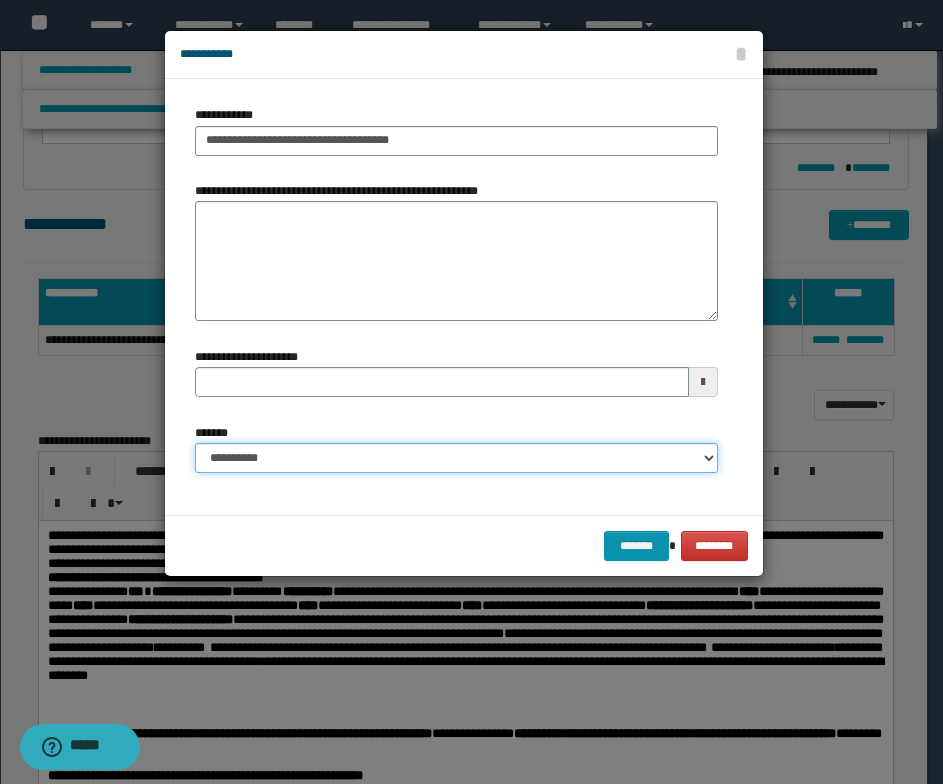 click on "**********" at bounding box center (456, 458) 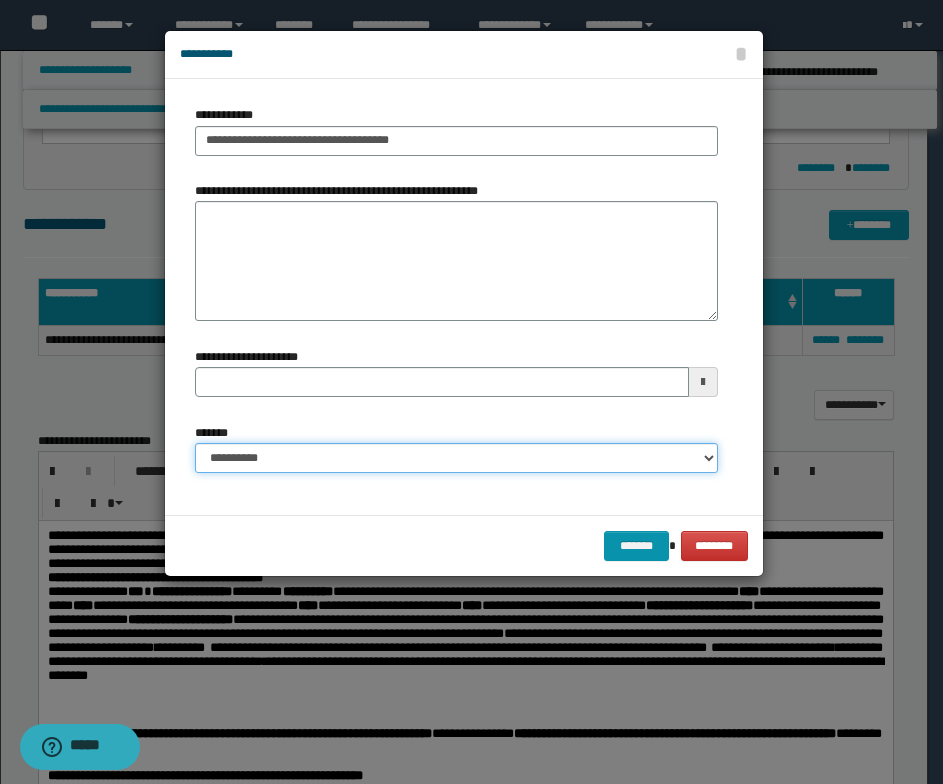 select on "*" 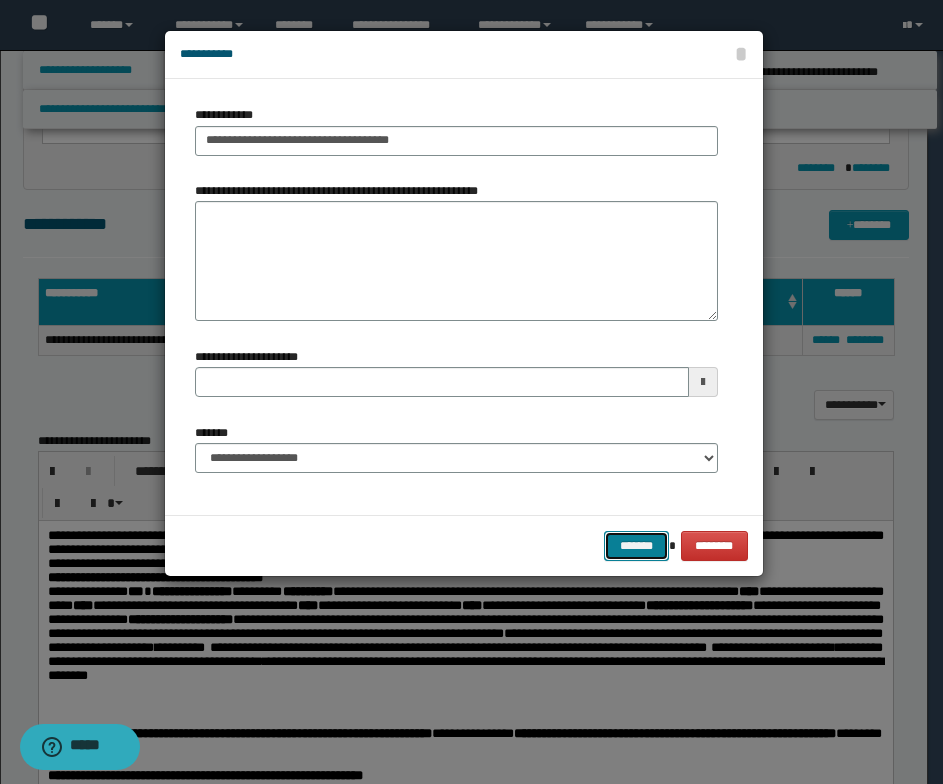 click on "*******" at bounding box center (636, 546) 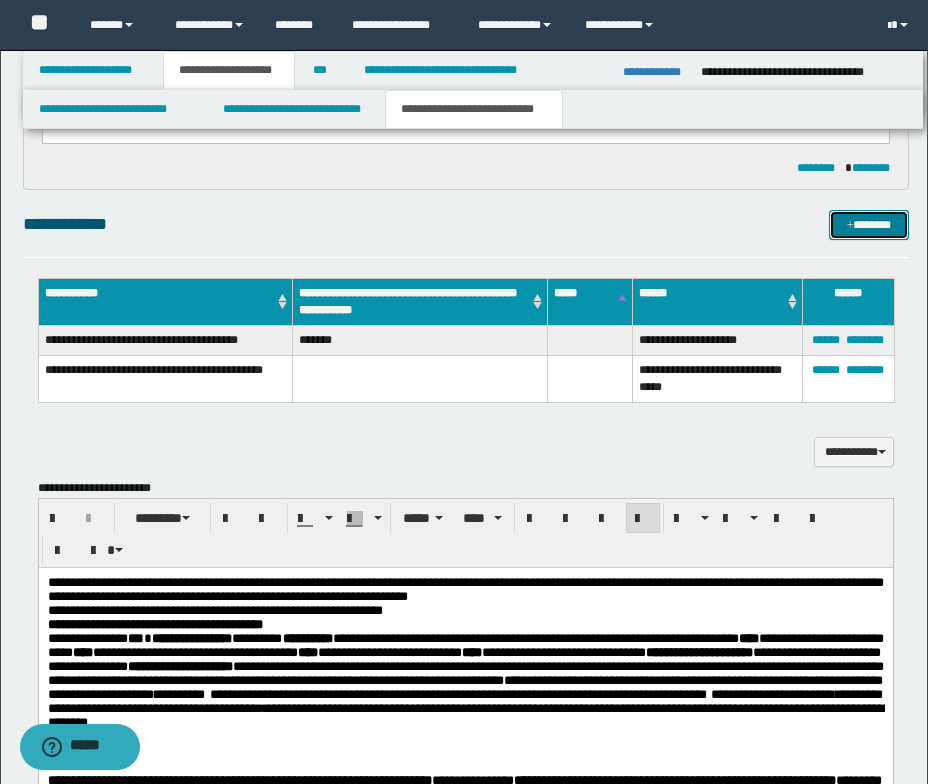 click on "*******" at bounding box center (869, 225) 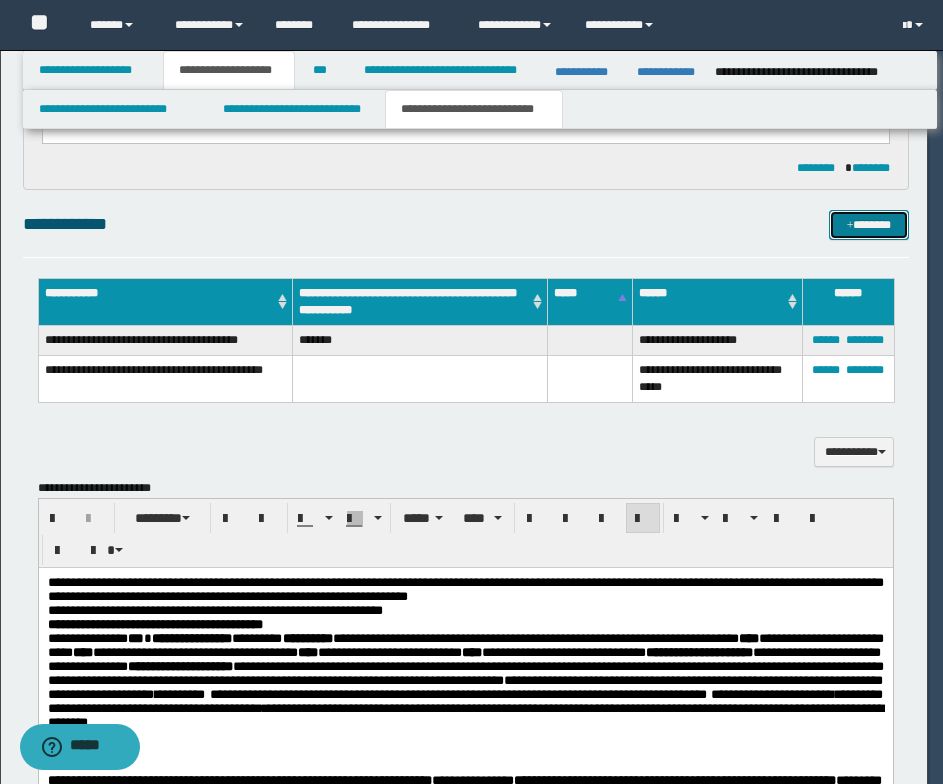 type 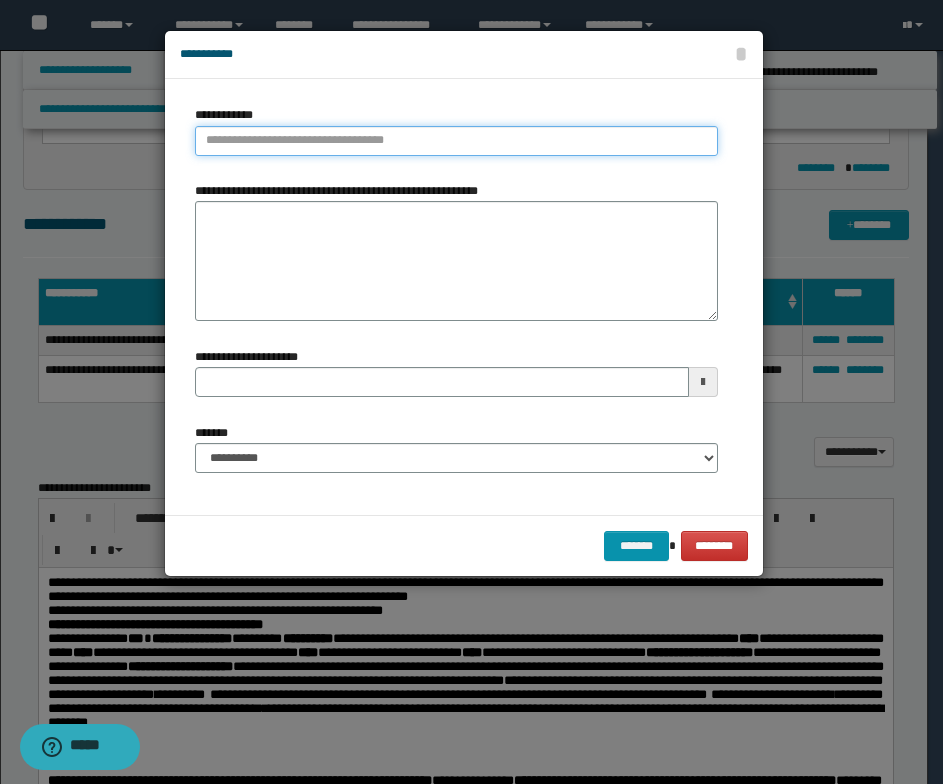 type on "**********" 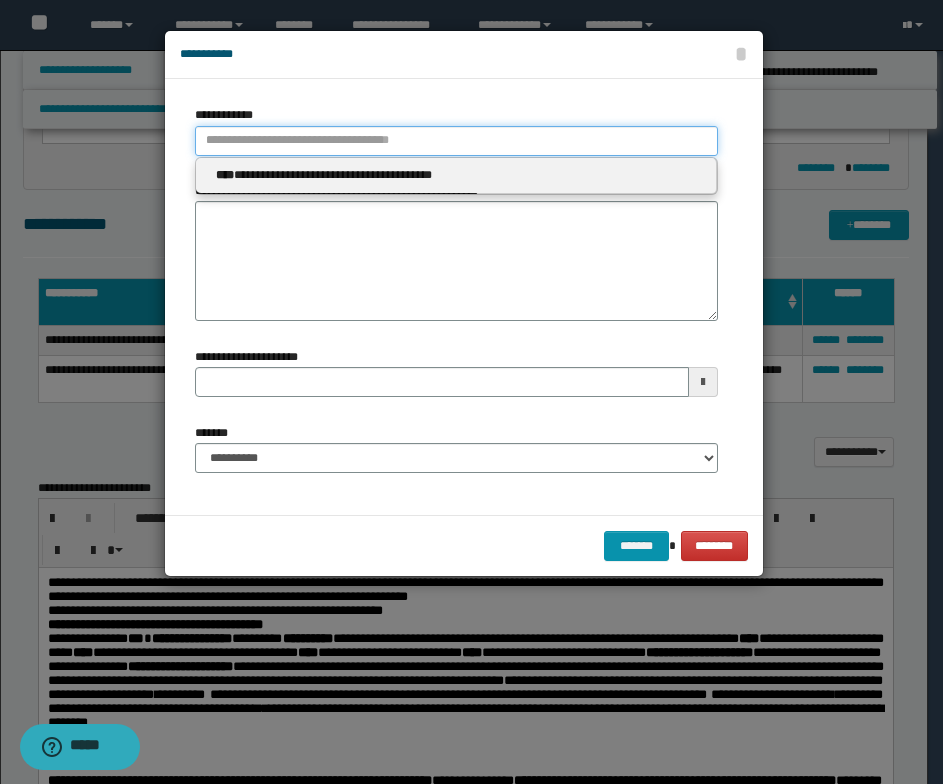 click on "**********" at bounding box center [456, 141] 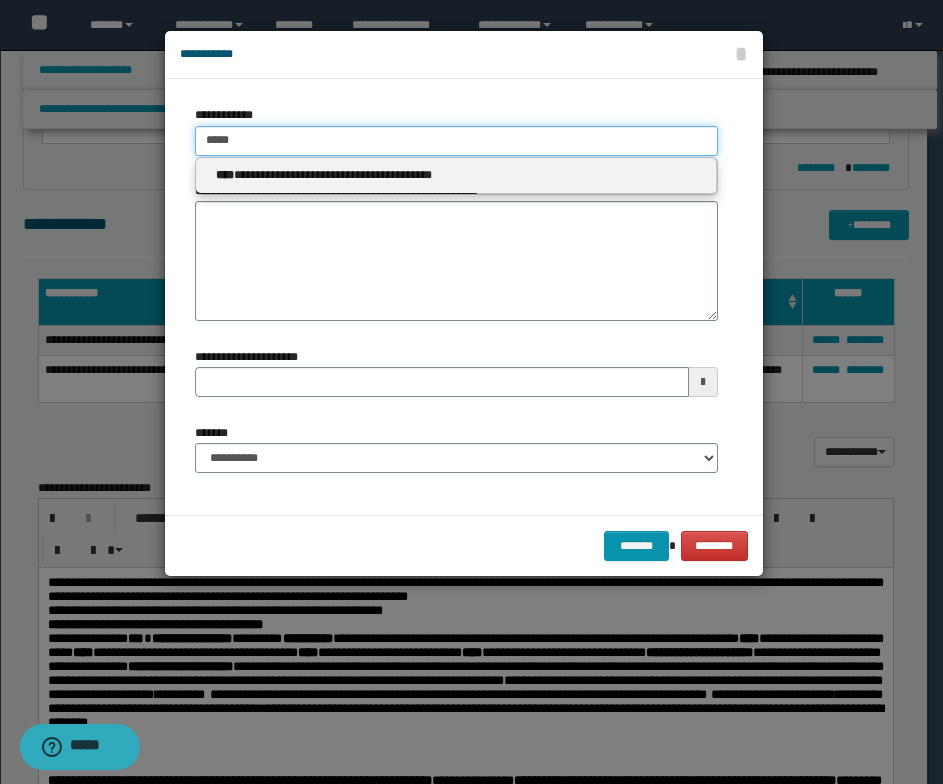 type 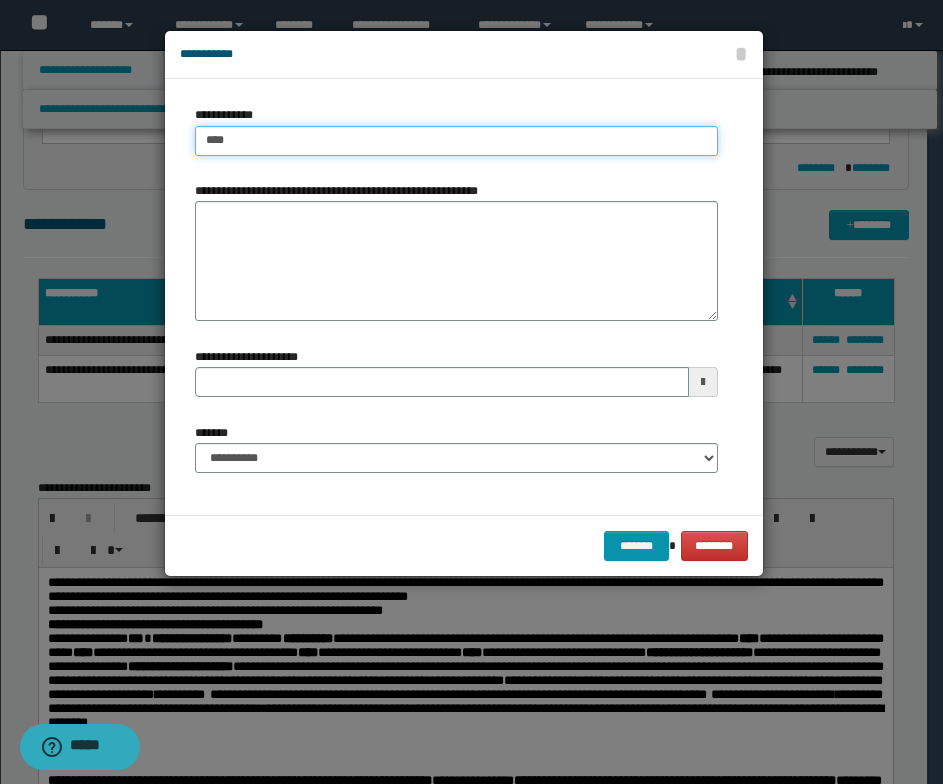 click on "****" at bounding box center [456, 141] 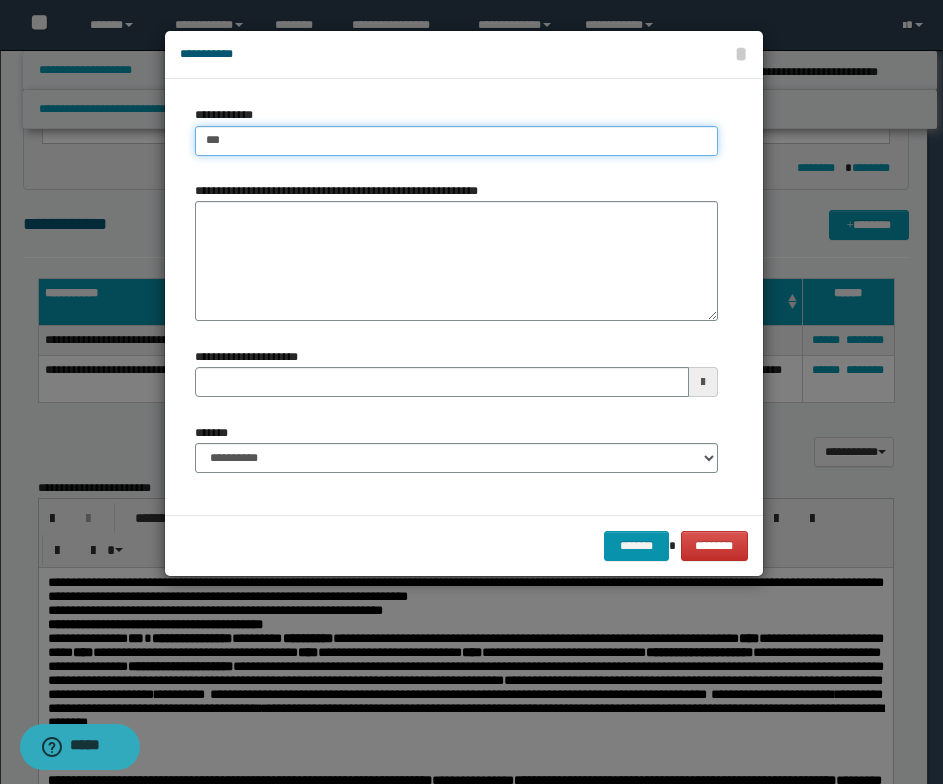 type on "****" 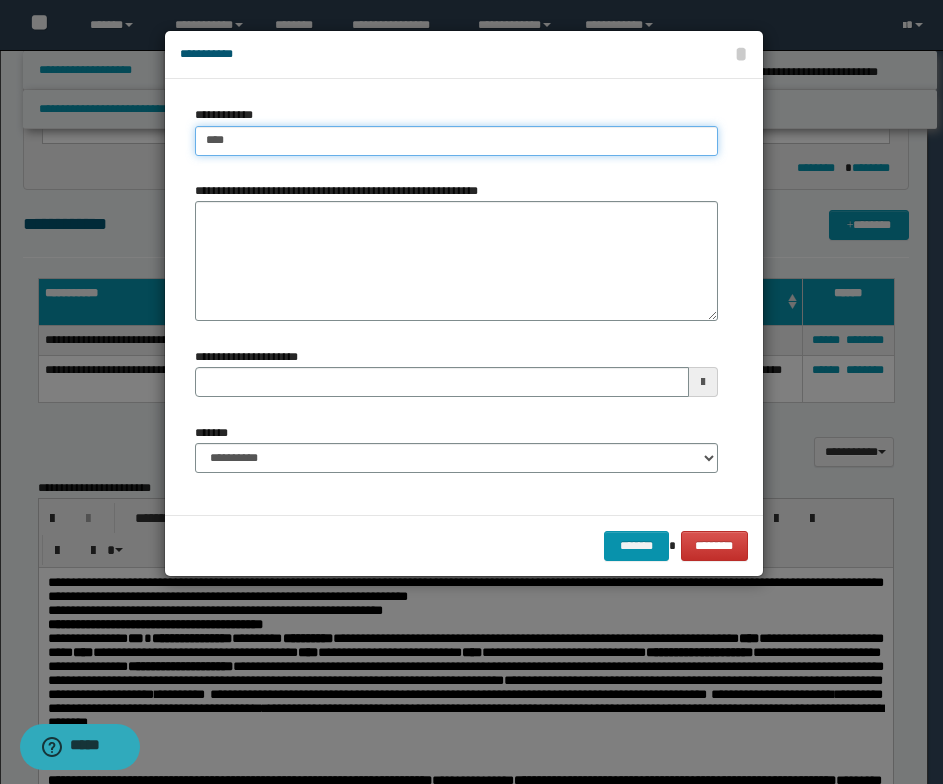 type on "****" 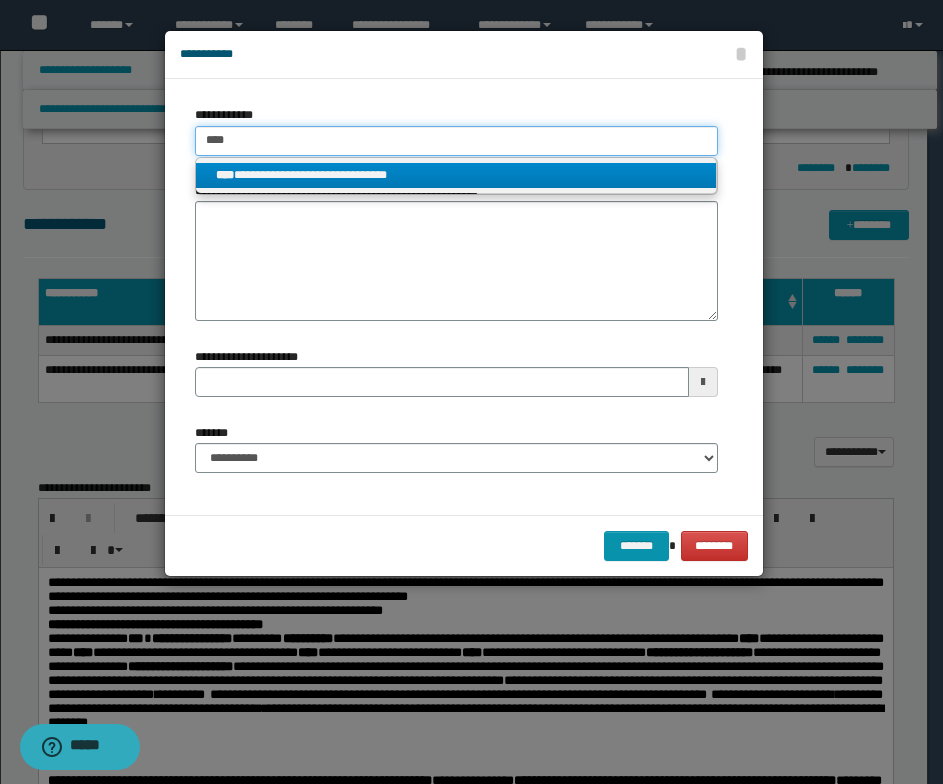 type on "****" 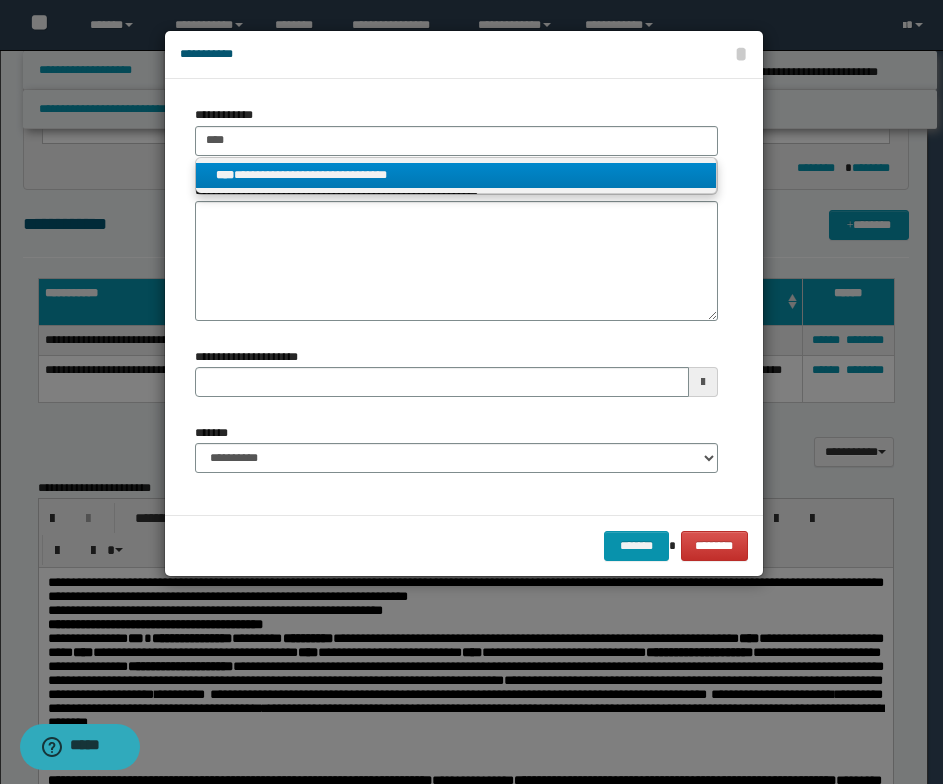 click on "**********" at bounding box center (456, 175) 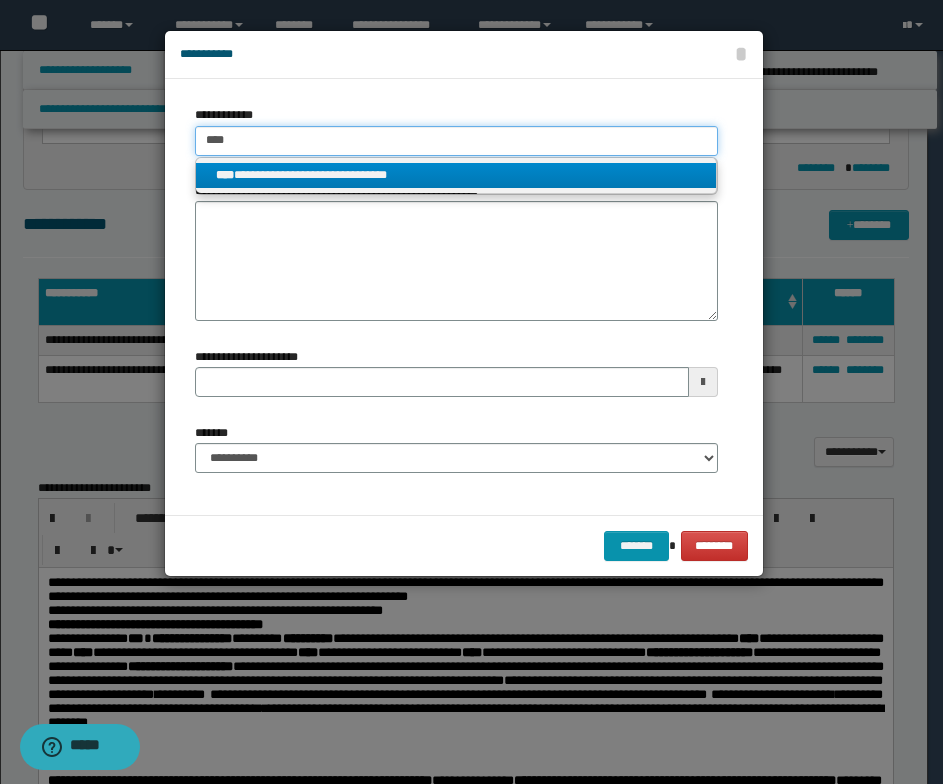 type 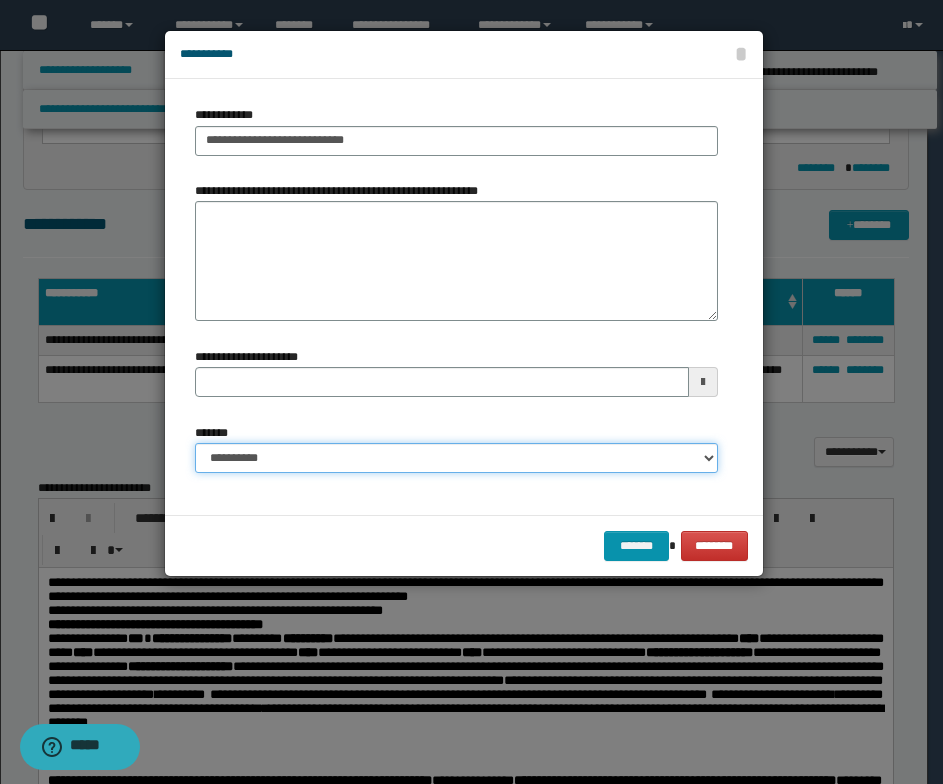 click on "**********" at bounding box center [456, 458] 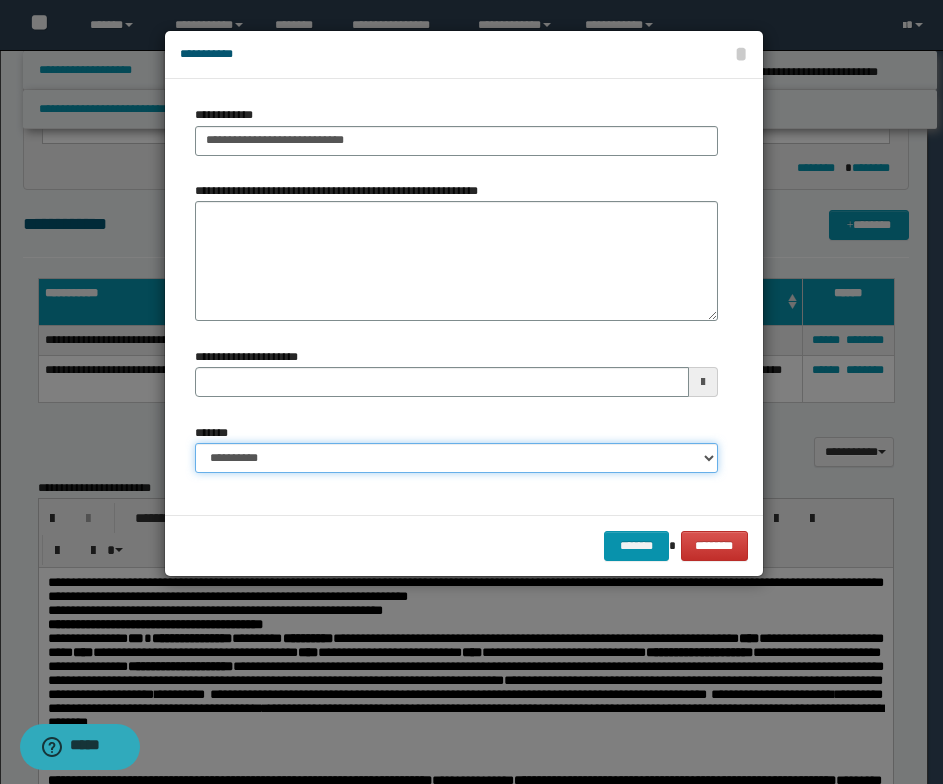 select on "*" 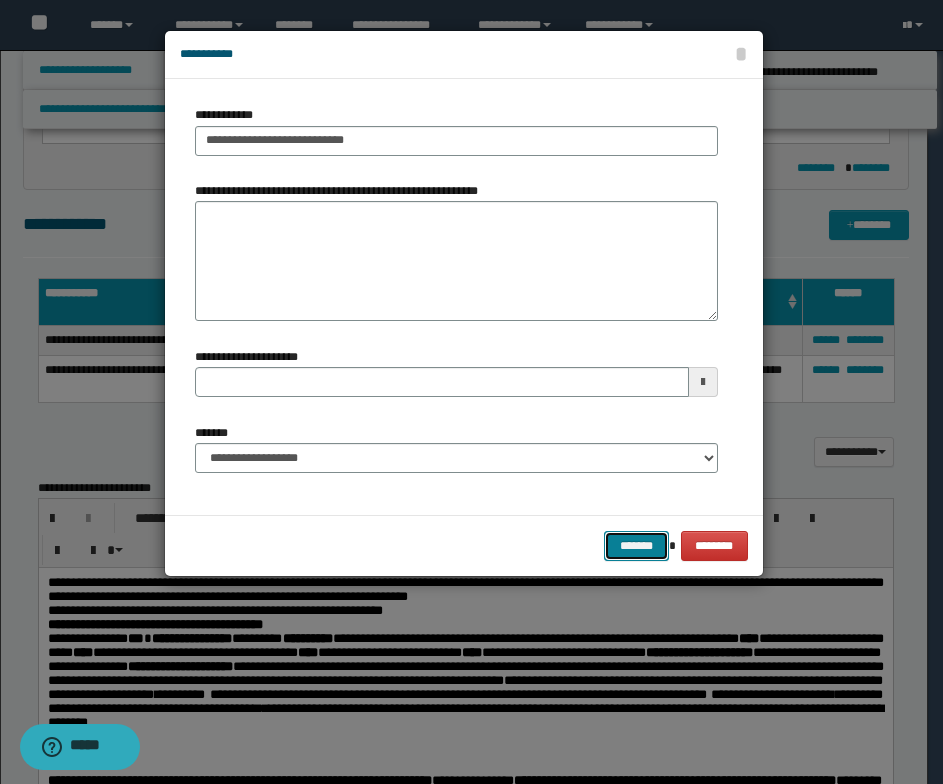 click on "*******" at bounding box center [636, 546] 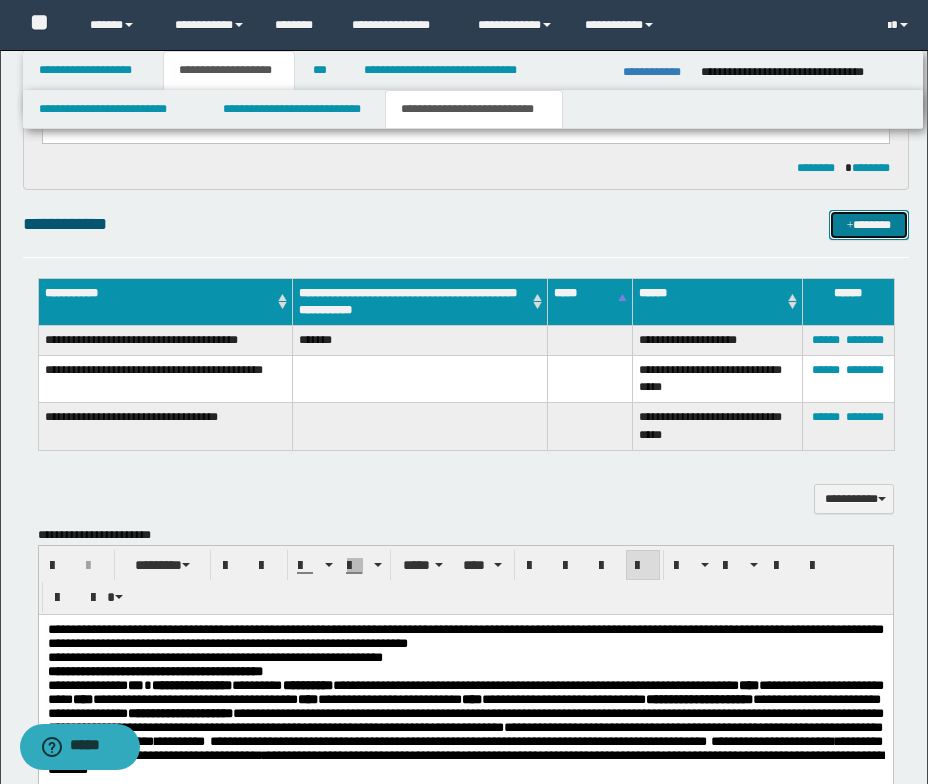 click on "*******" at bounding box center [869, 225] 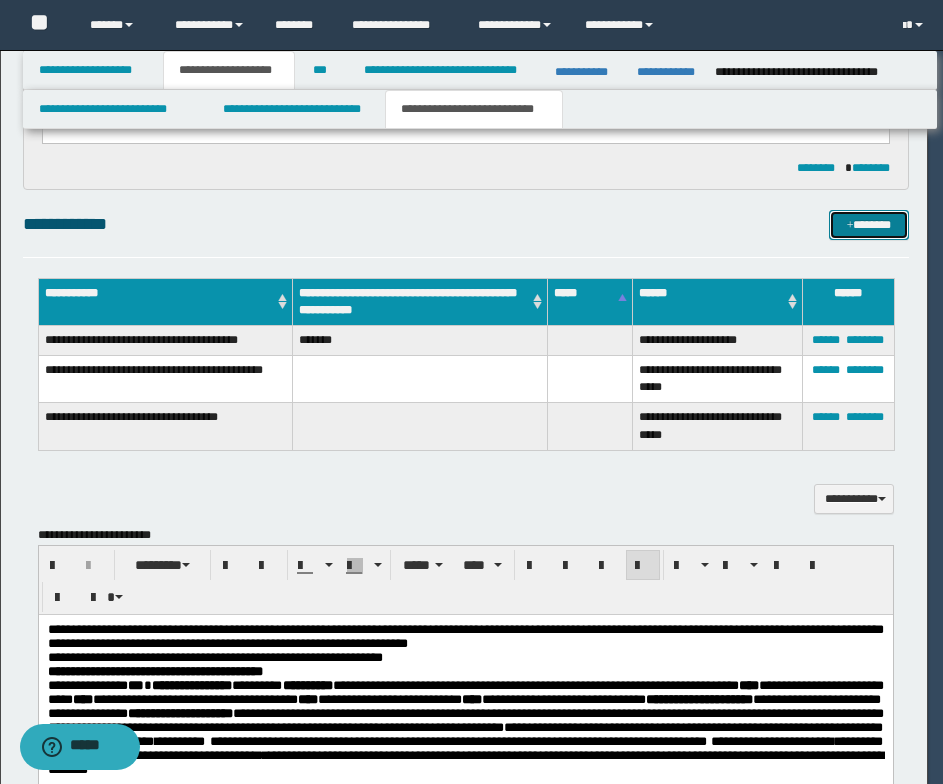 type 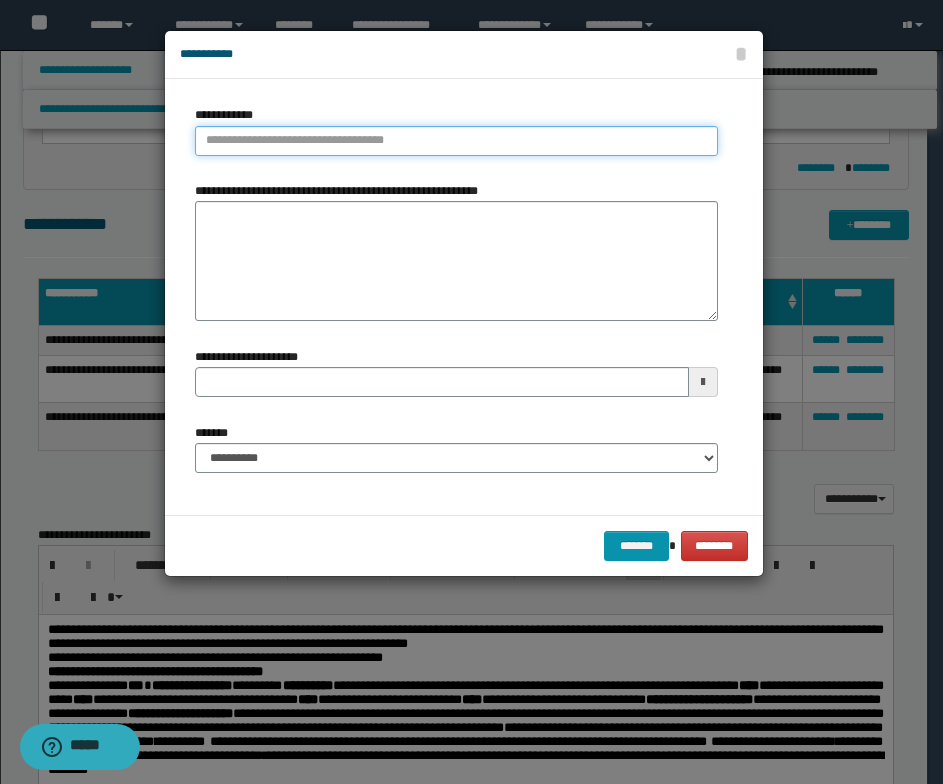 type on "**********" 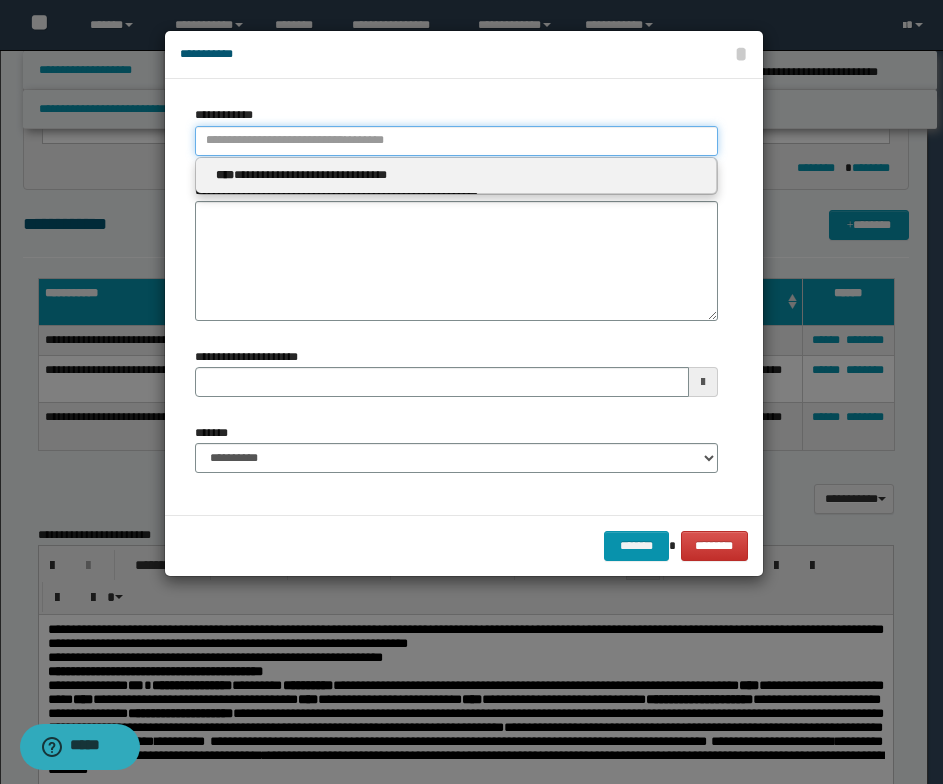 click on "**********" at bounding box center [456, 141] 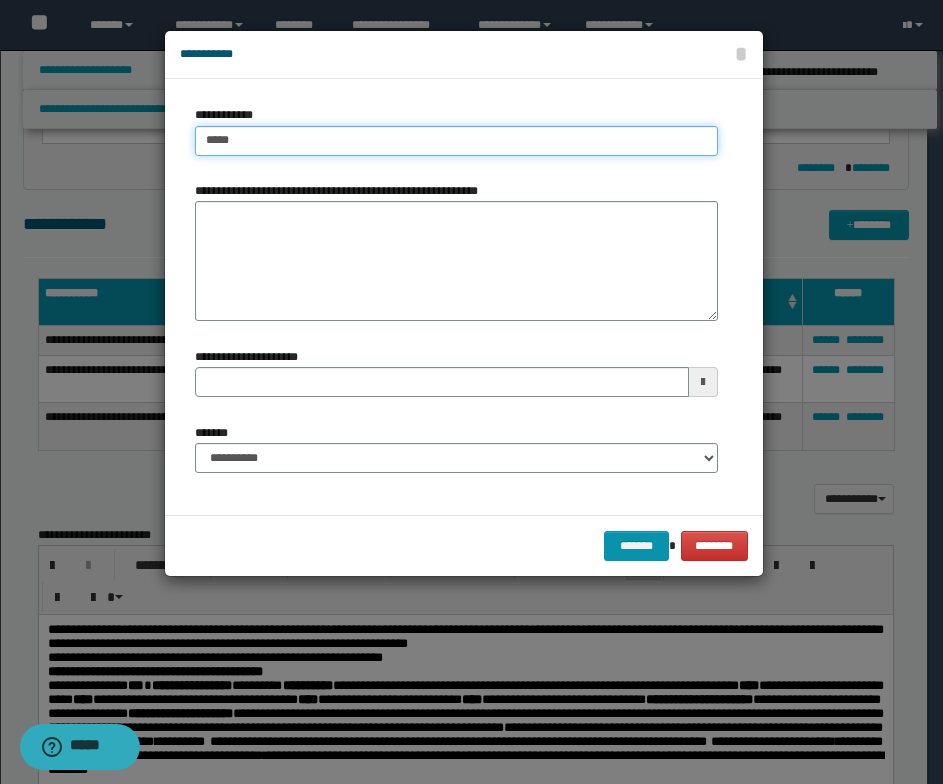 type on "****" 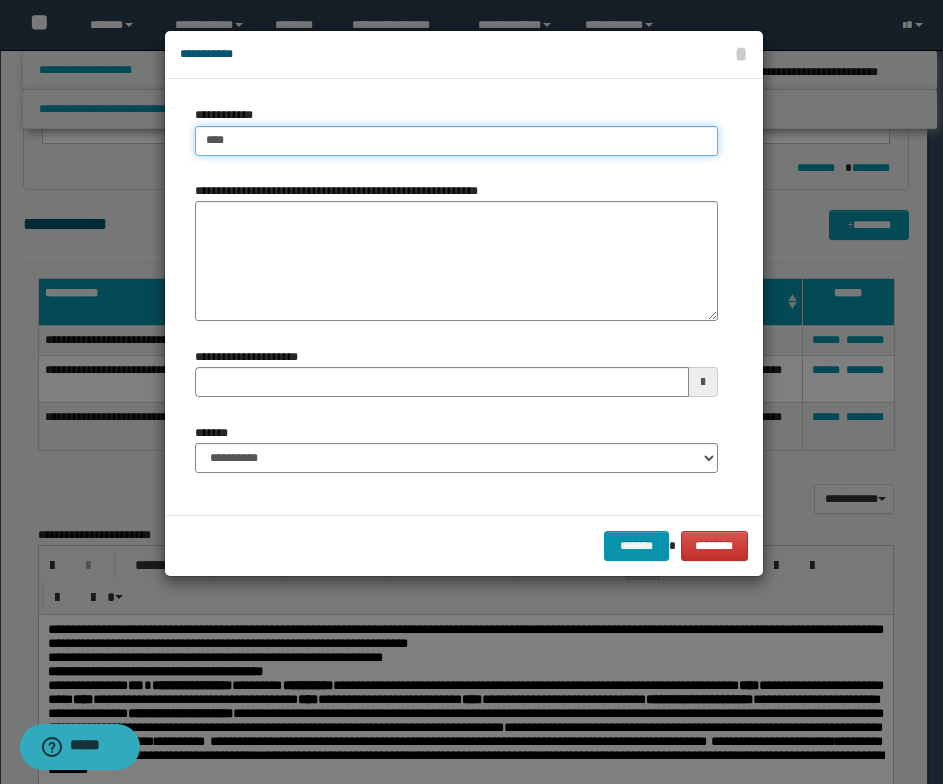type on "****" 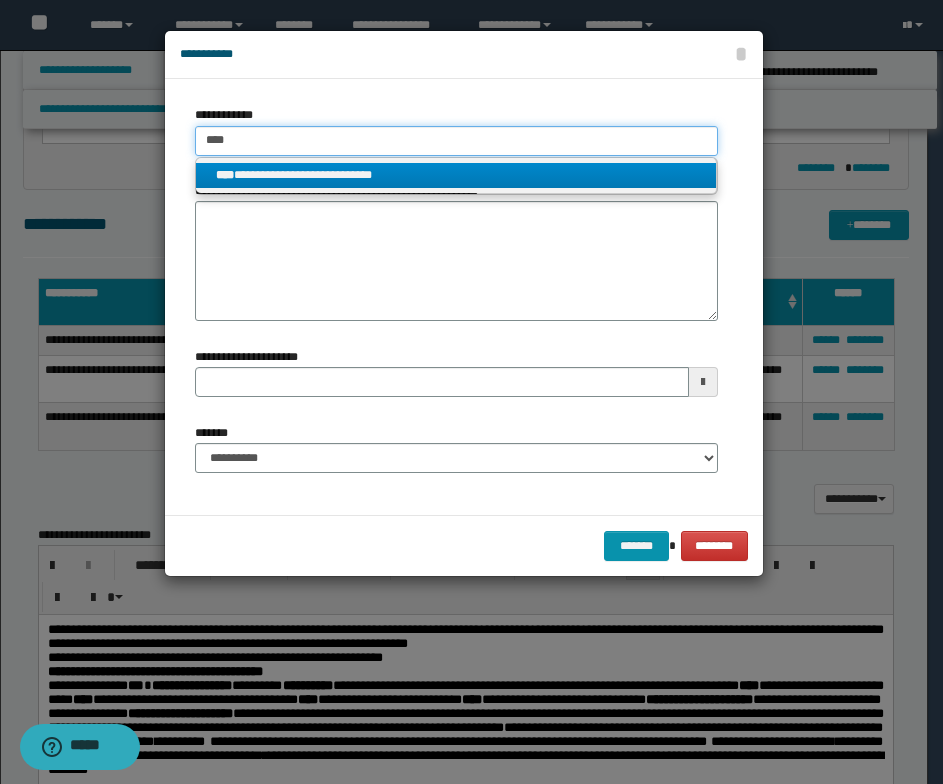 type on "****" 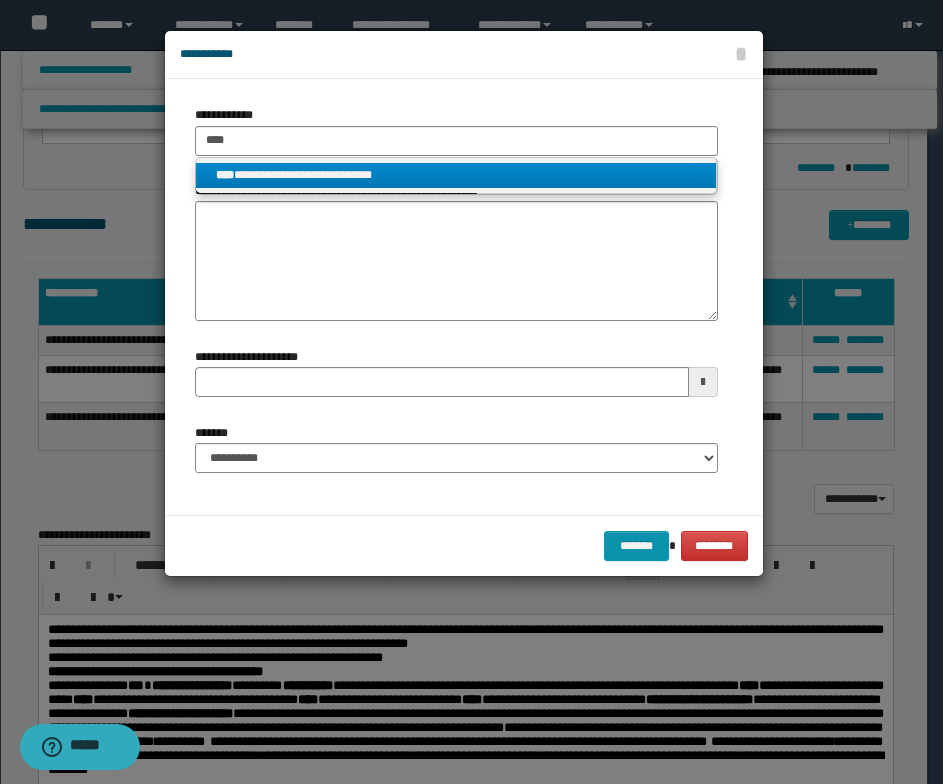click on "**********" at bounding box center [456, 175] 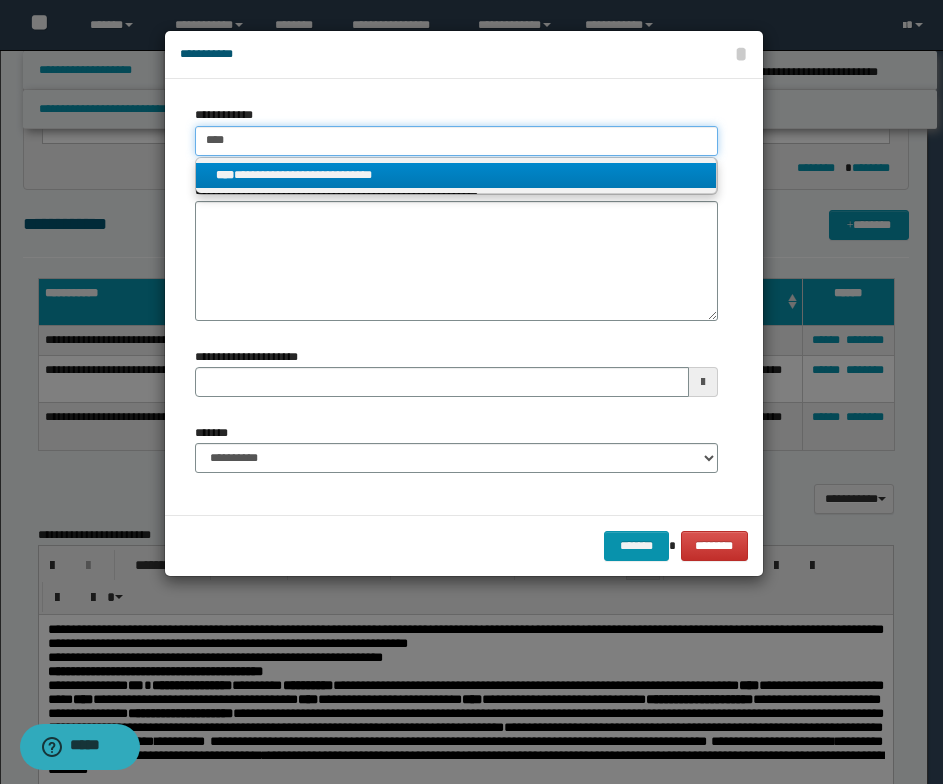 type 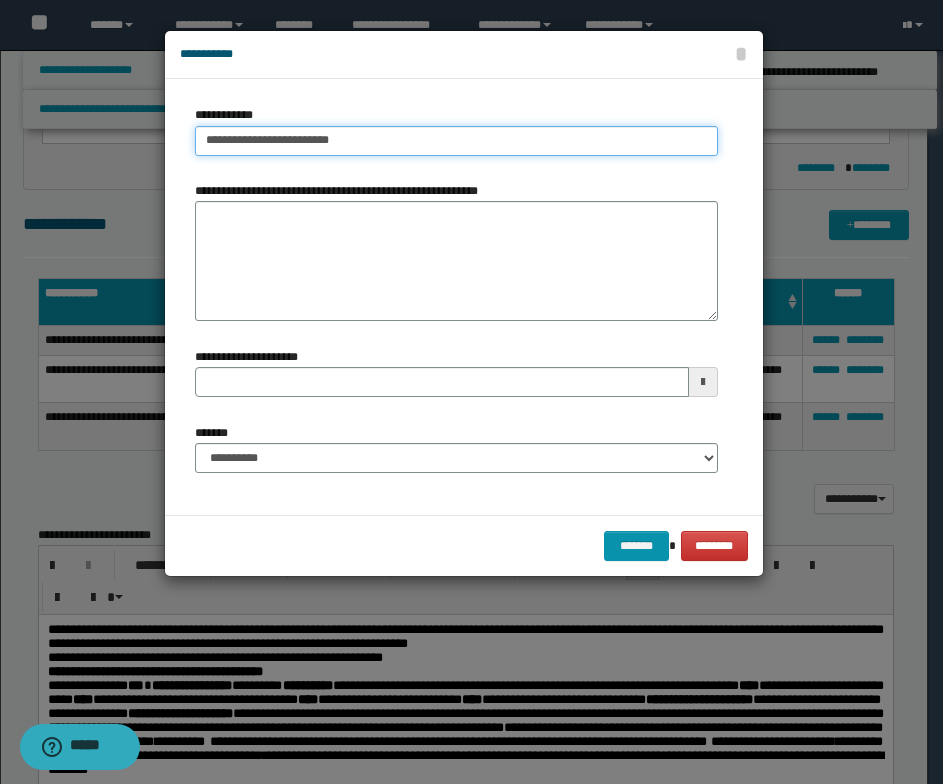 type 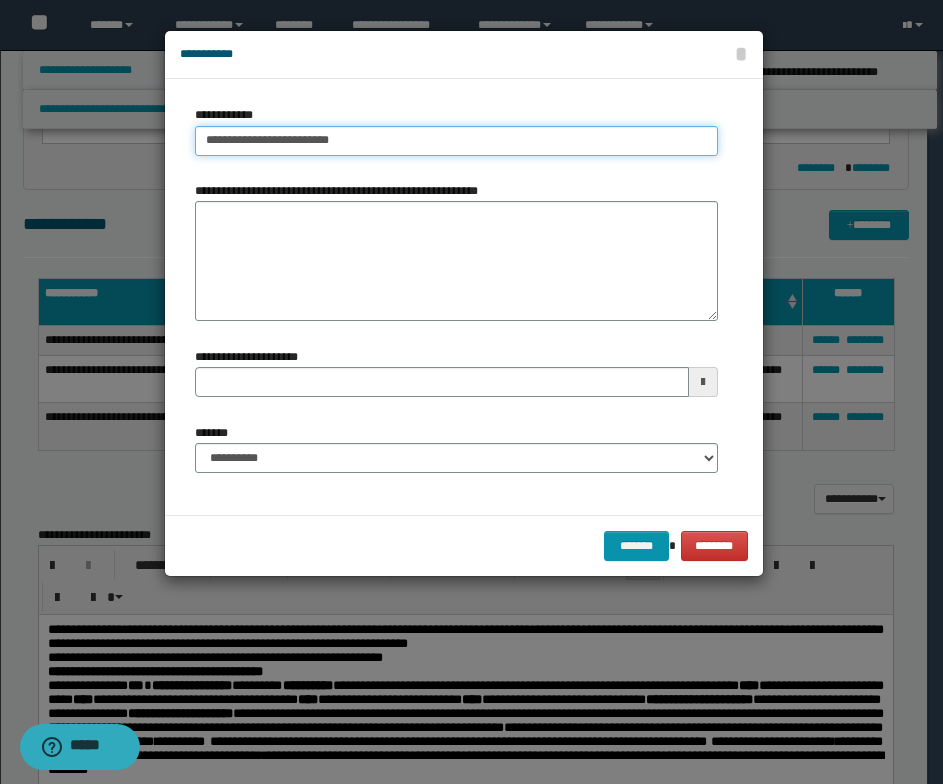 type on "**********" 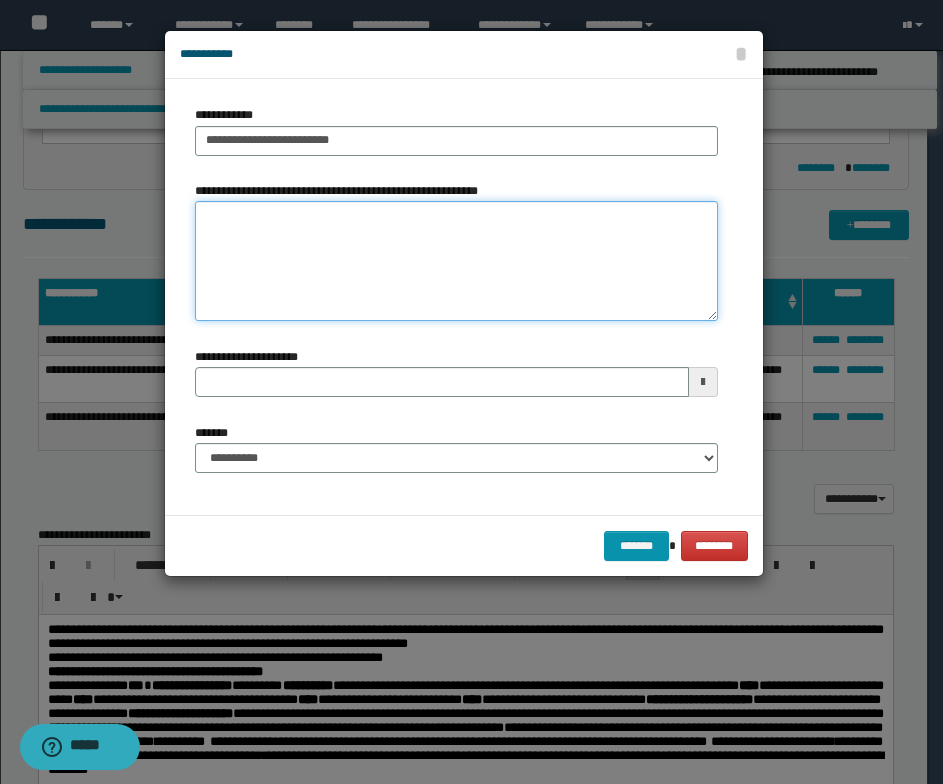 type 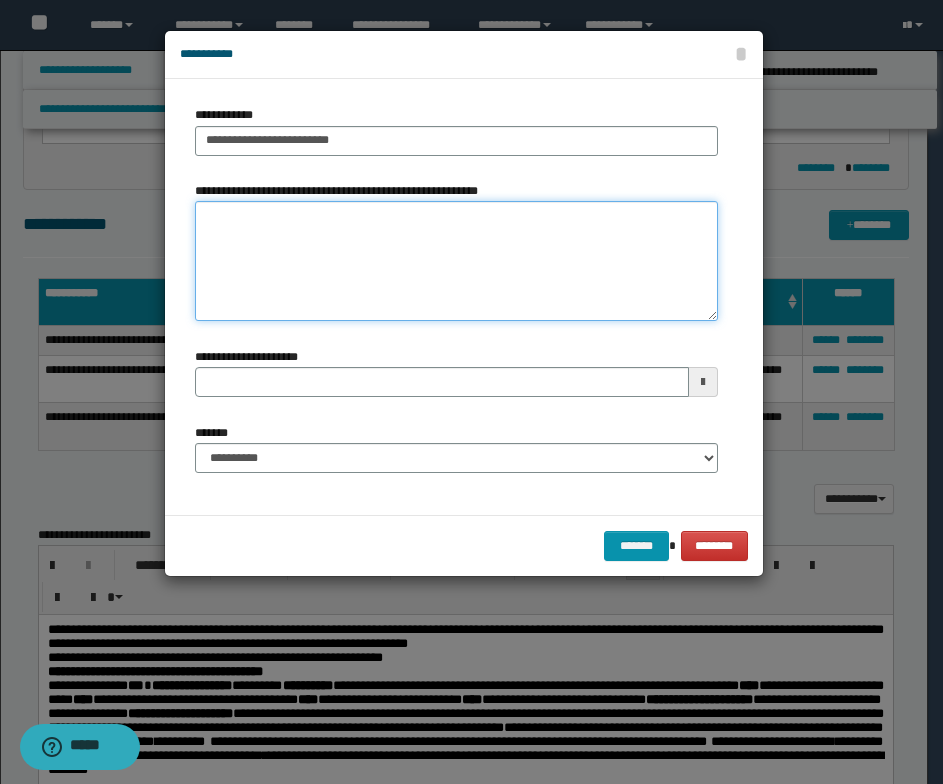 click on "**********" at bounding box center [456, 261] 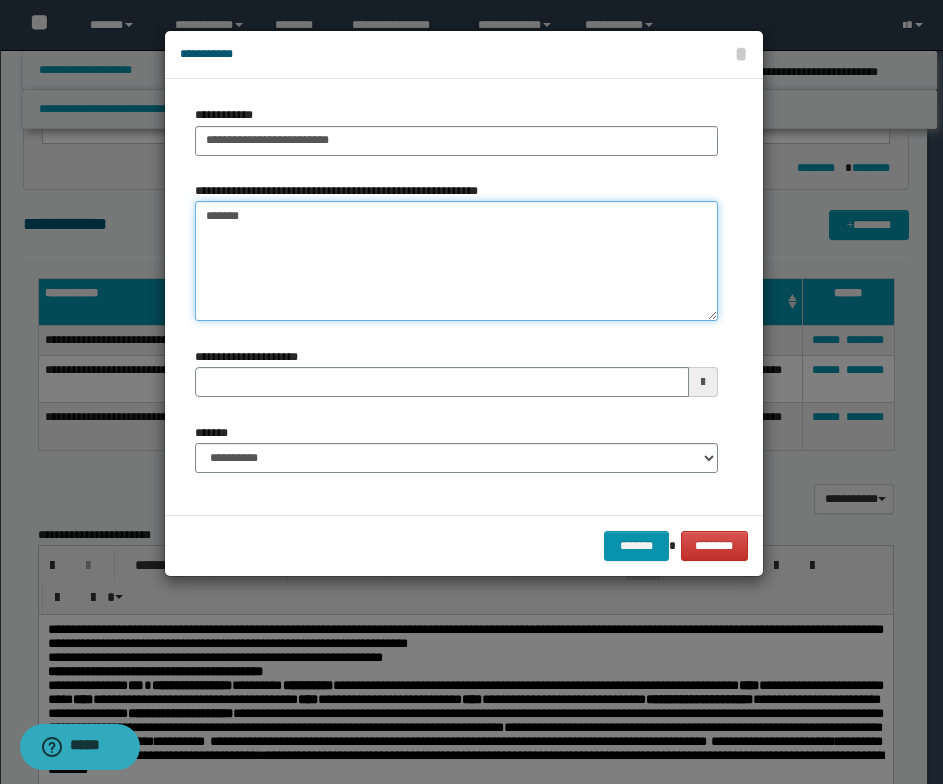 type on "*******" 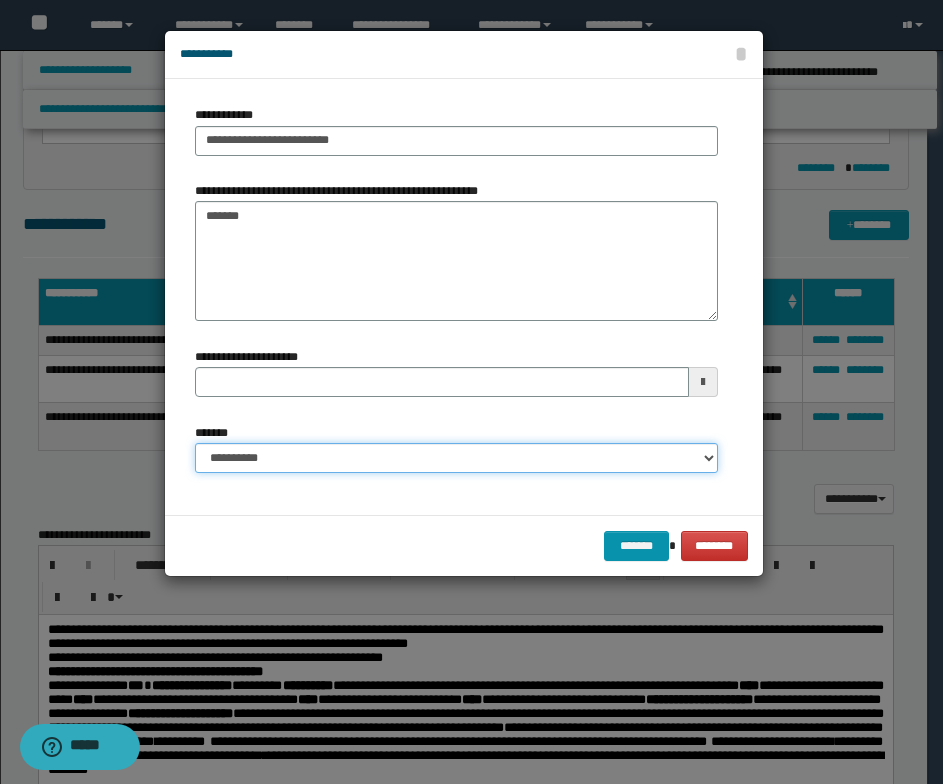 click on "**********" at bounding box center (456, 458) 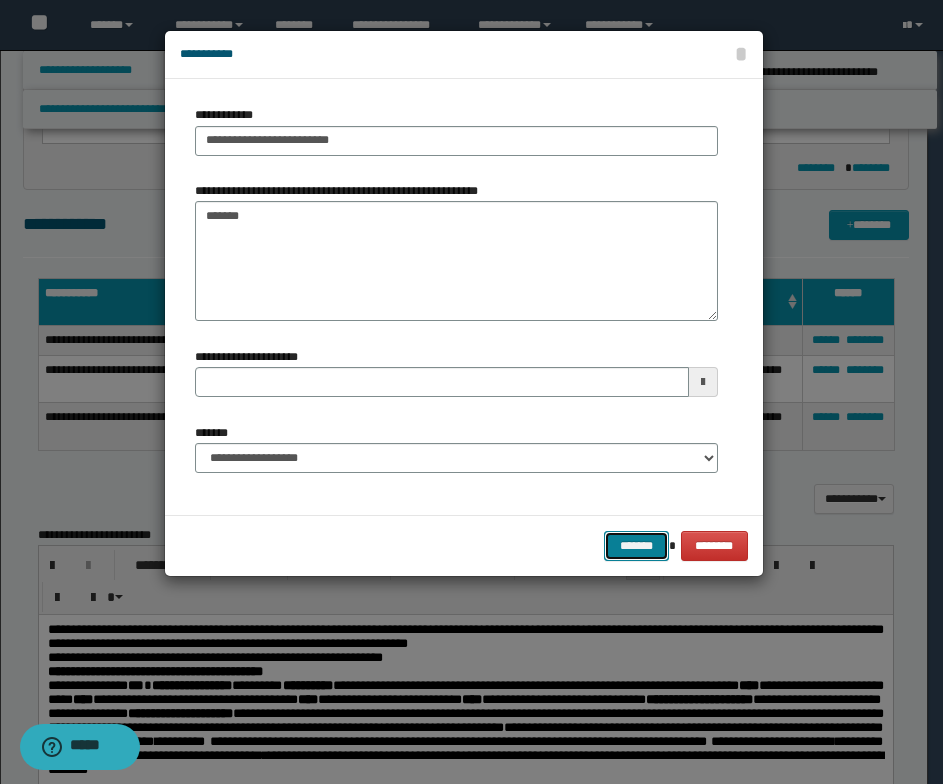 click on "*******" at bounding box center [636, 546] 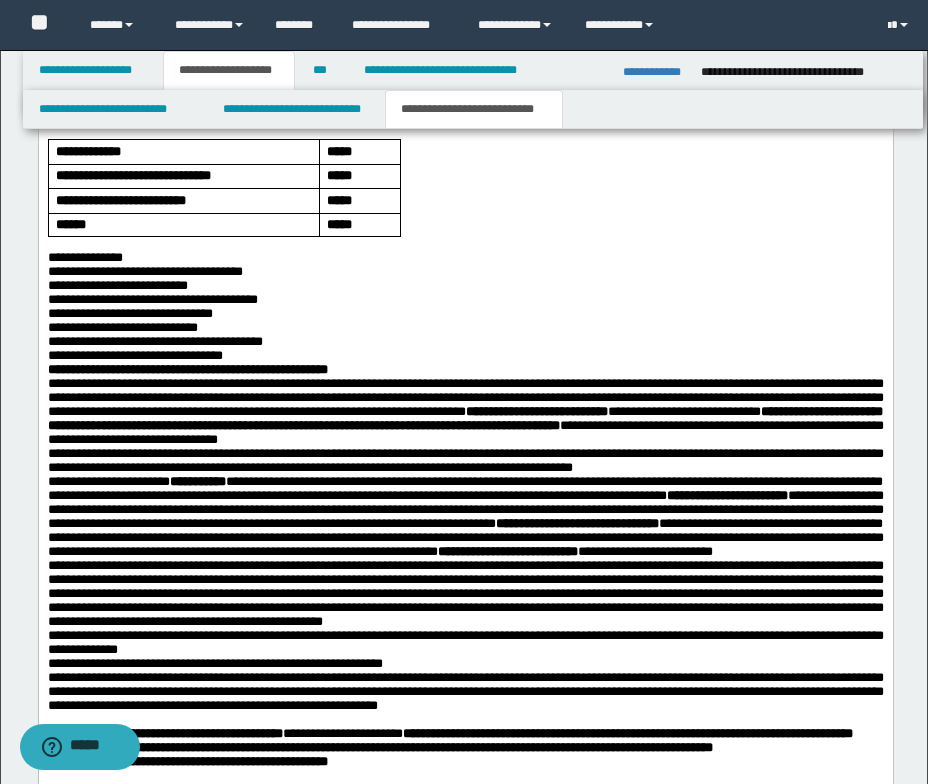 scroll, scrollTop: 1681, scrollLeft: 0, axis: vertical 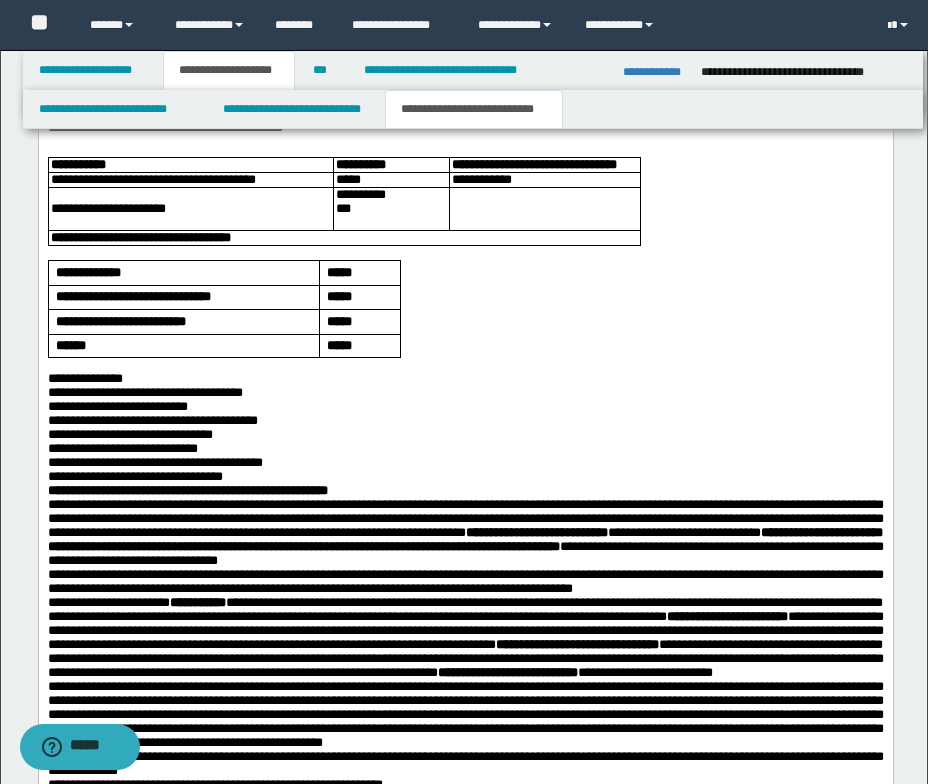 click on "**********" at bounding box center [477, 394] 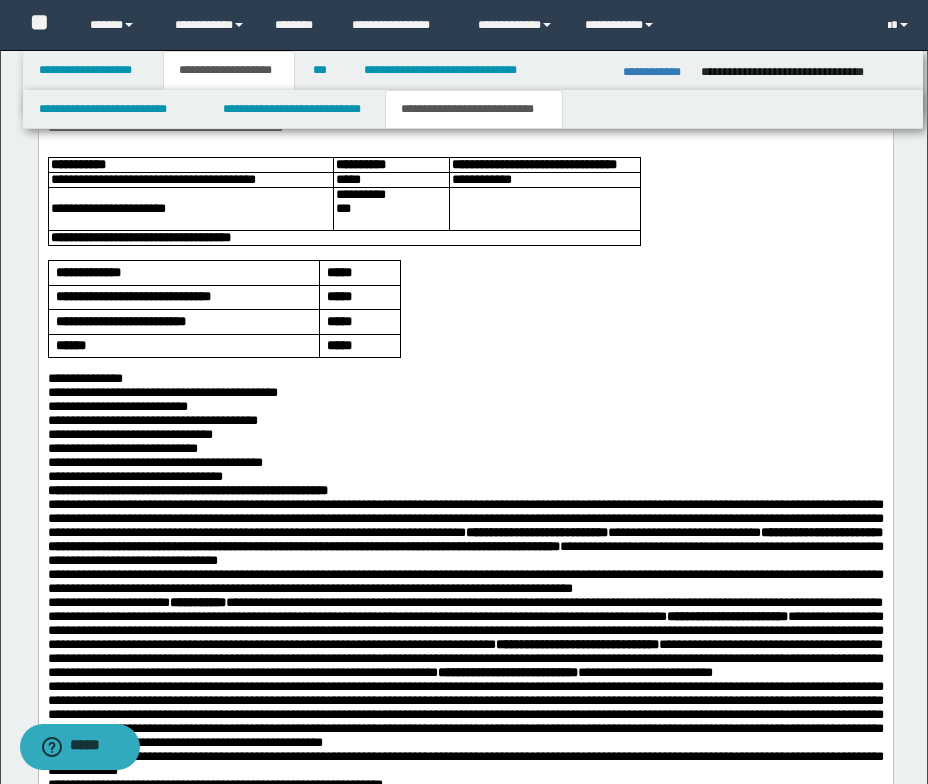 click on "**********" at bounding box center (162, 393) 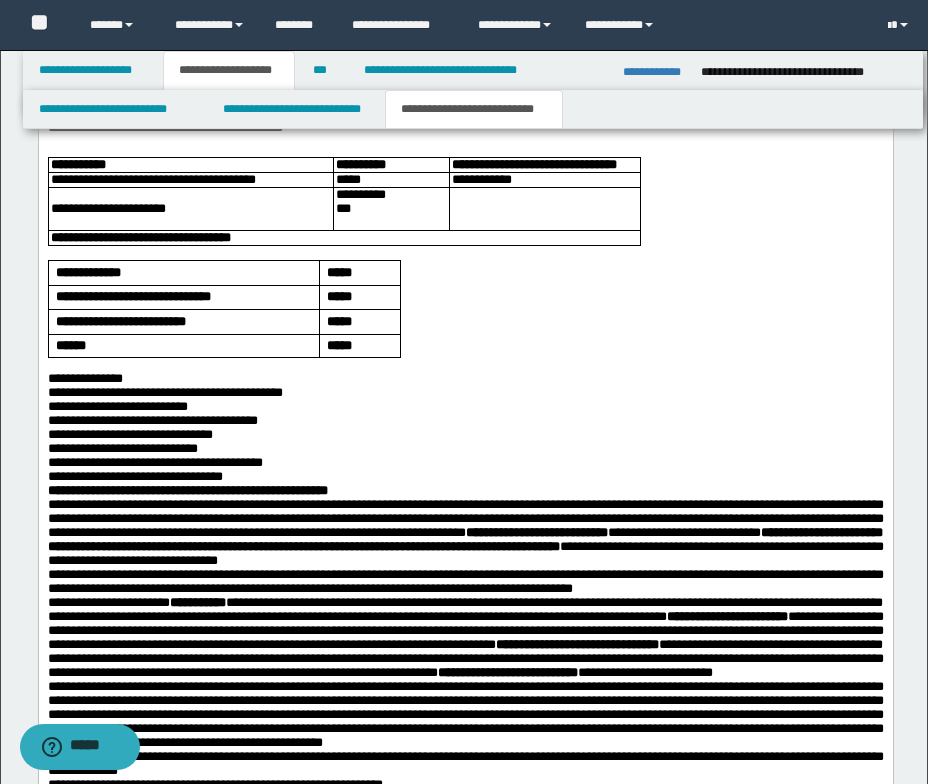 click on "**********" at bounding box center [465, 450] 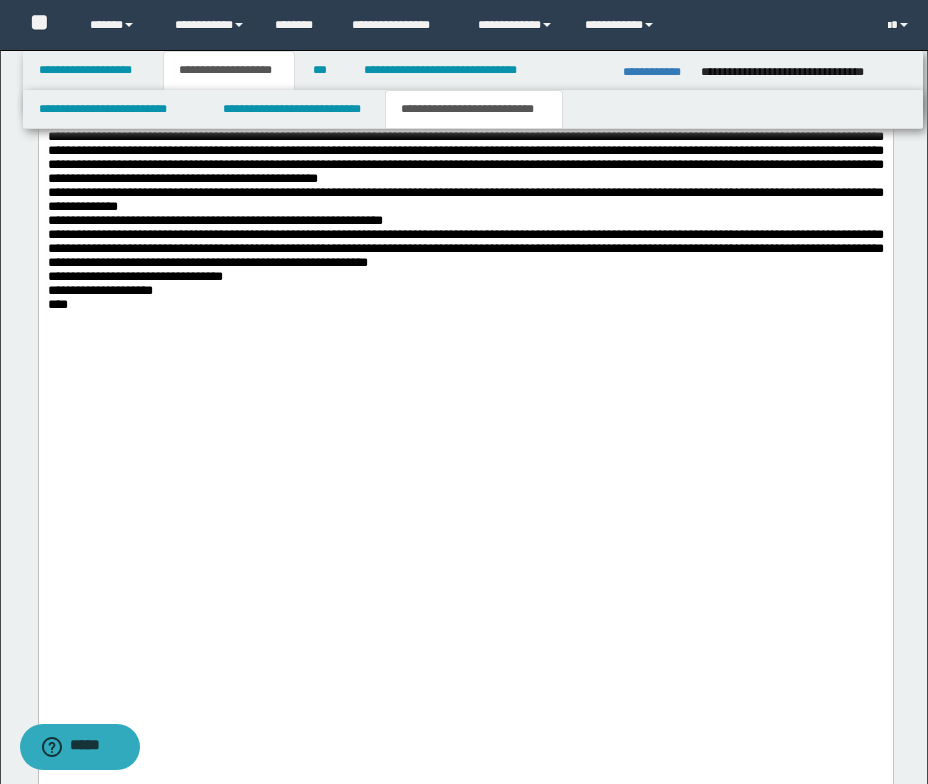 scroll, scrollTop: 2781, scrollLeft: 0, axis: vertical 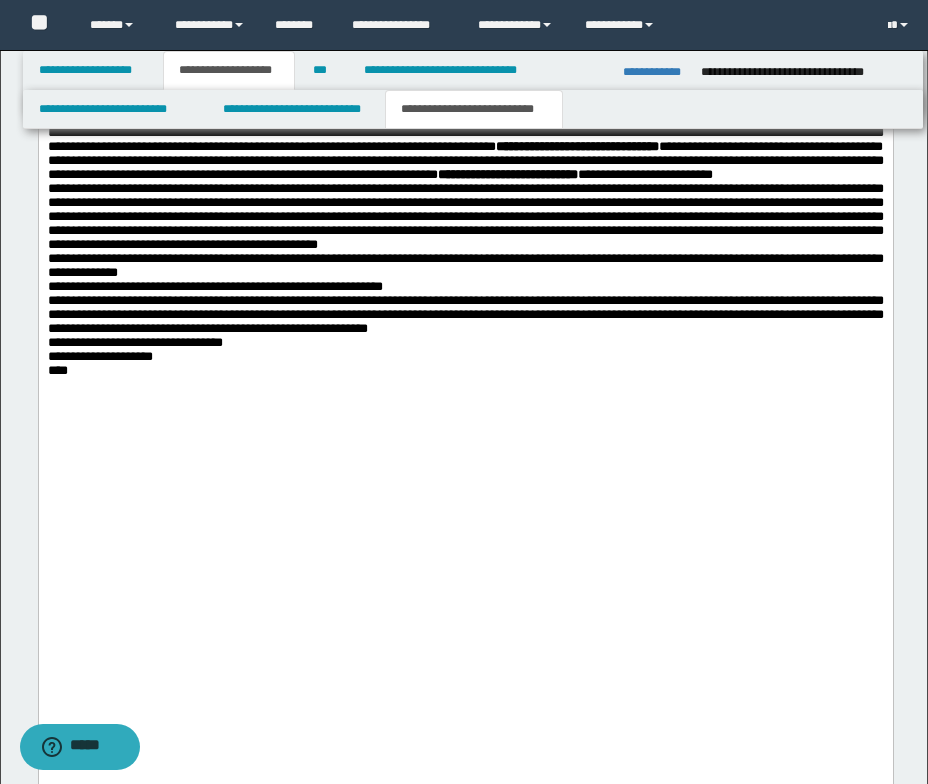 click on "**********" at bounding box center [465, -48] 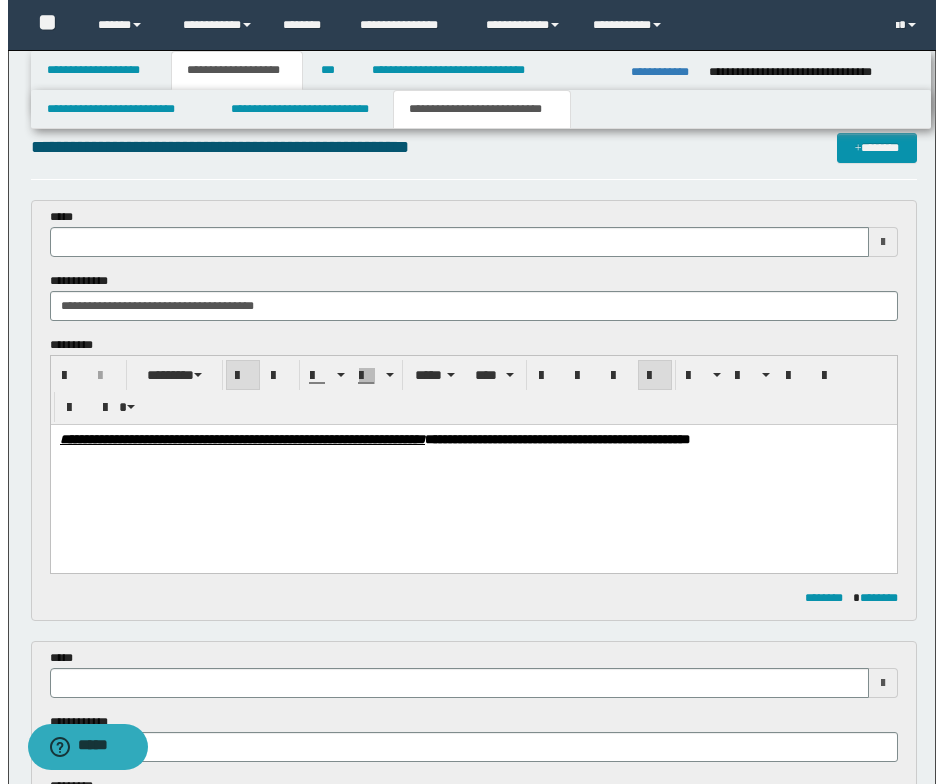 scroll, scrollTop: 0, scrollLeft: 0, axis: both 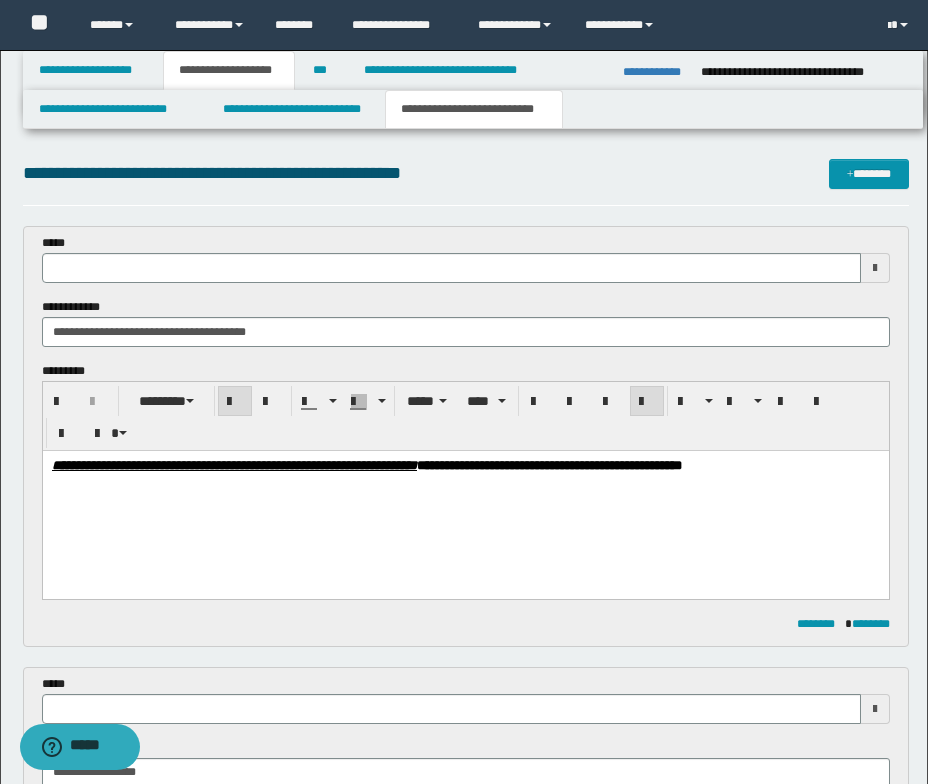 type 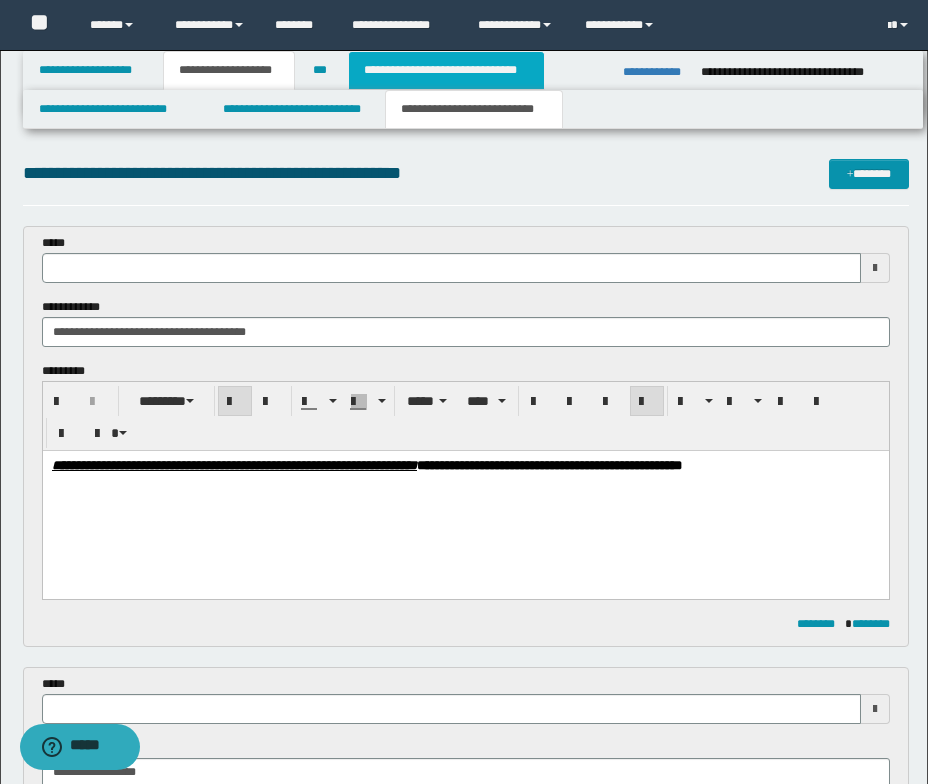 click on "**********" at bounding box center [446, 70] 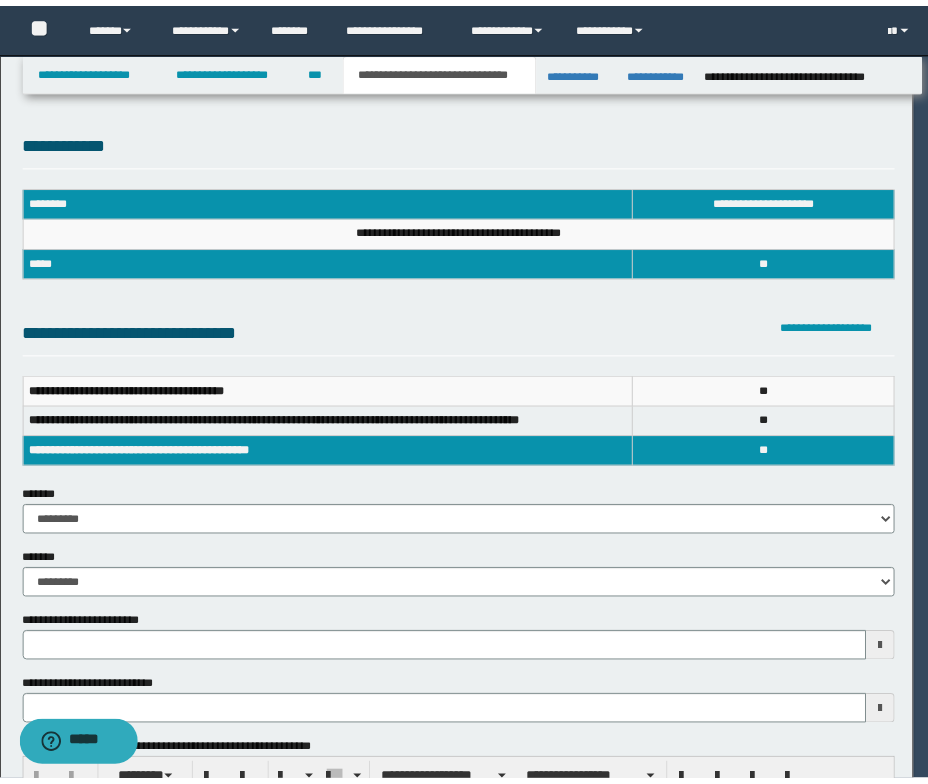 scroll, scrollTop: 0, scrollLeft: 0, axis: both 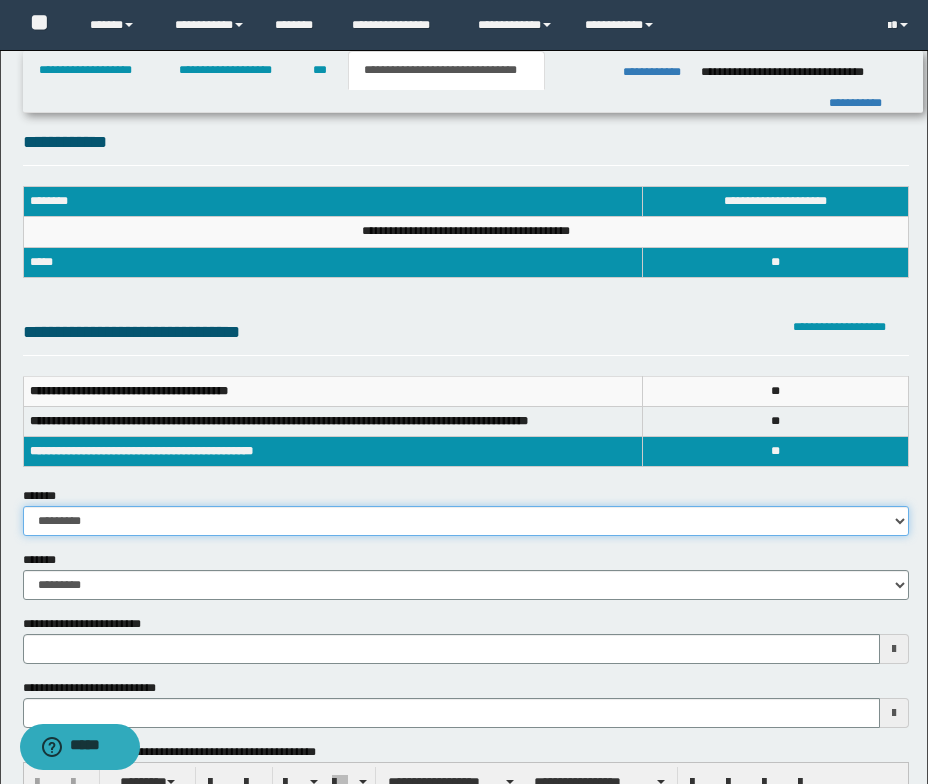 click on "**********" at bounding box center [466, 521] 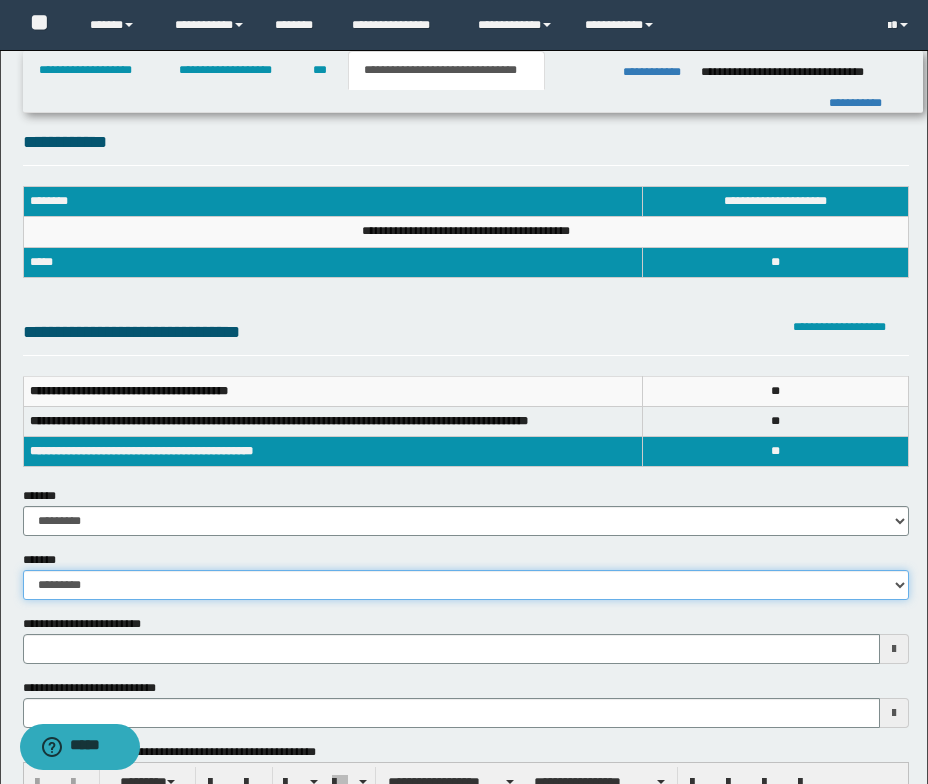 click on "**********" at bounding box center (466, 585) 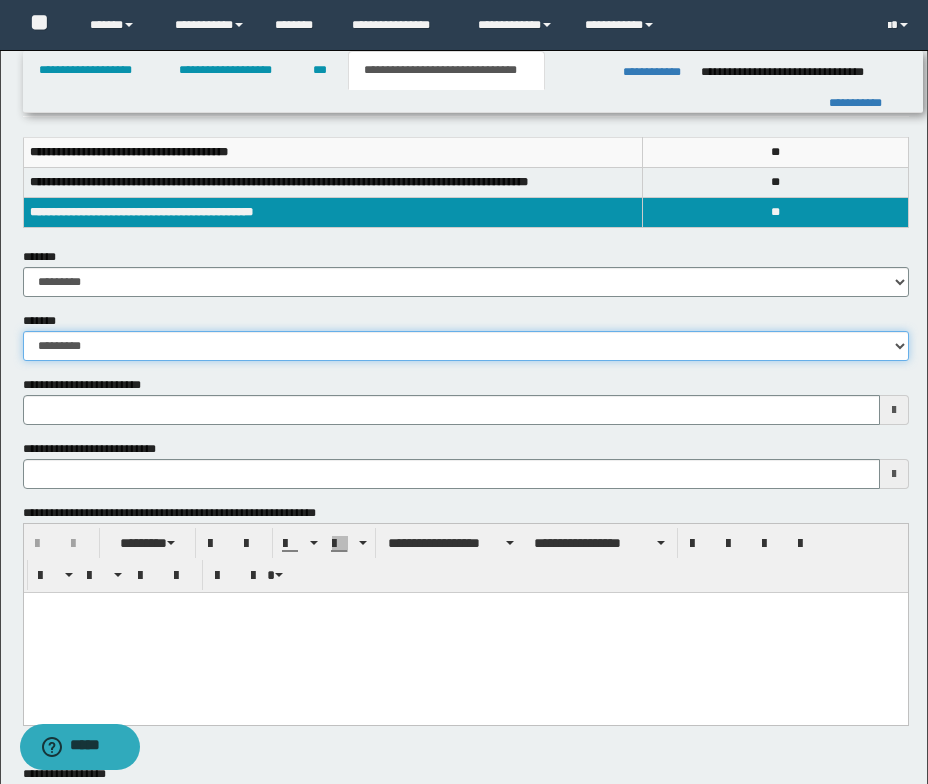 scroll, scrollTop: 300, scrollLeft: 0, axis: vertical 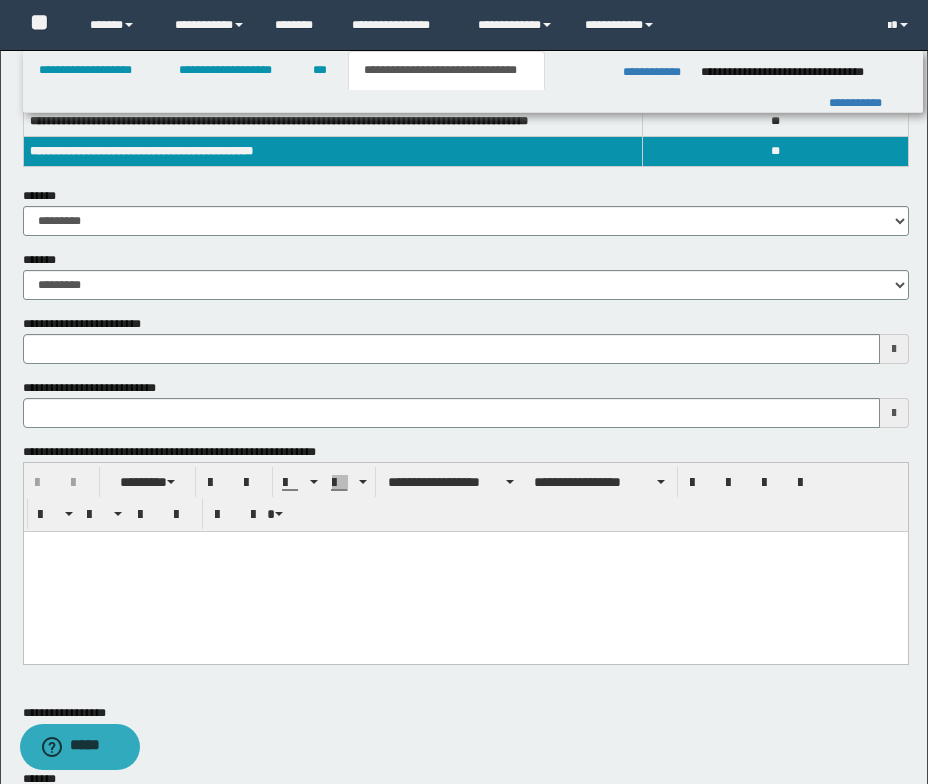 type 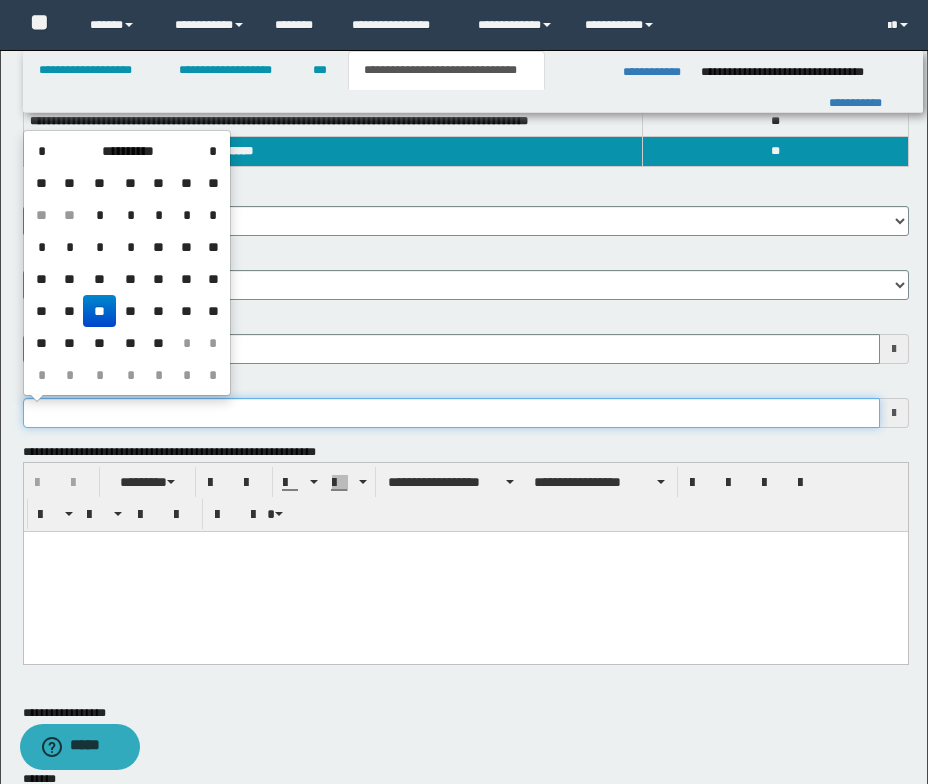 click on "**********" at bounding box center (451, 413) 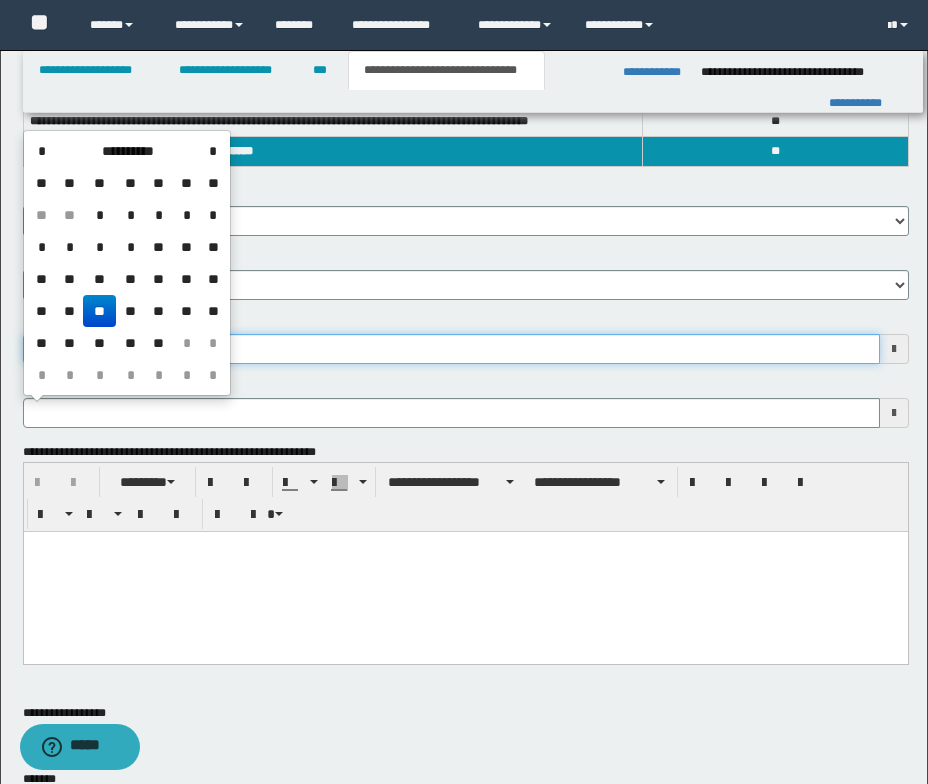 type 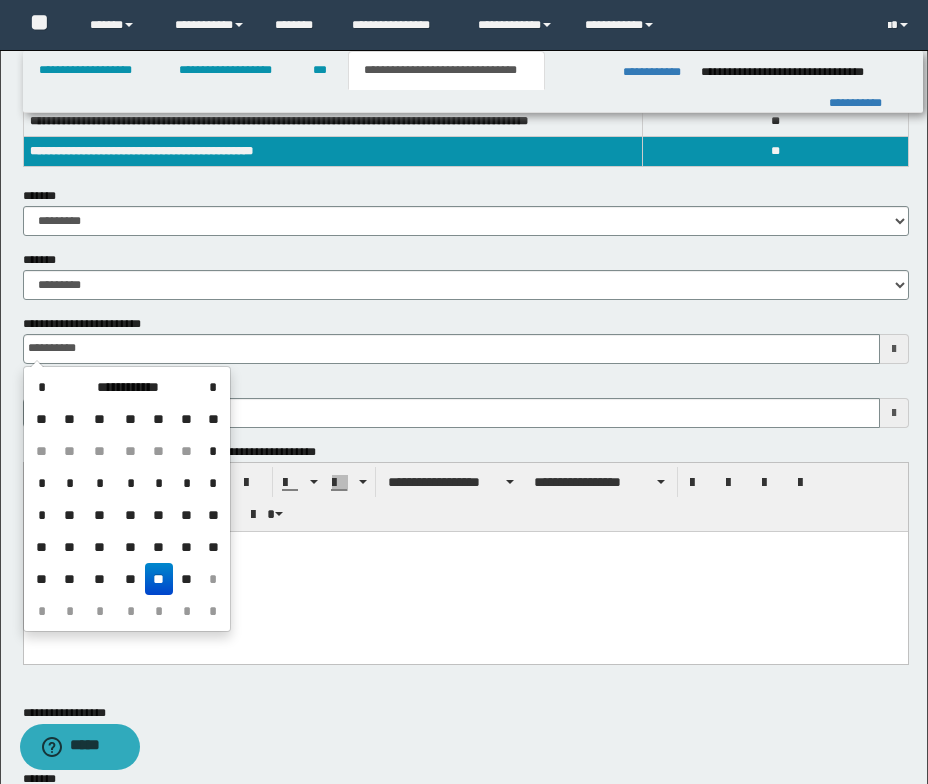 click on "**" at bounding box center [159, 579] 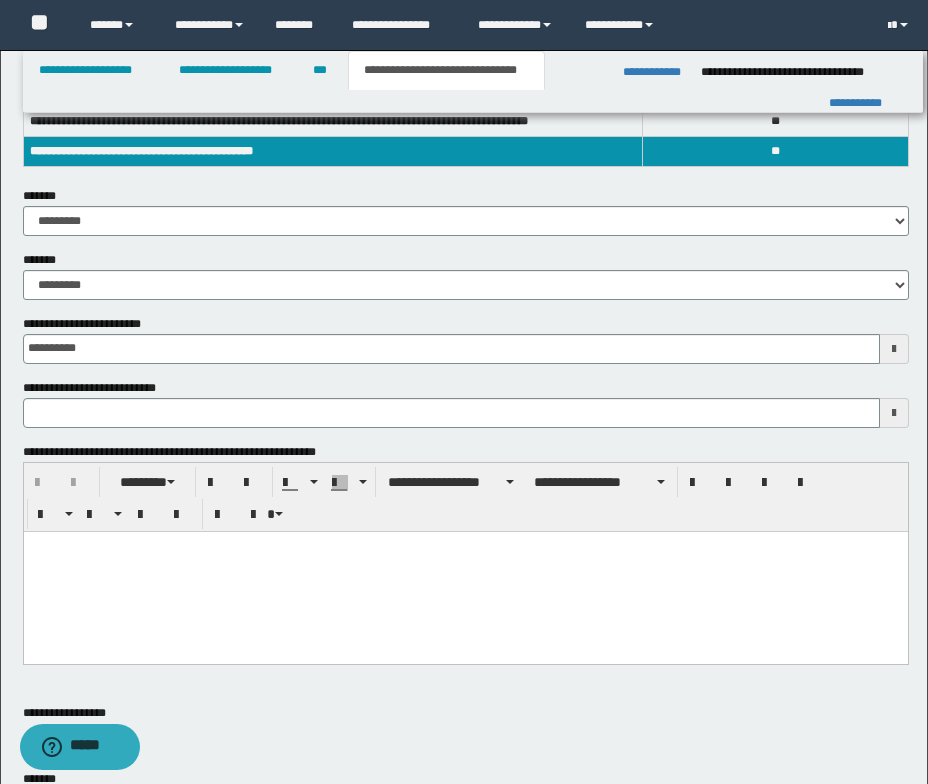 click at bounding box center (465, 546) 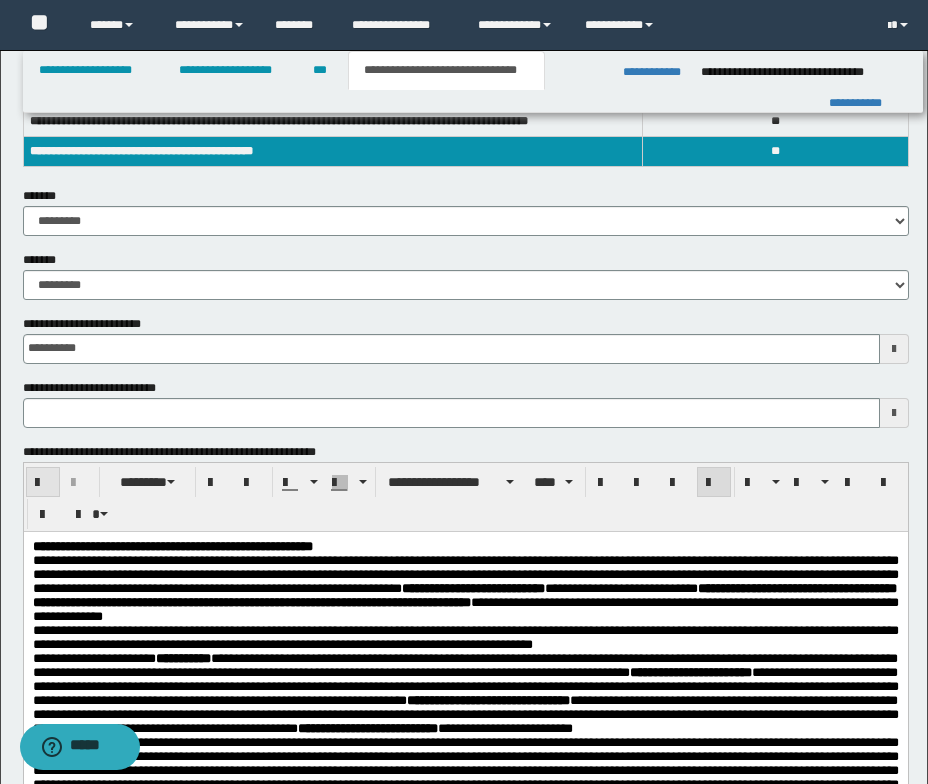 type 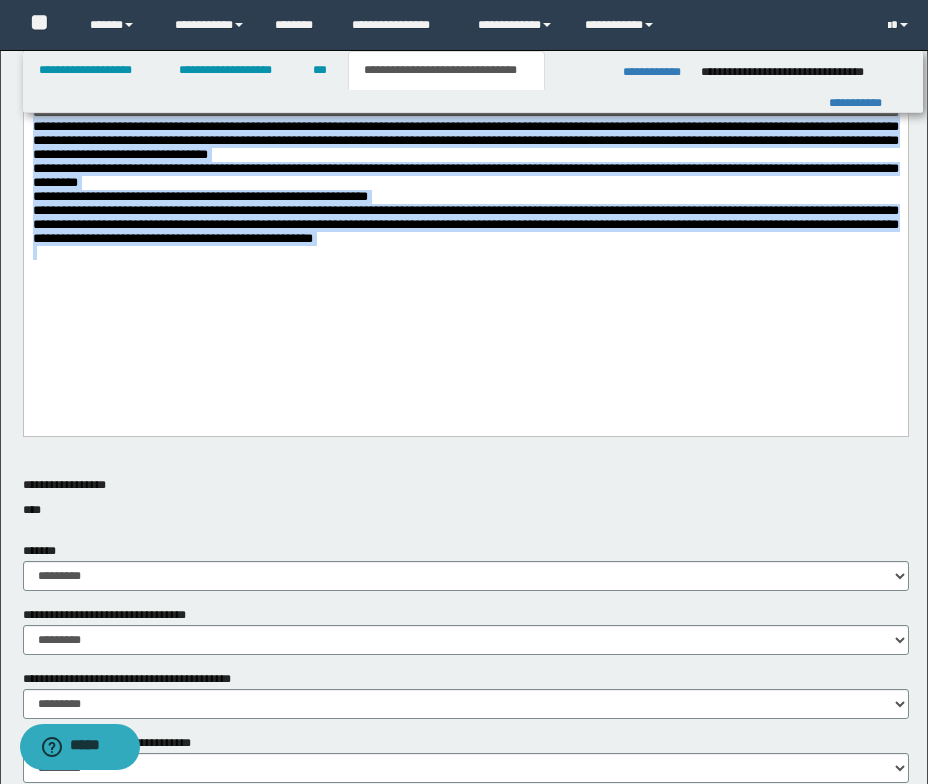scroll, scrollTop: 1719, scrollLeft: 0, axis: vertical 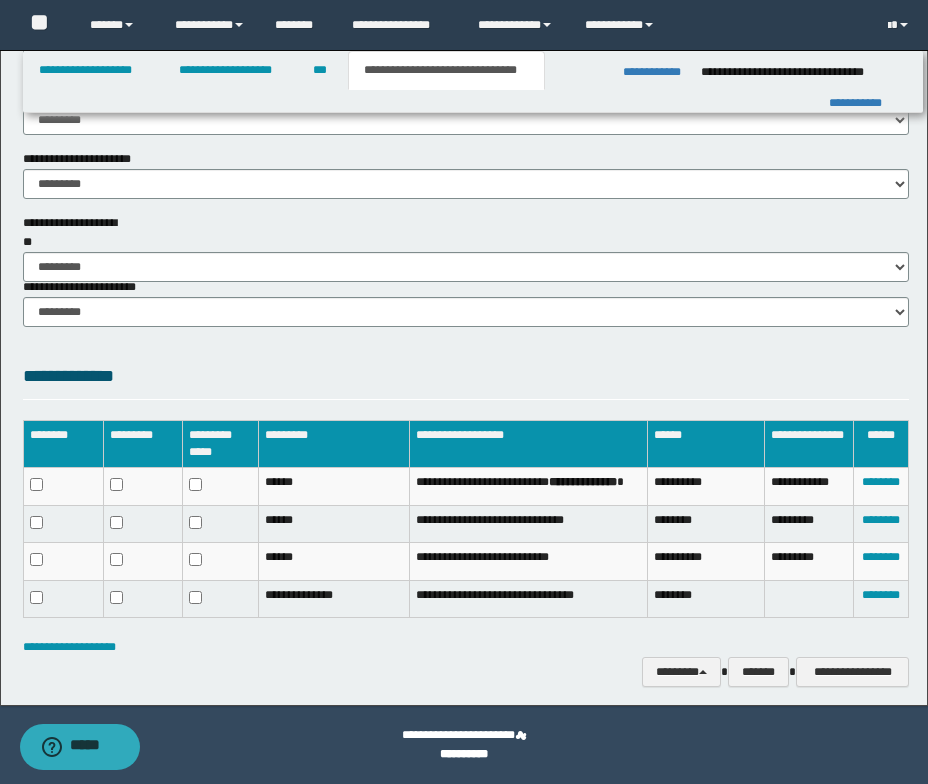 drag, startPoint x: 30, startPoint y: -874, endPoint x: 230, endPoint y: 701, distance: 1587.6476 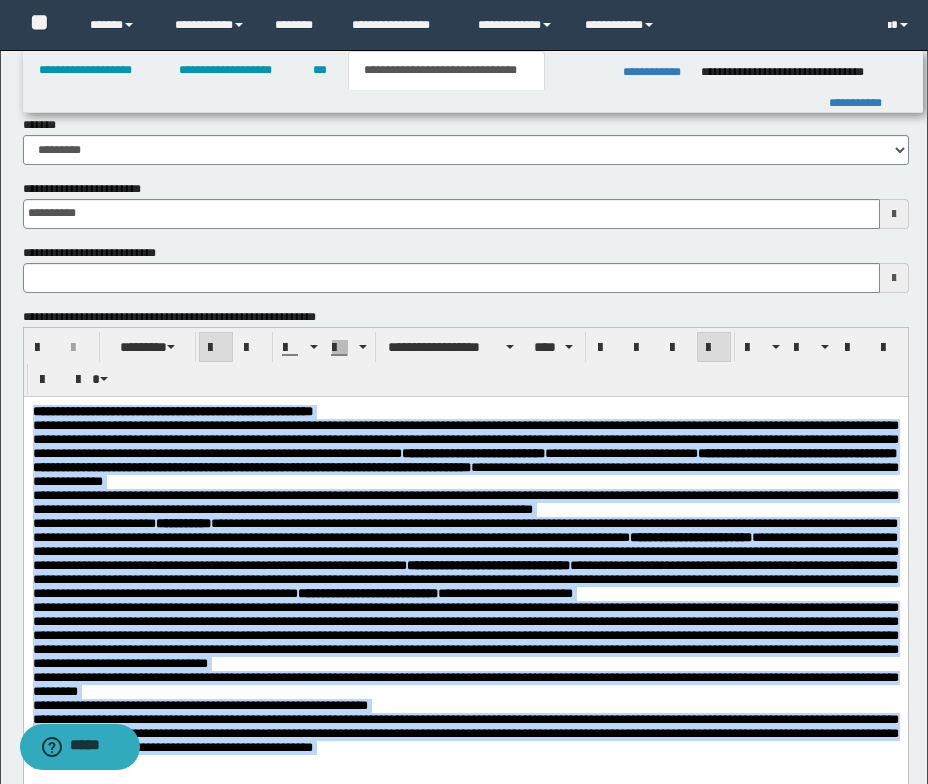 scroll, scrollTop: 419, scrollLeft: 0, axis: vertical 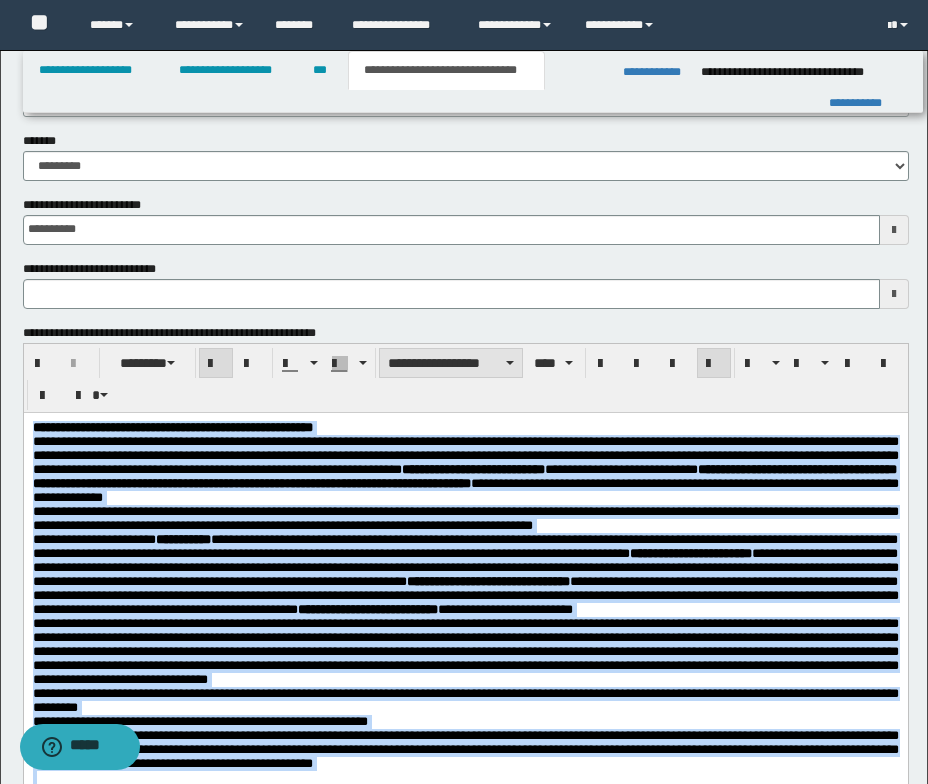 click on "**********" at bounding box center [451, 363] 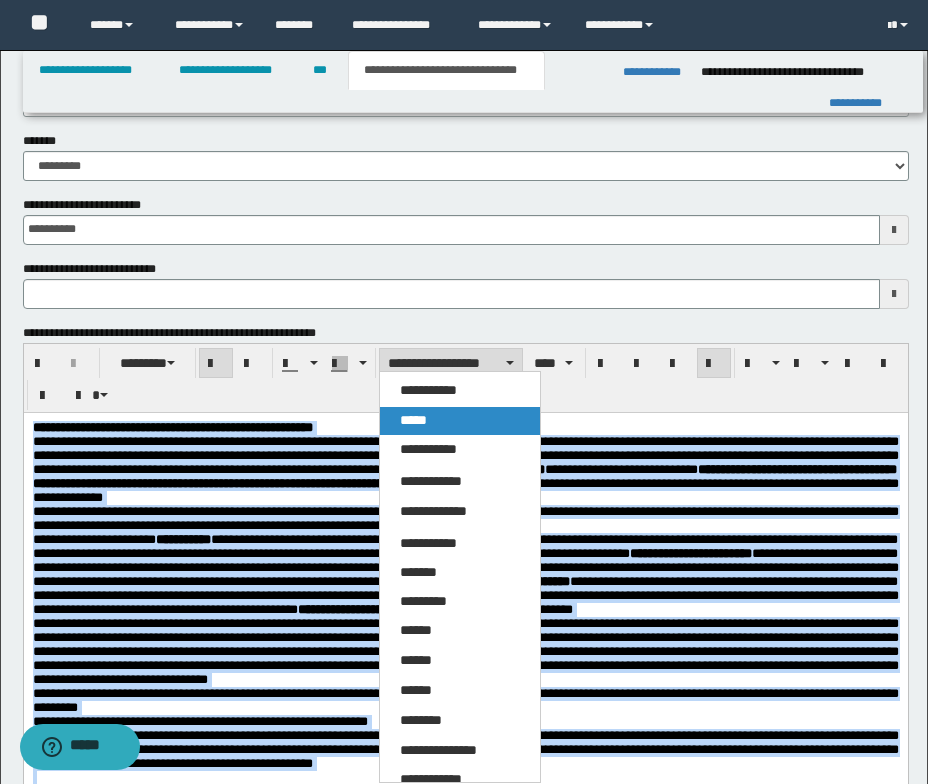 click on "*****" at bounding box center (460, 421) 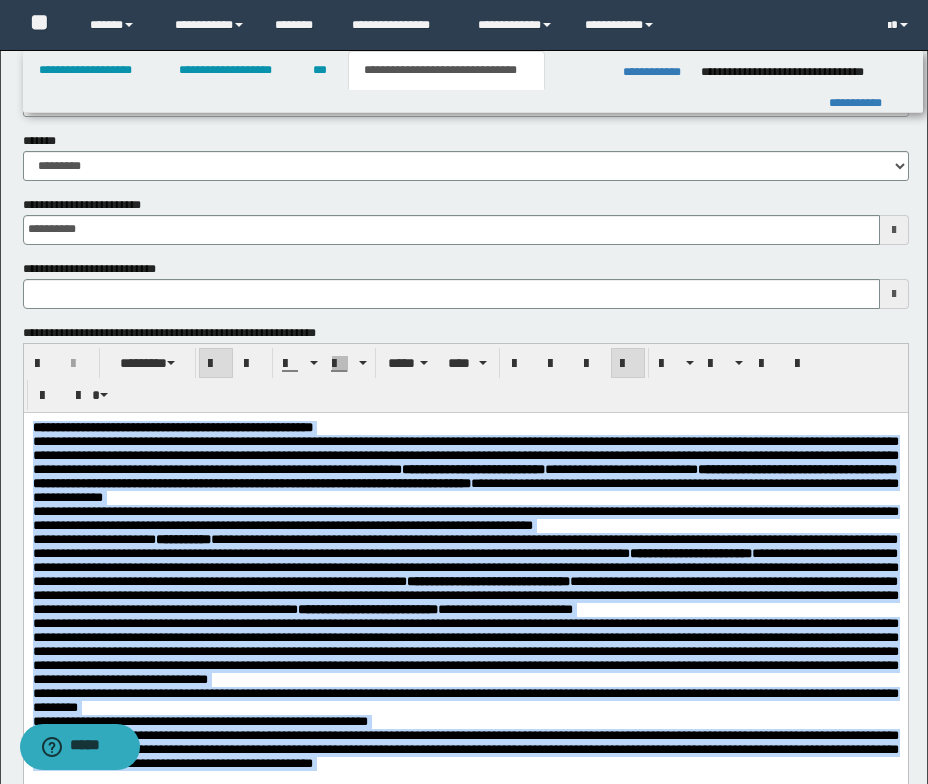 click on "**********" at bounding box center [465, 427] 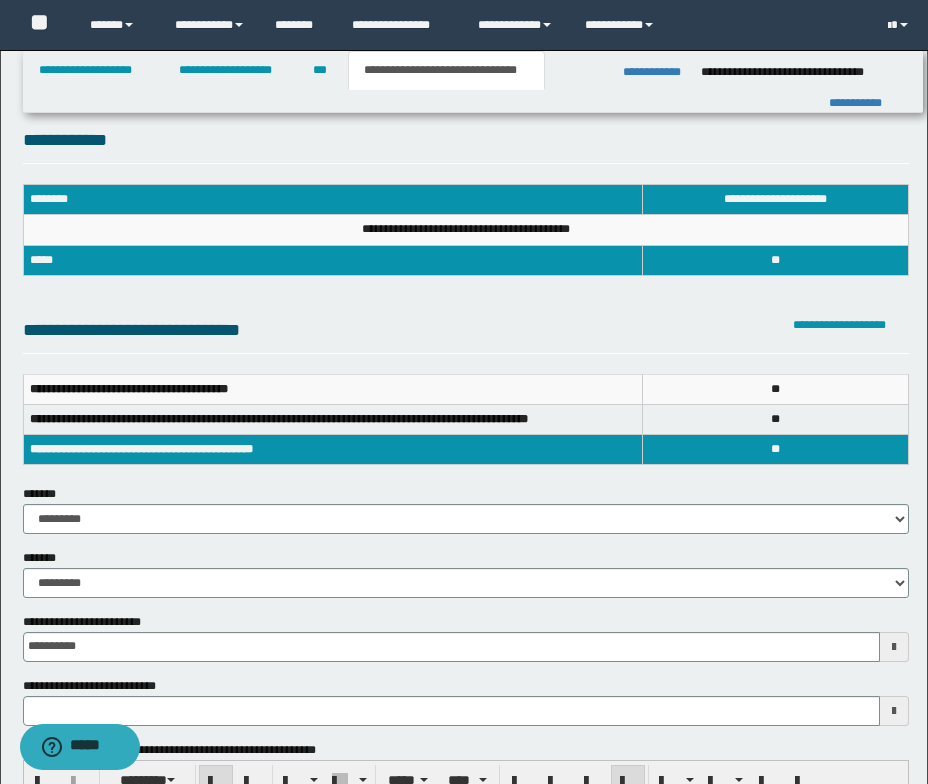 scroll, scrollTop: 0, scrollLeft: 0, axis: both 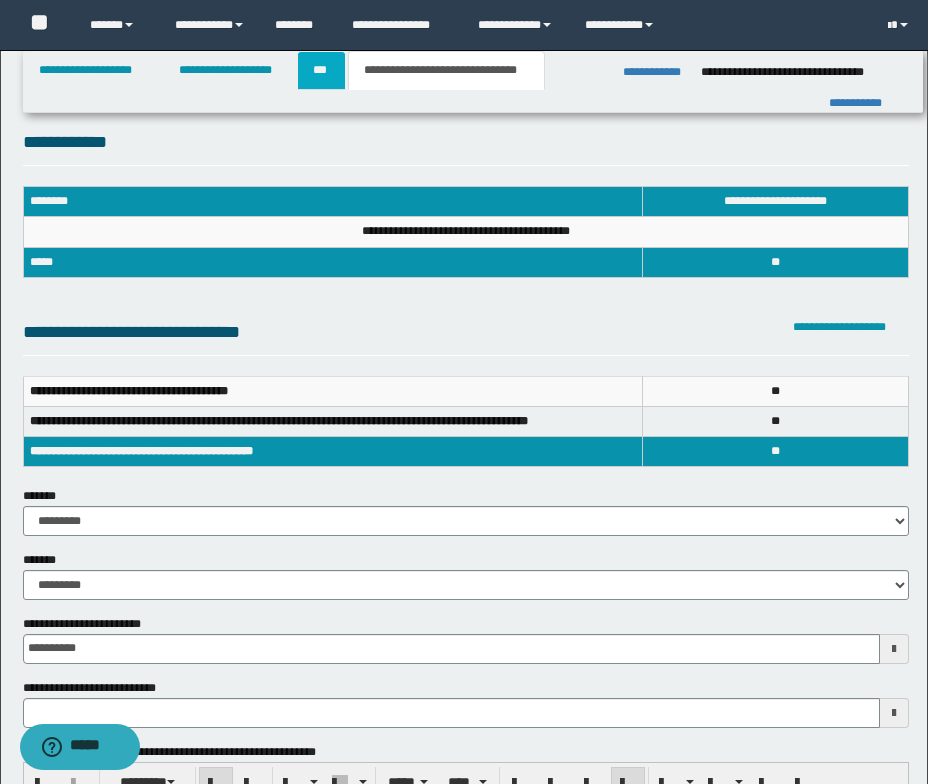 click on "***" at bounding box center [321, 70] 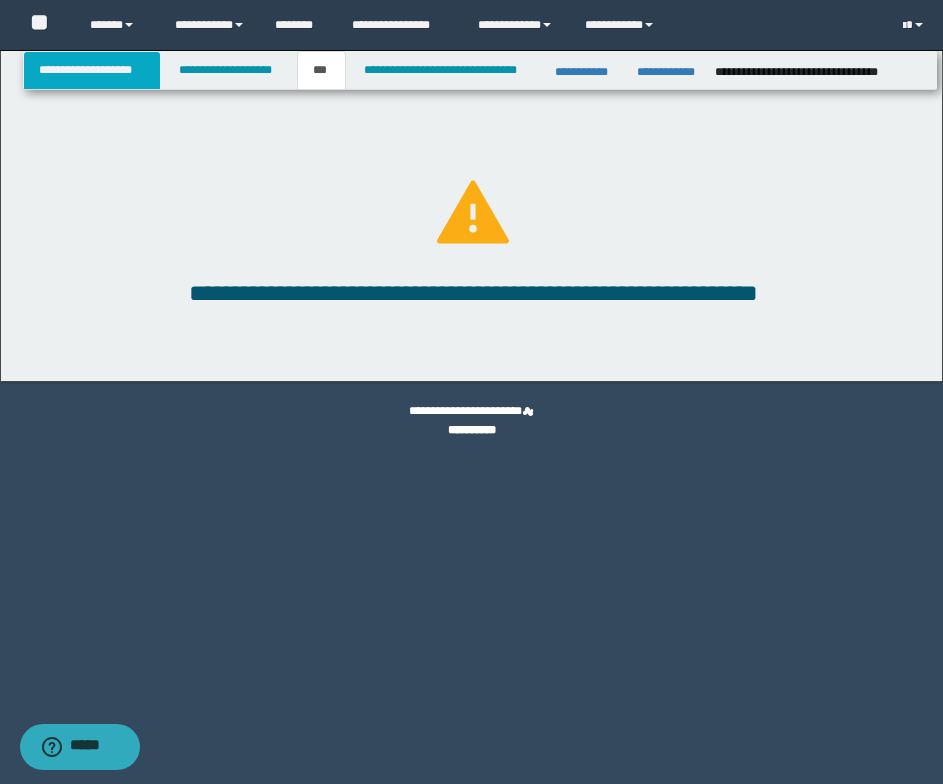 click on "**********" at bounding box center (92, 70) 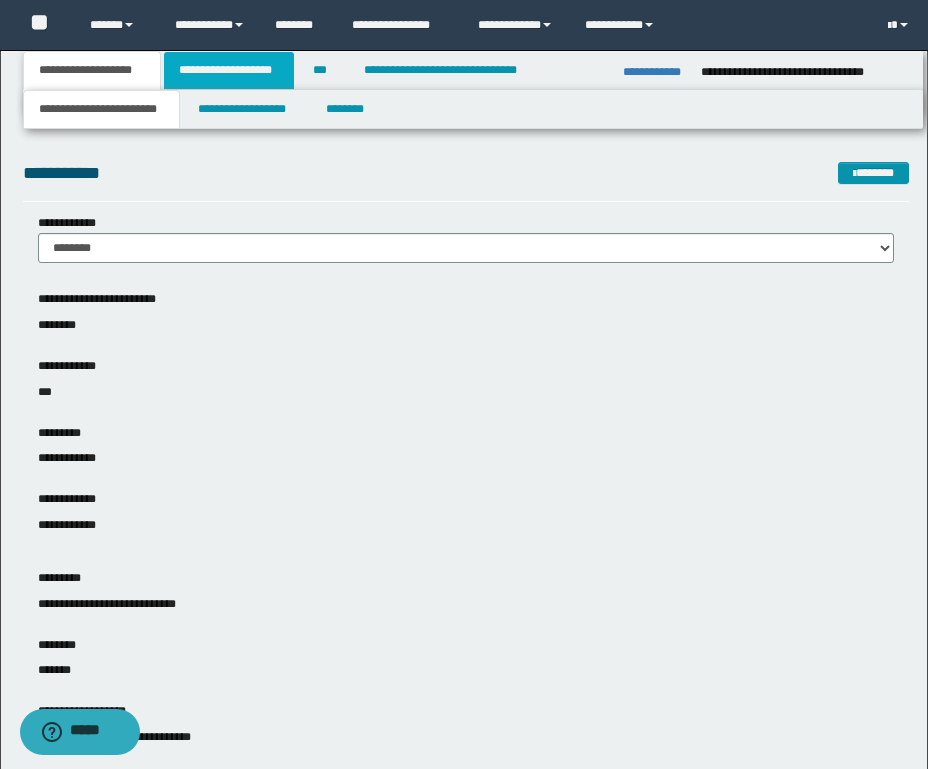 click on "**********" at bounding box center (229, 70) 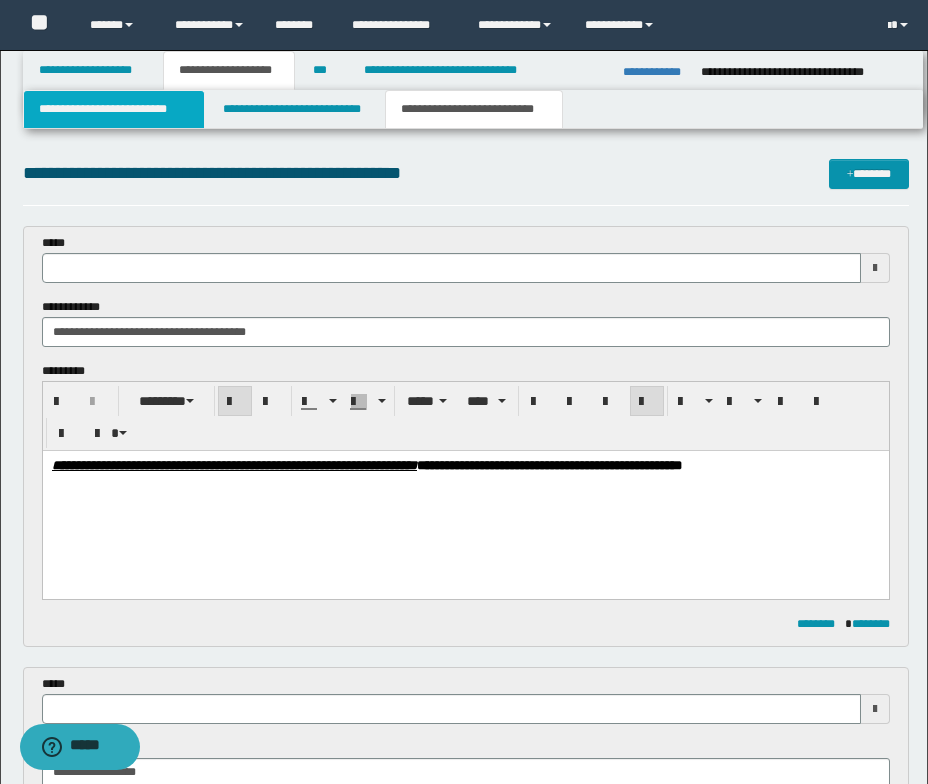click on "**********" at bounding box center (114, 109) 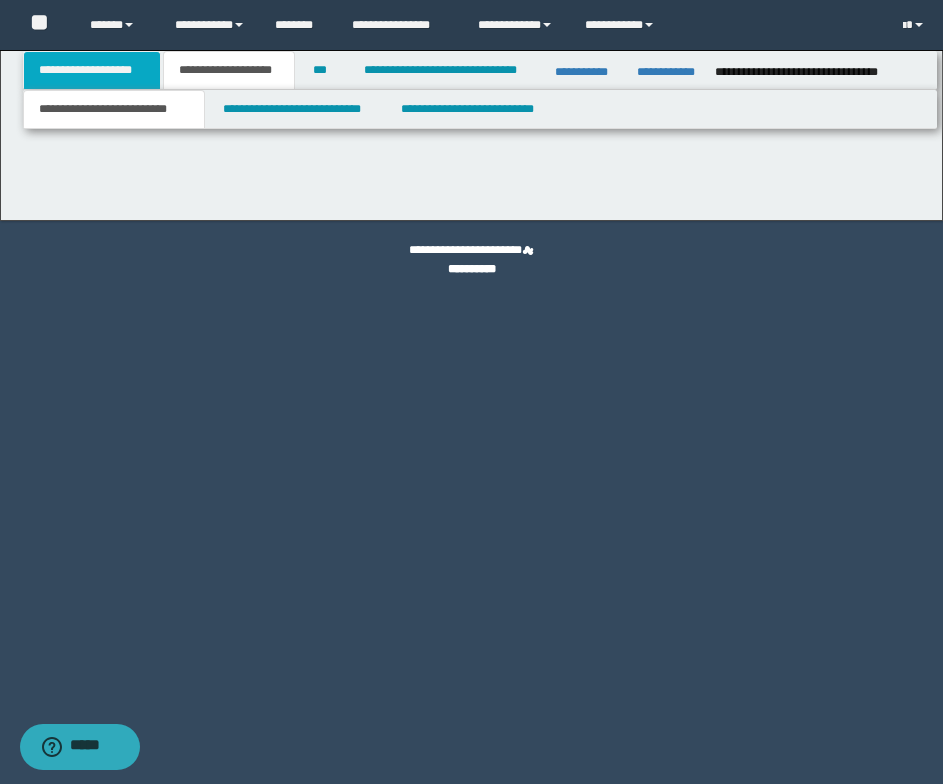 click on "**********" at bounding box center (92, 70) 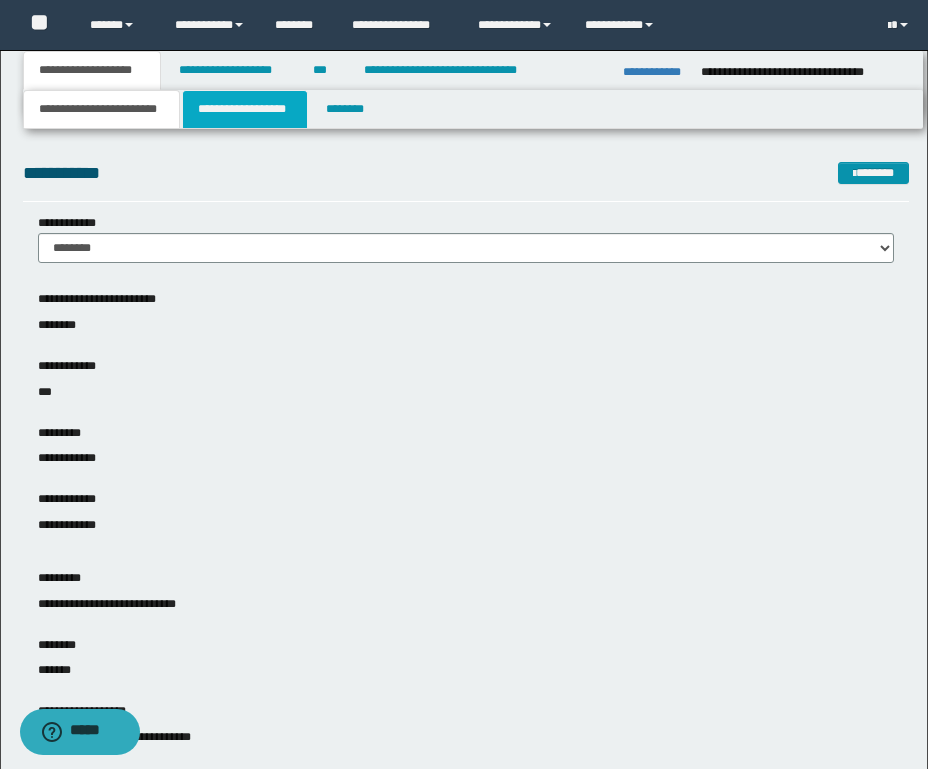 click on "**********" at bounding box center (245, 109) 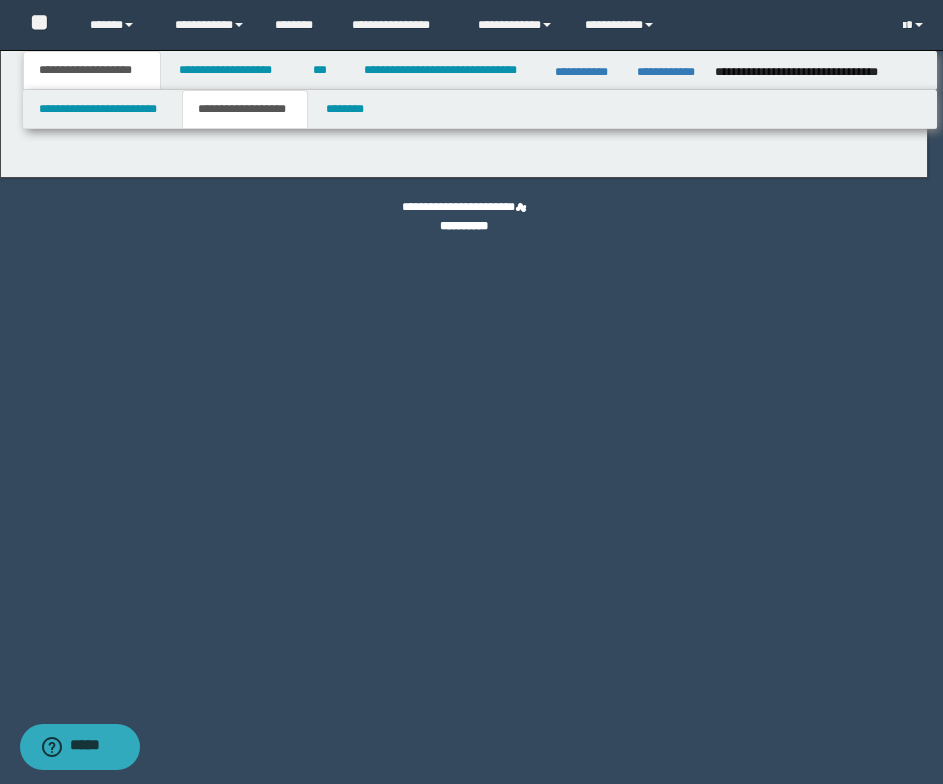 type on "********" 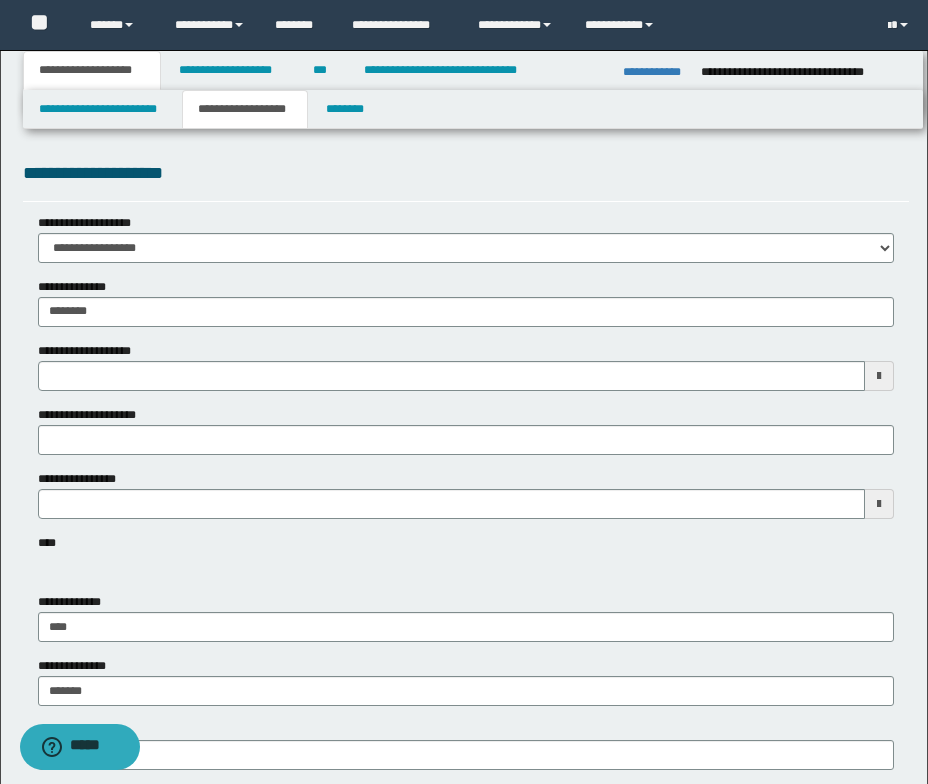 type 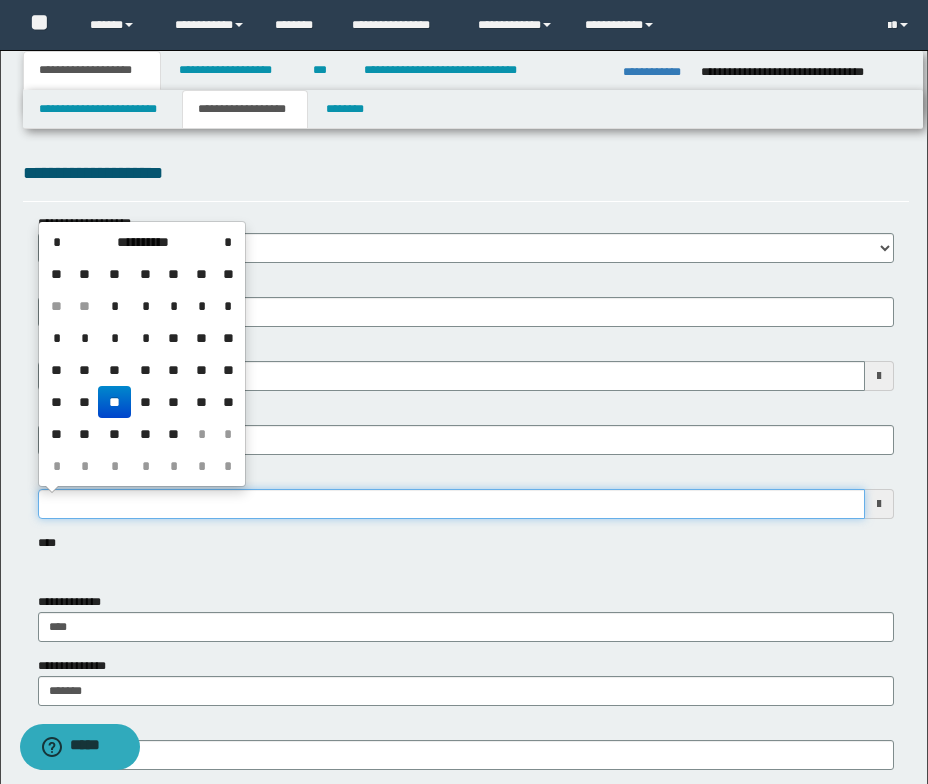 click on "**********" at bounding box center [451, 504] 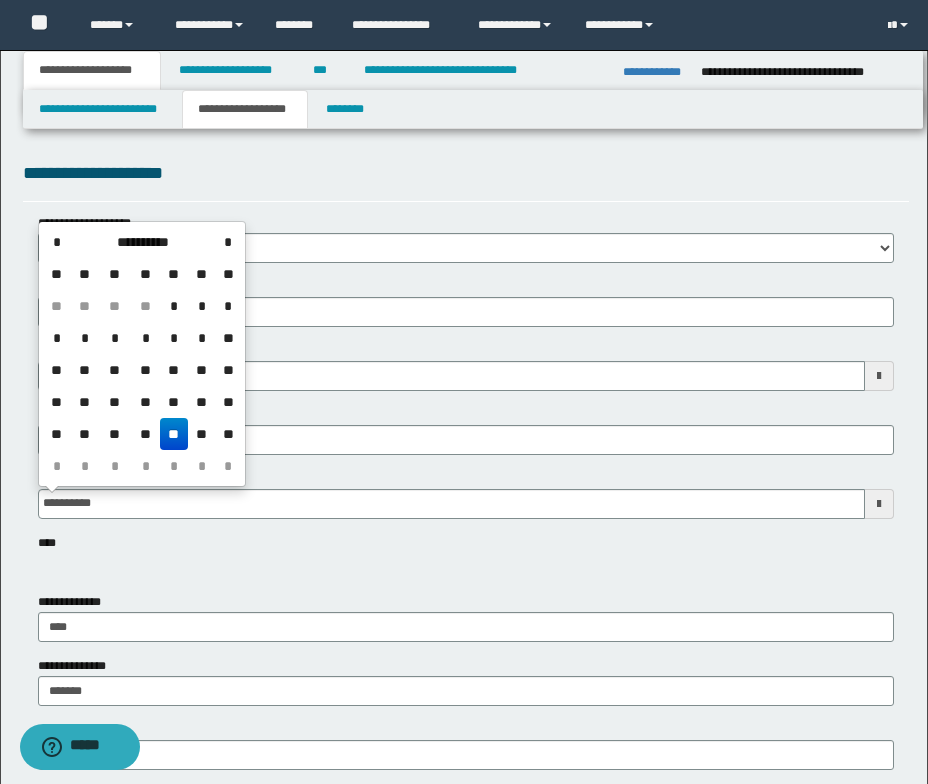 click on "**" at bounding box center [174, 434] 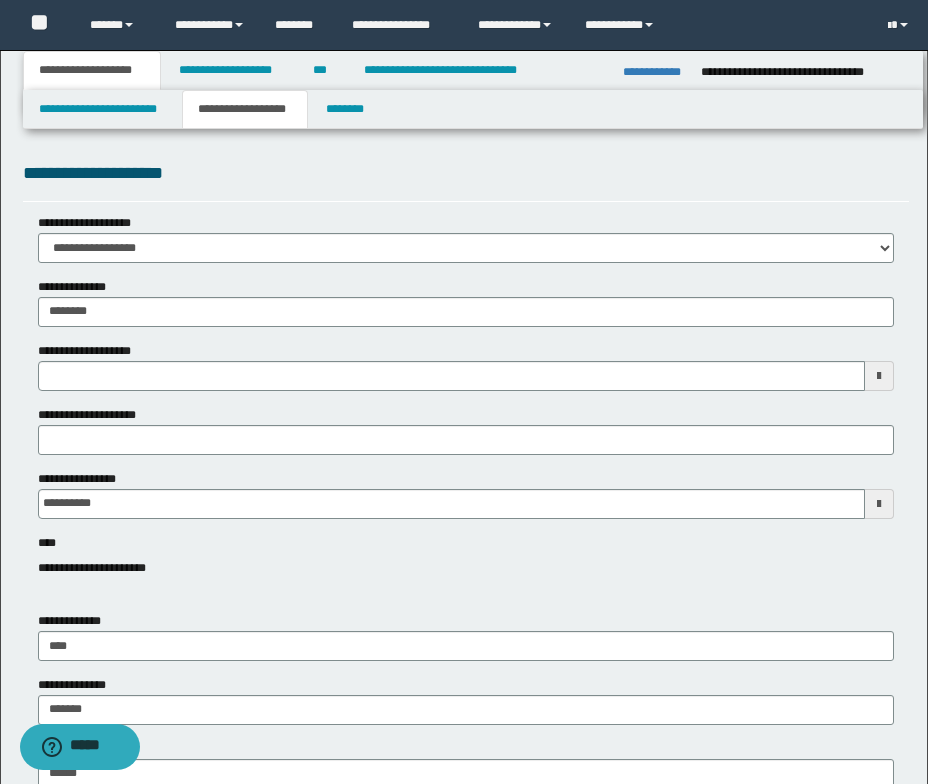type 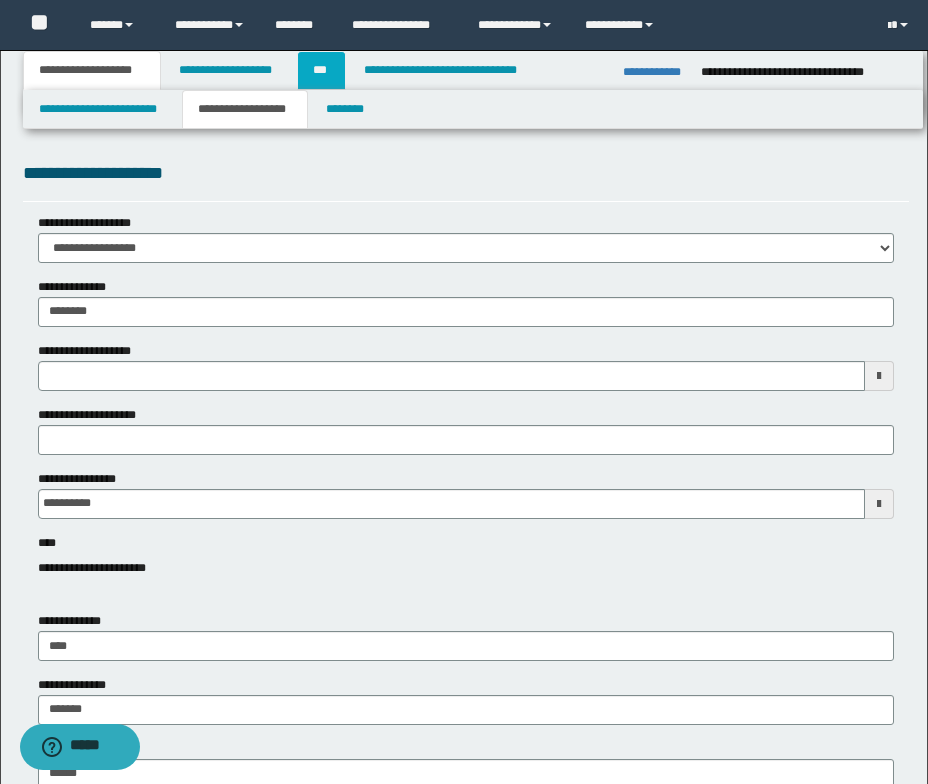 click on "***" at bounding box center (321, 70) 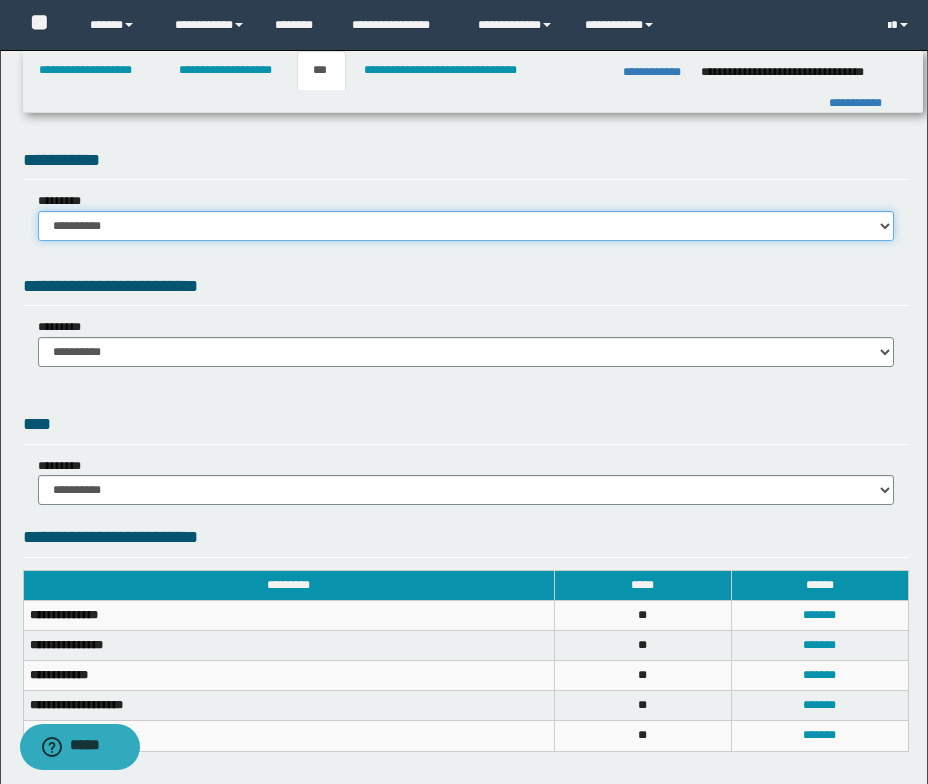 click on "**********" at bounding box center (466, 226) 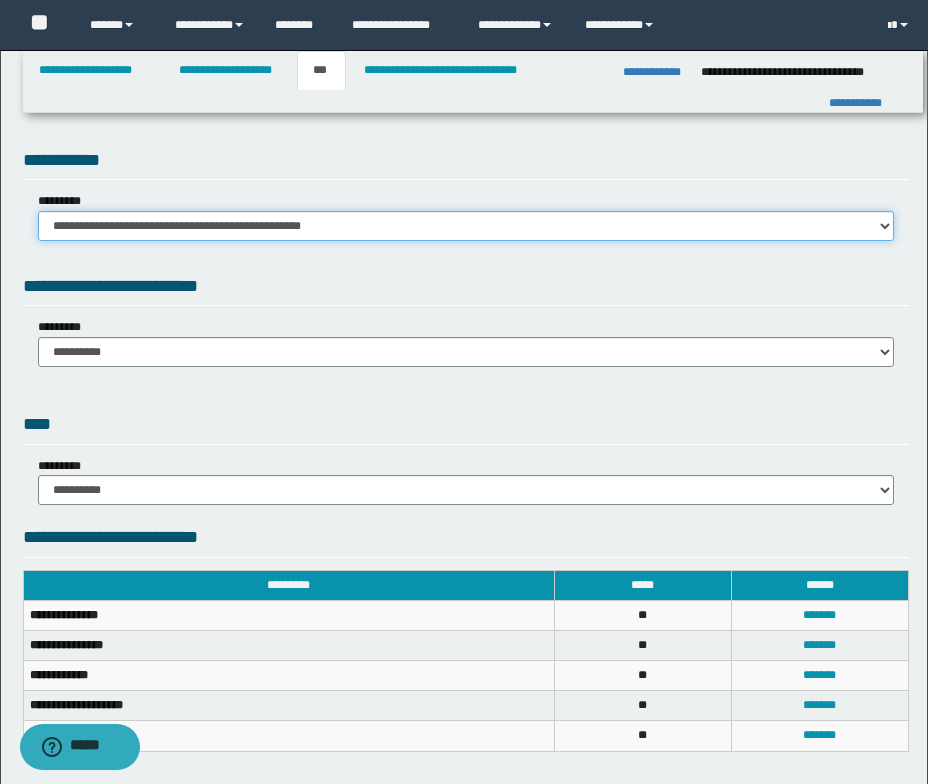 click on "**********" at bounding box center (466, 226) 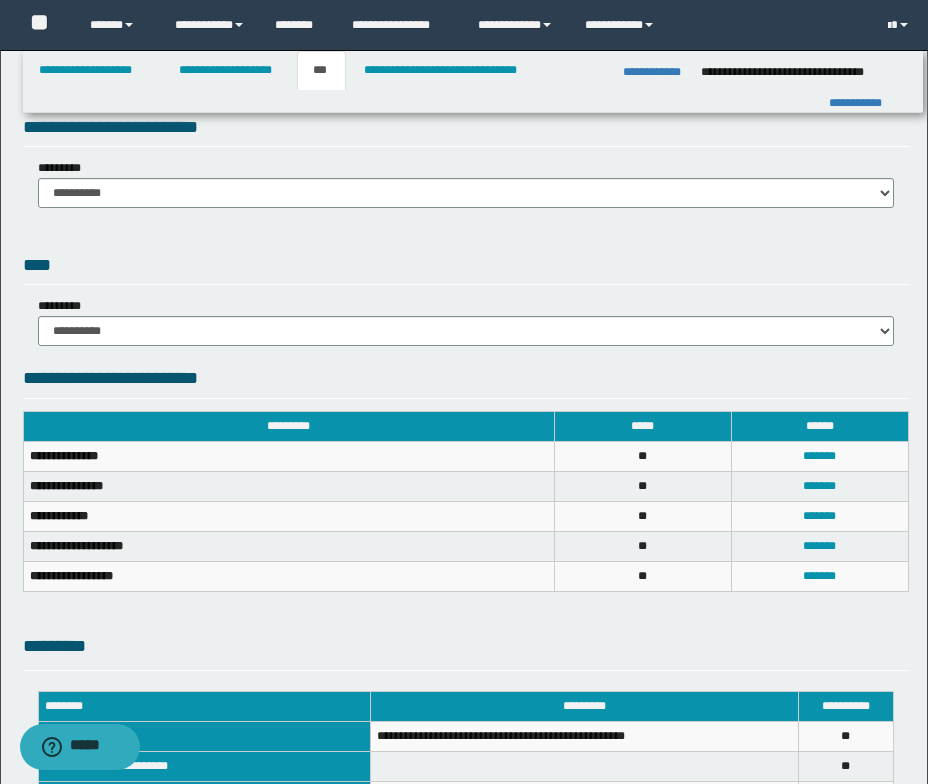 scroll, scrollTop: 300, scrollLeft: 0, axis: vertical 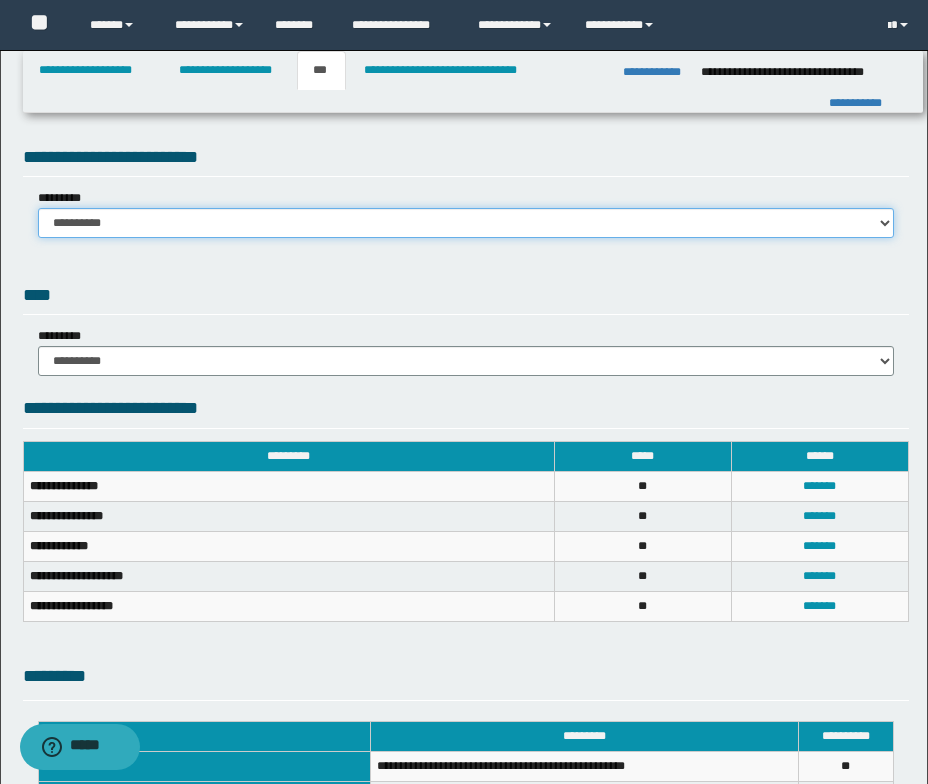 click on "**********" at bounding box center (466, 223) 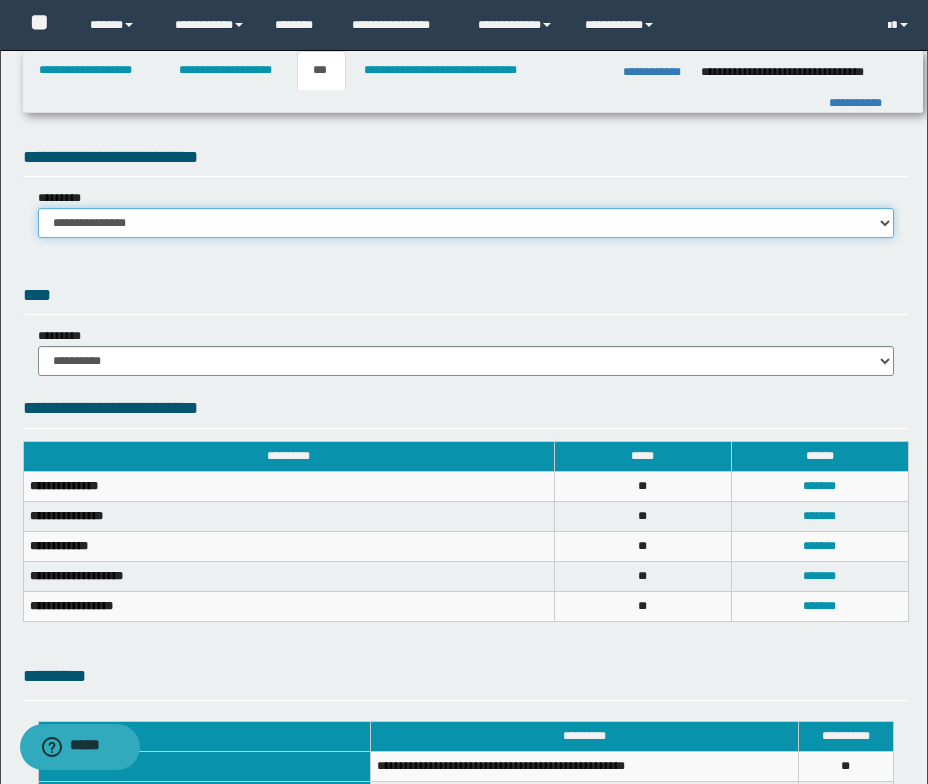 click on "**********" at bounding box center (466, 223) 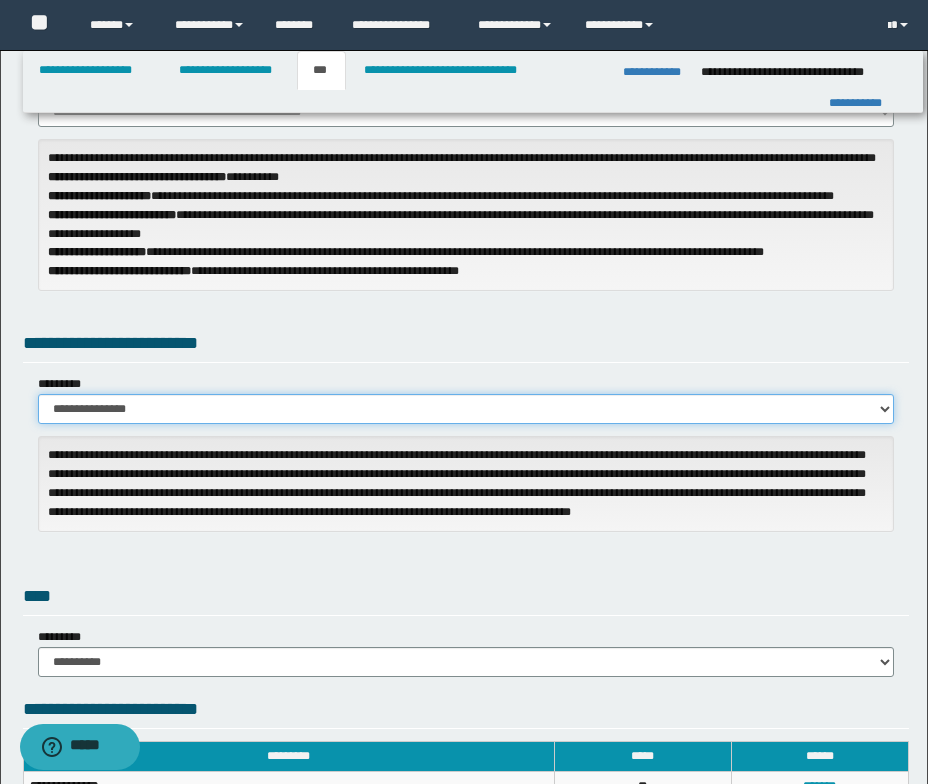 scroll, scrollTop: 0, scrollLeft: 0, axis: both 